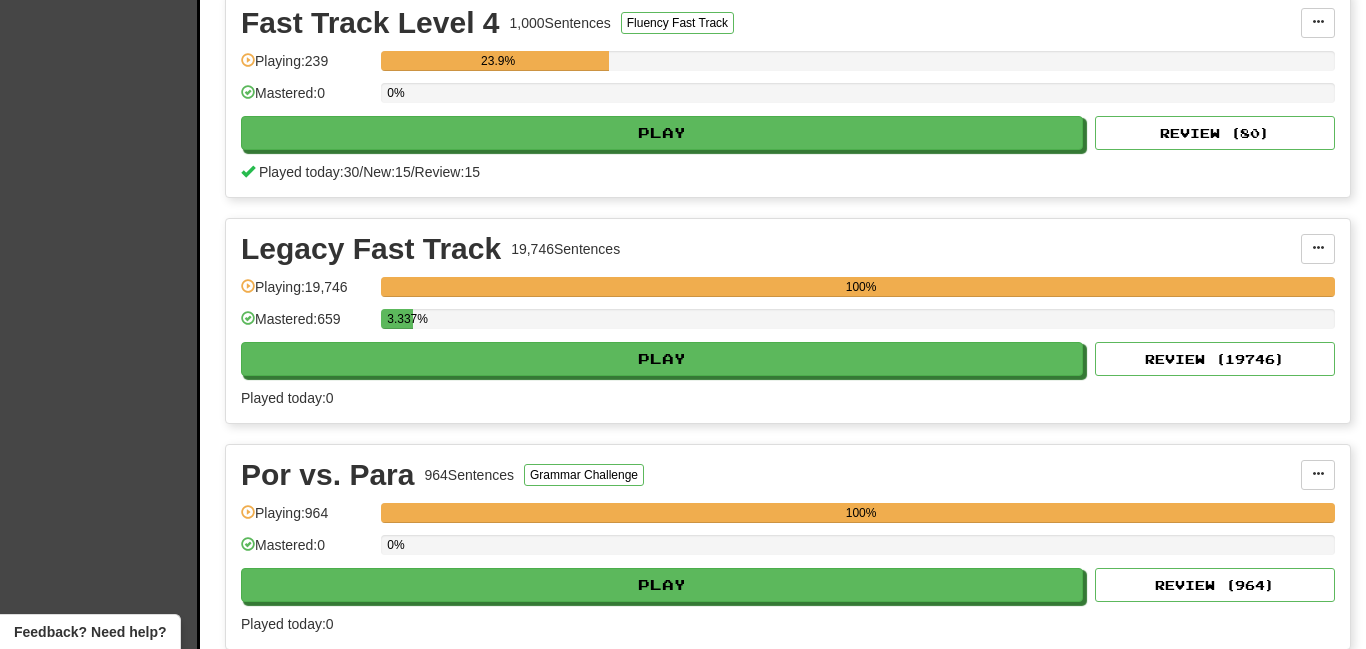 scroll, scrollTop: 1825, scrollLeft: 0, axis: vertical 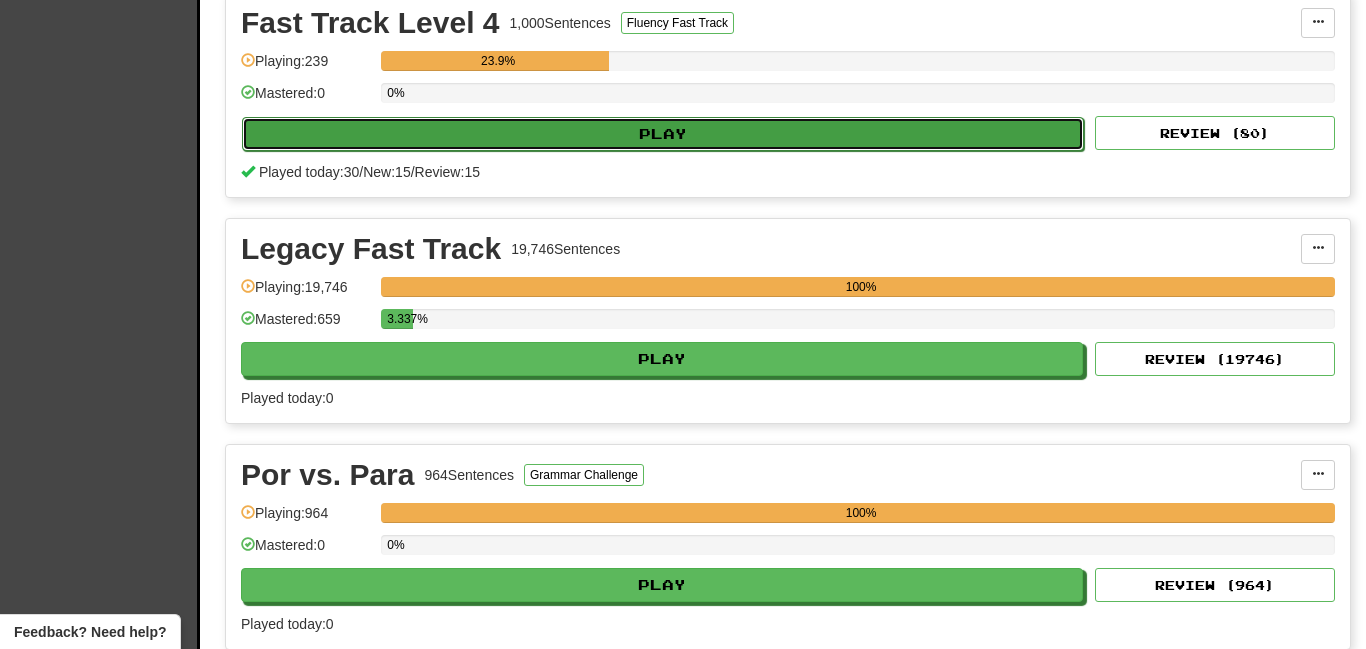 click on "Play" at bounding box center (663, 134) 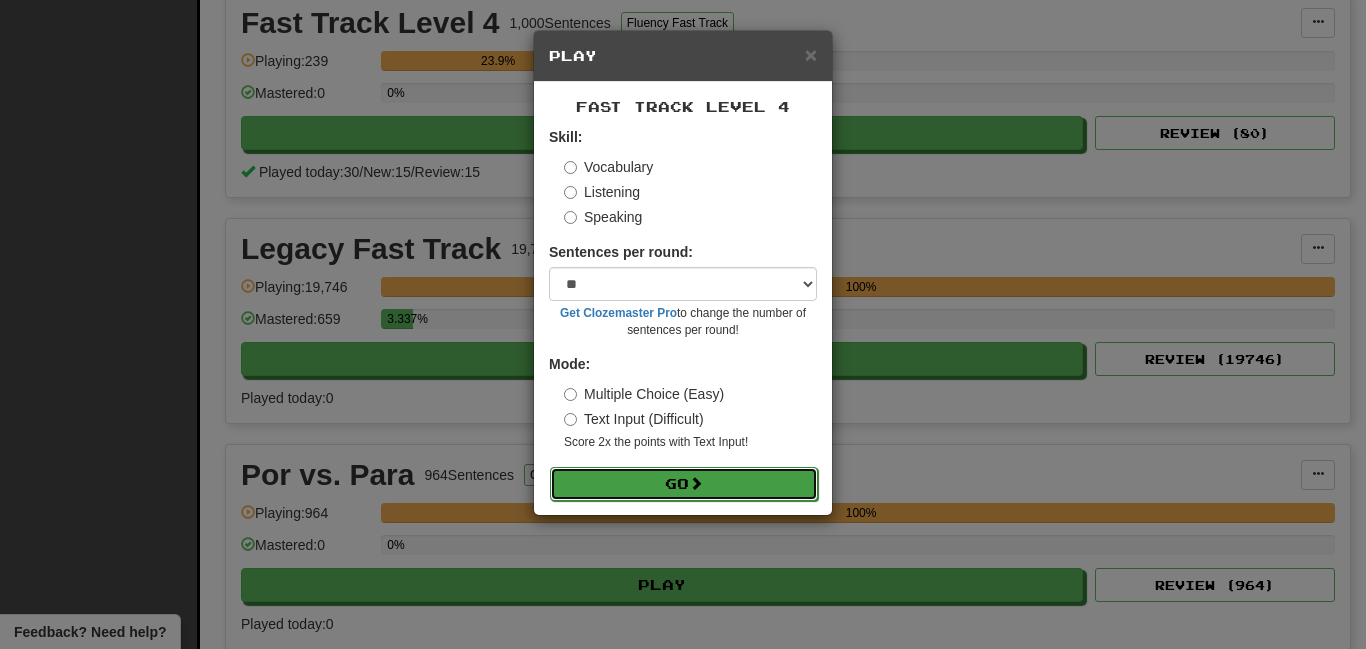 click on "Go" at bounding box center (684, 484) 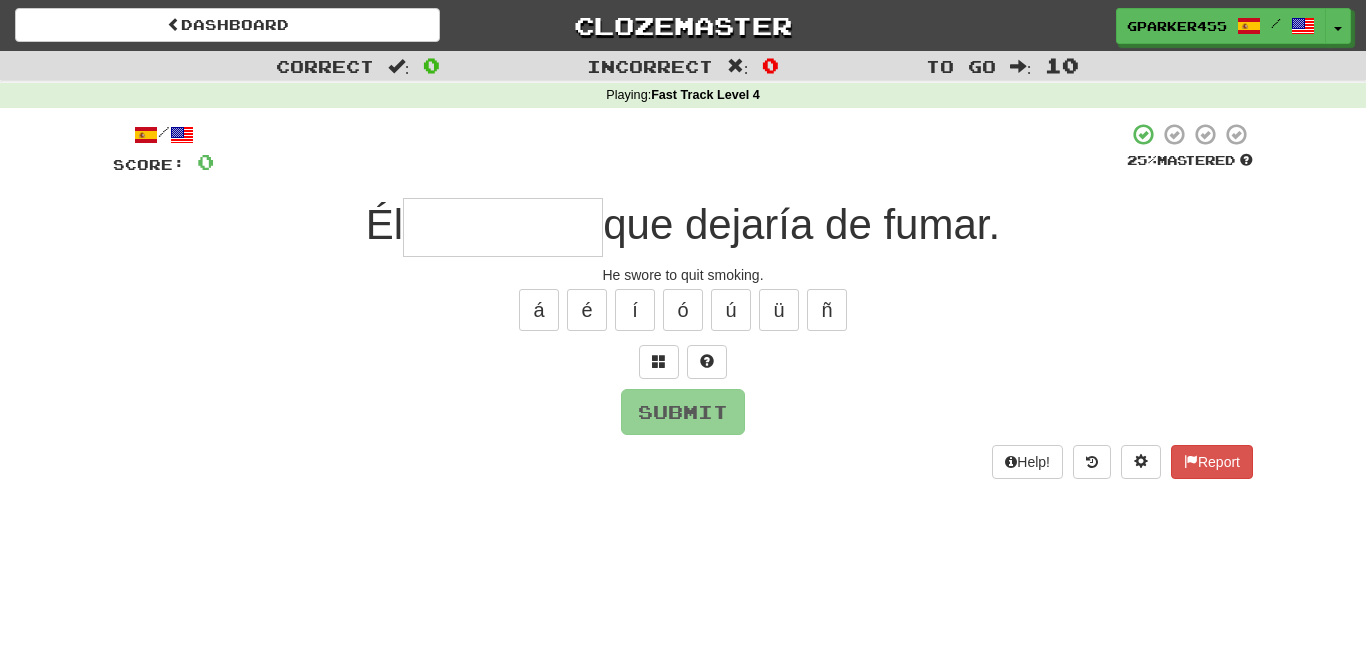 scroll, scrollTop: 0, scrollLeft: 0, axis: both 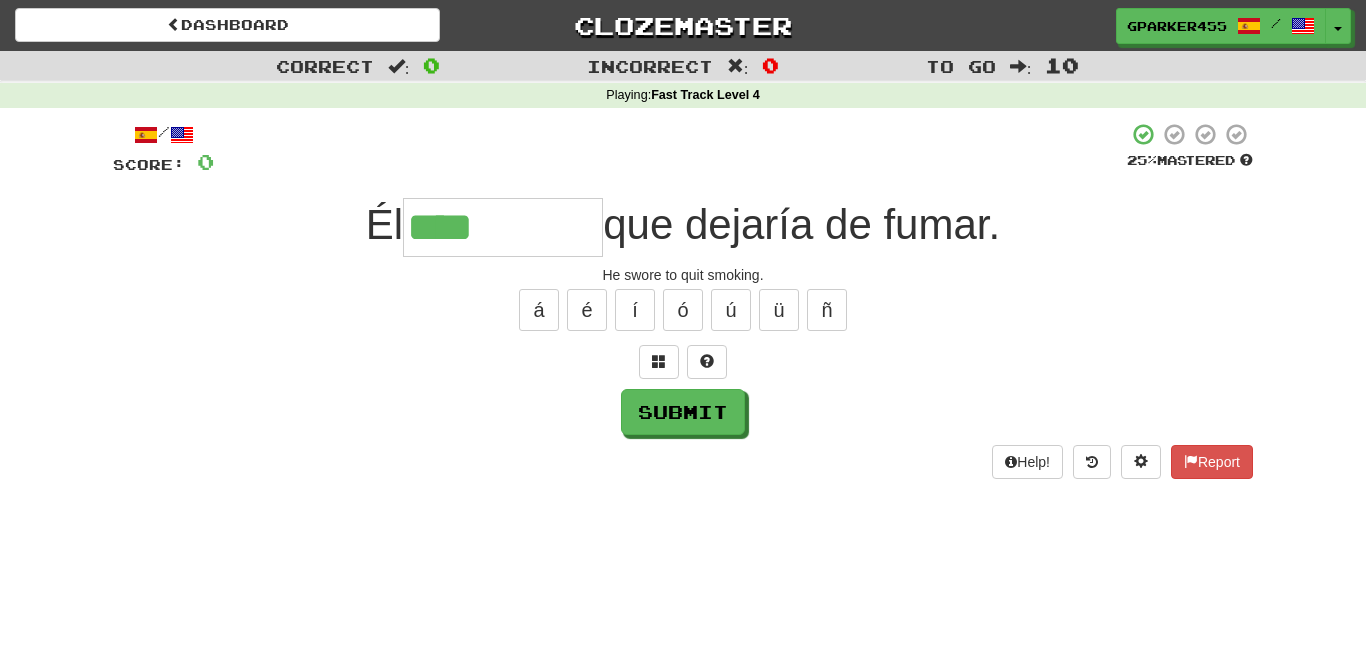 type on "****" 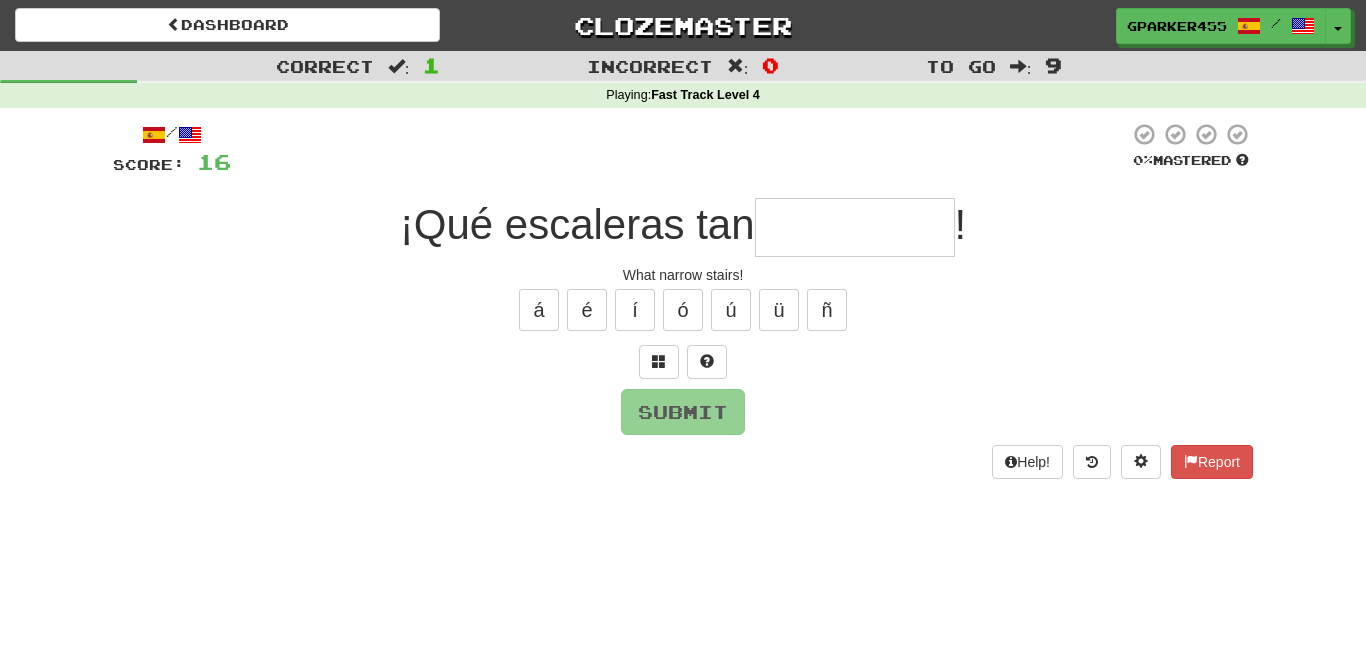 type on "*" 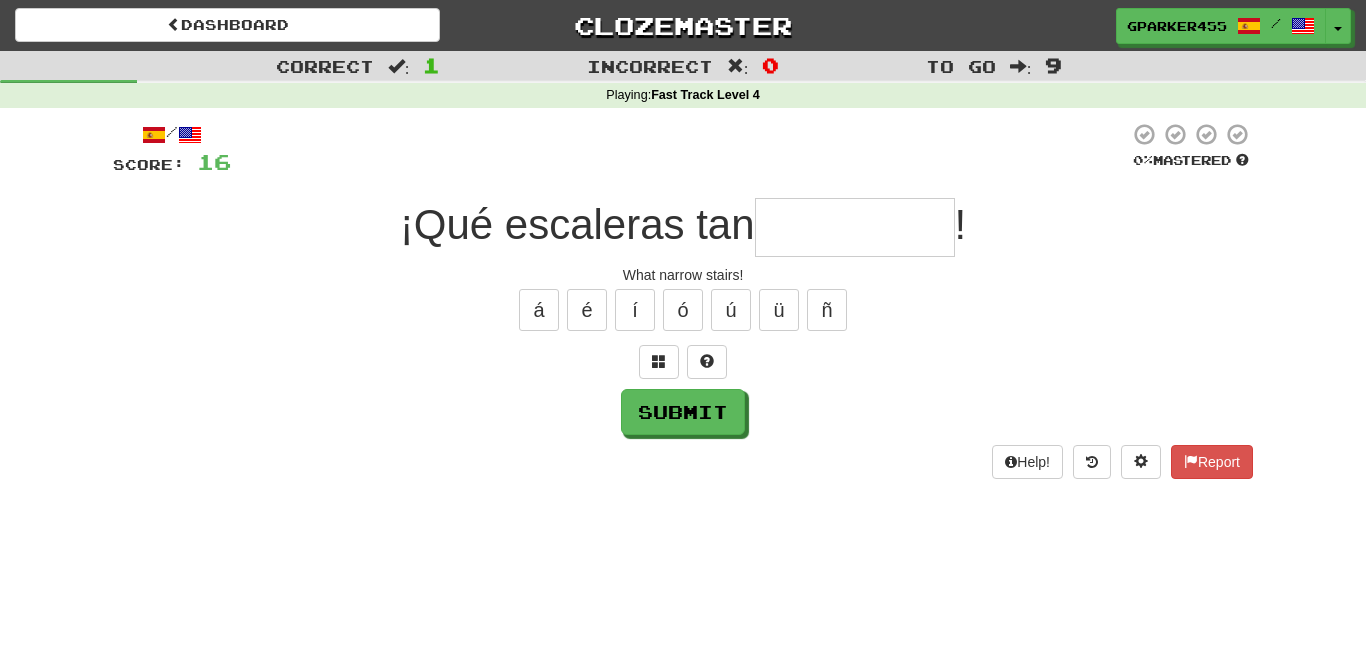 type on "*" 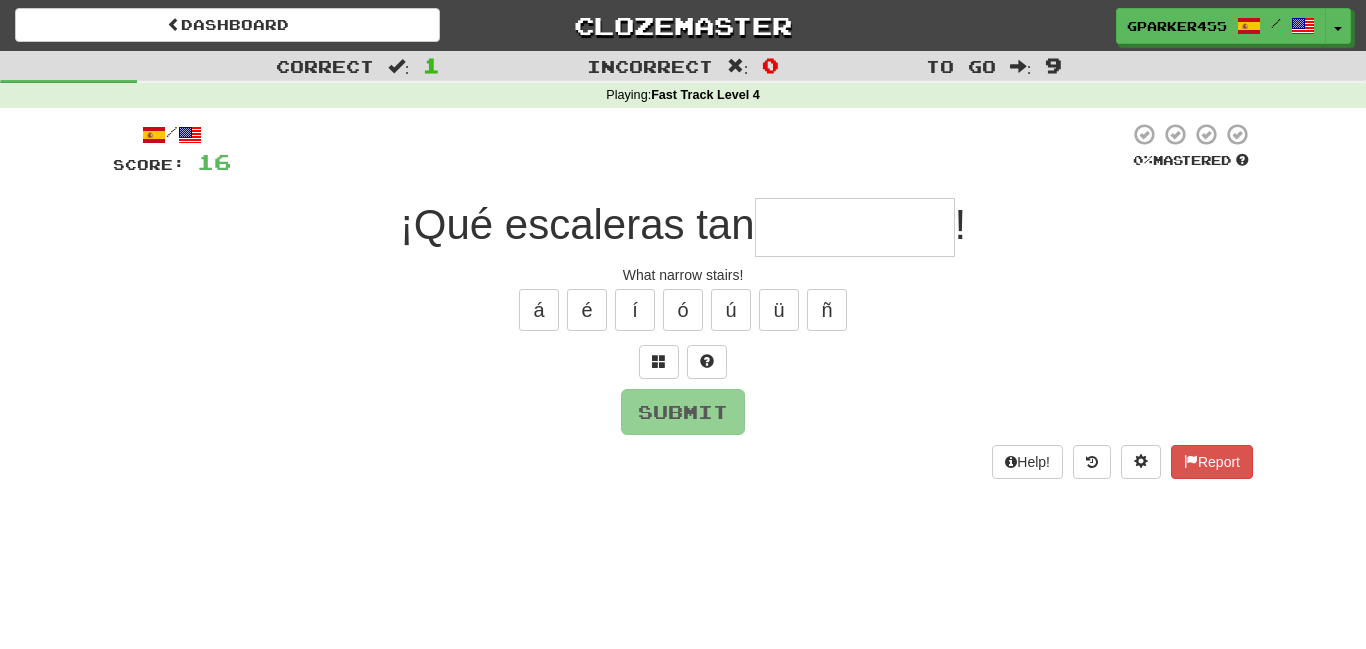 type on "*" 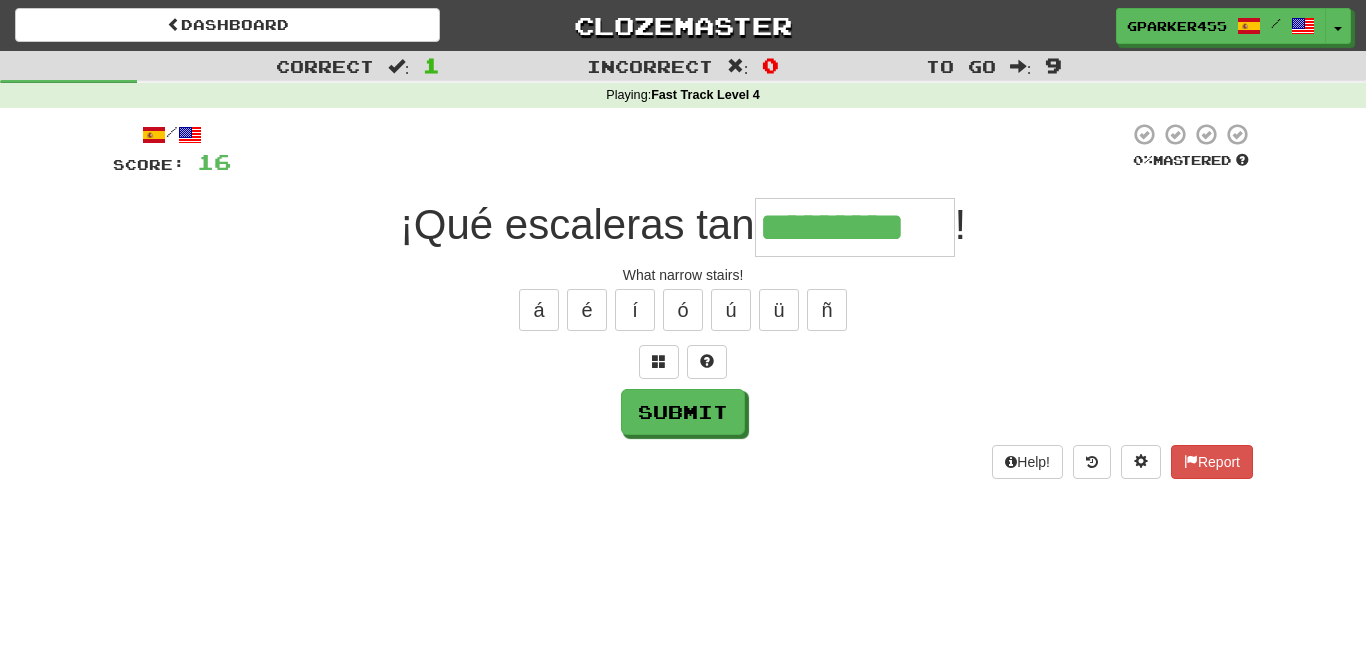 type on "*********" 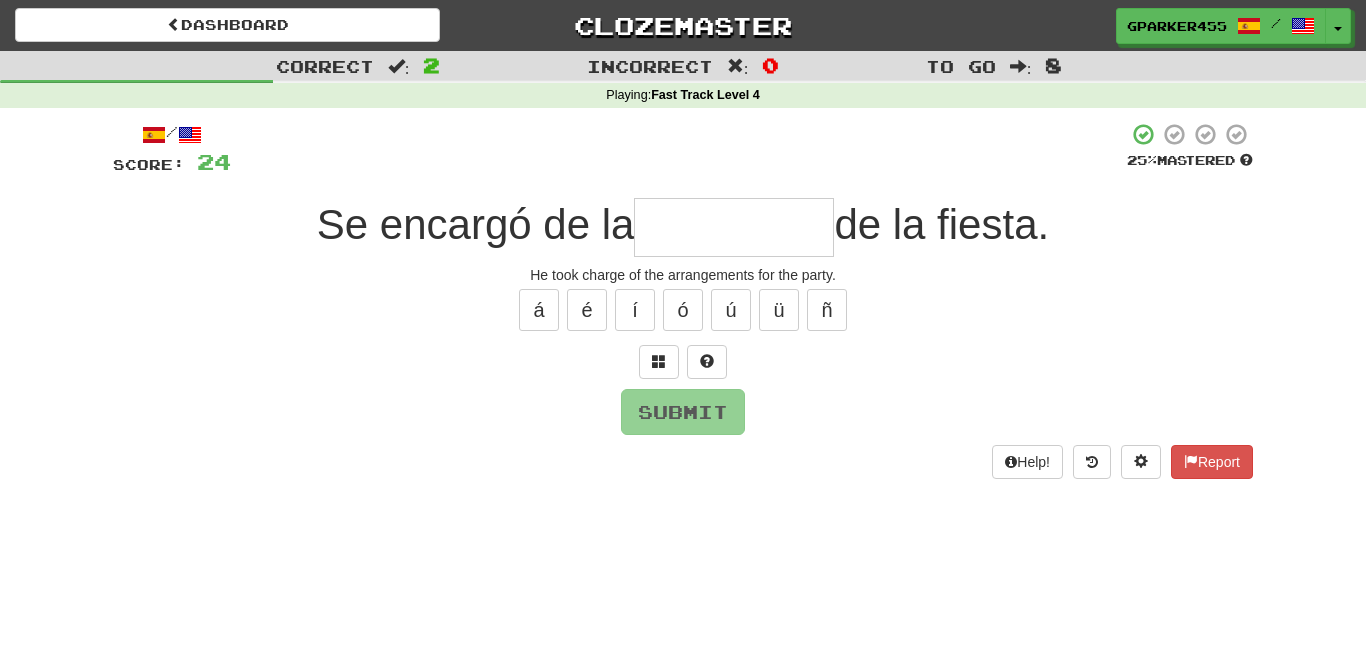 type on "*" 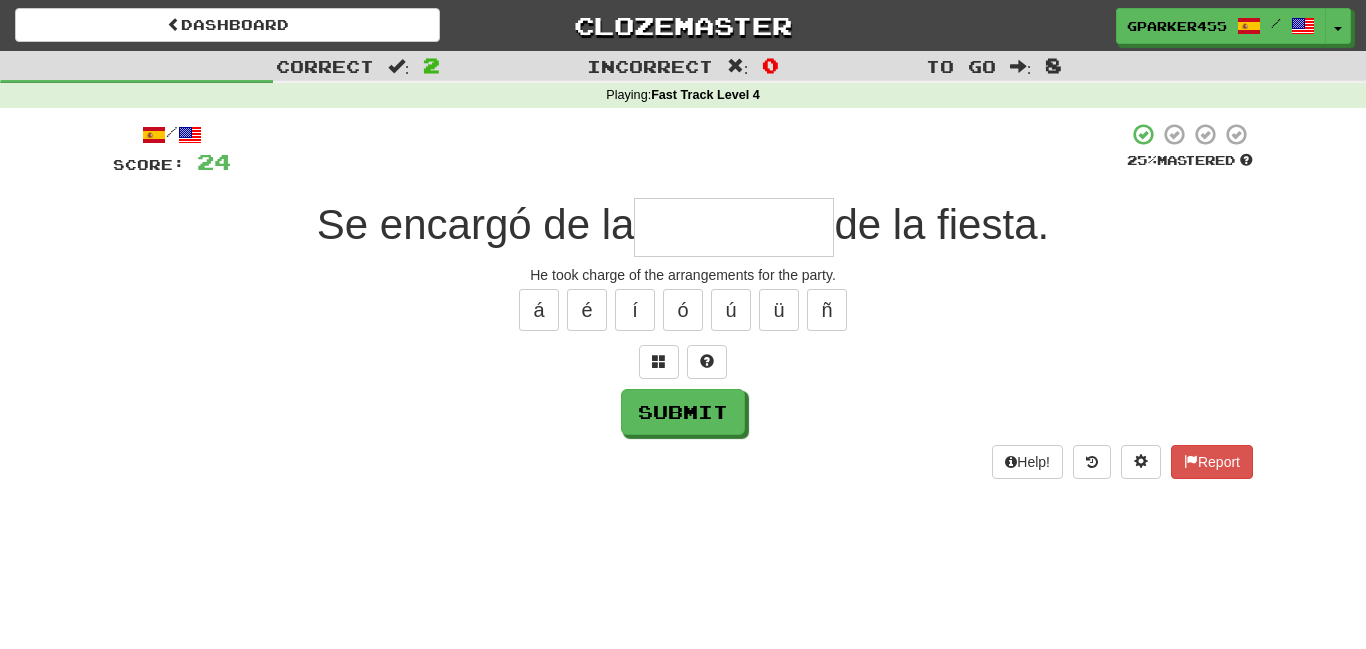 type on "*" 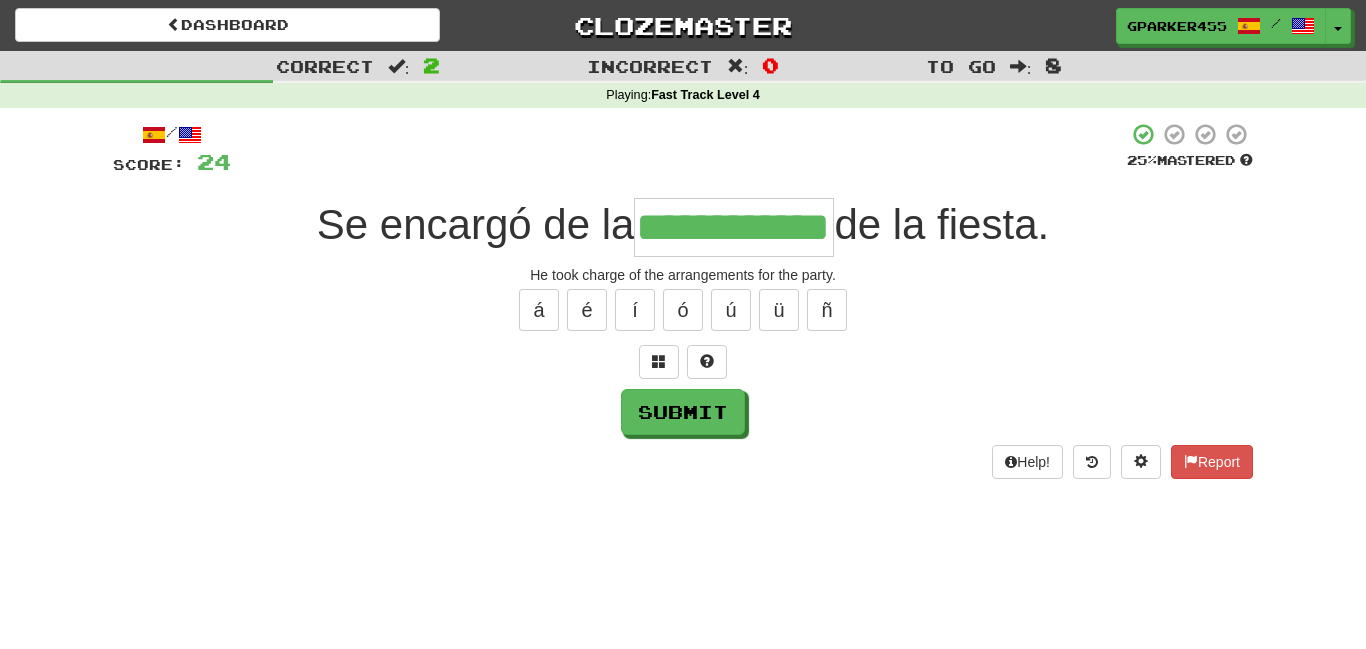 scroll, scrollTop: 0, scrollLeft: 43, axis: horizontal 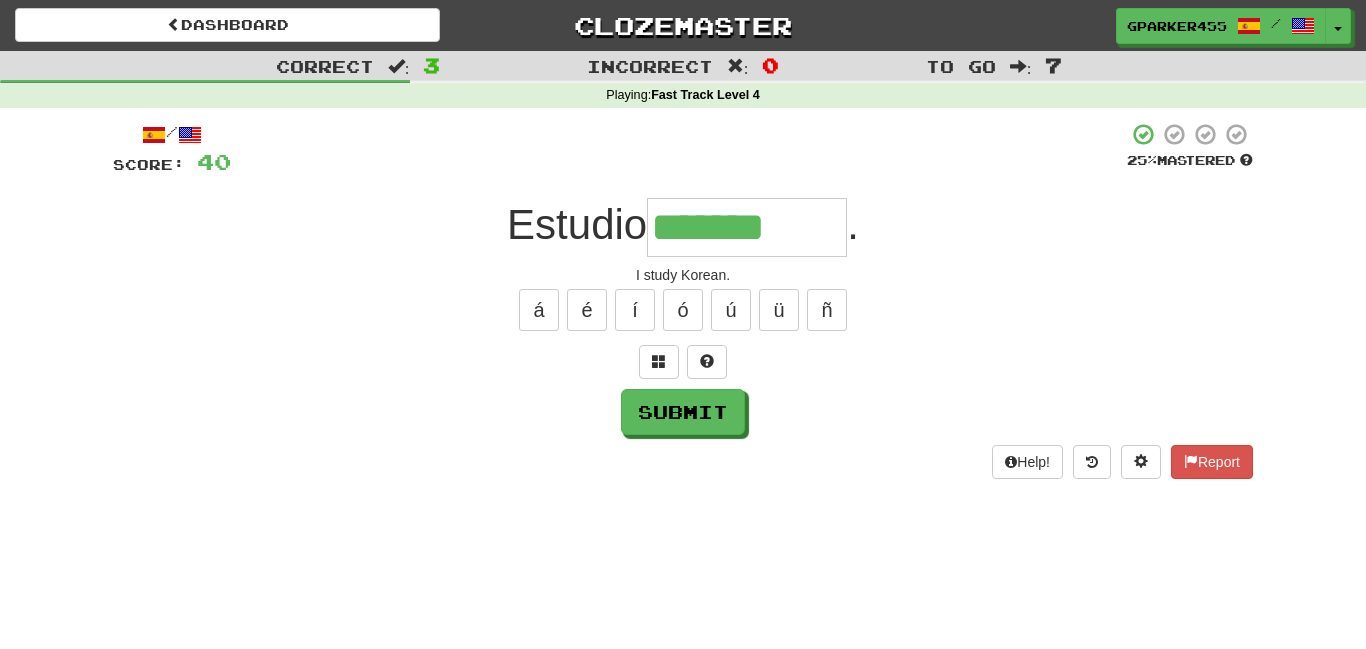 type on "*******" 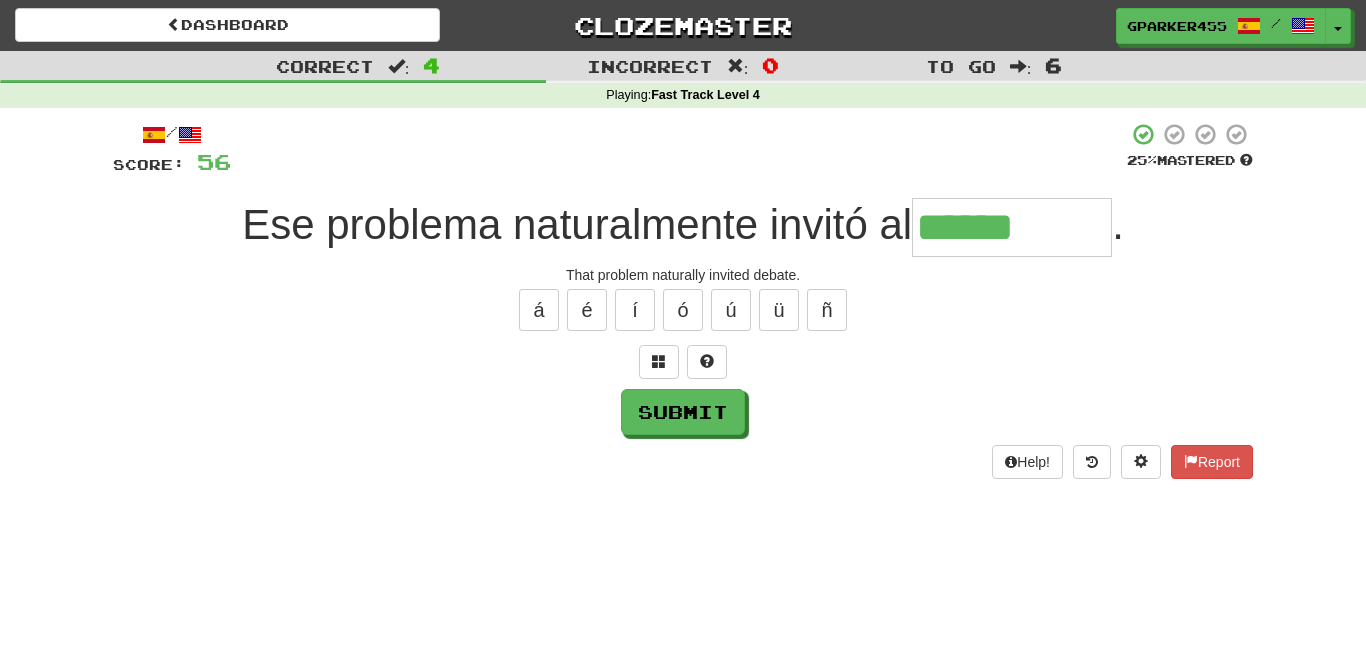 type on "******" 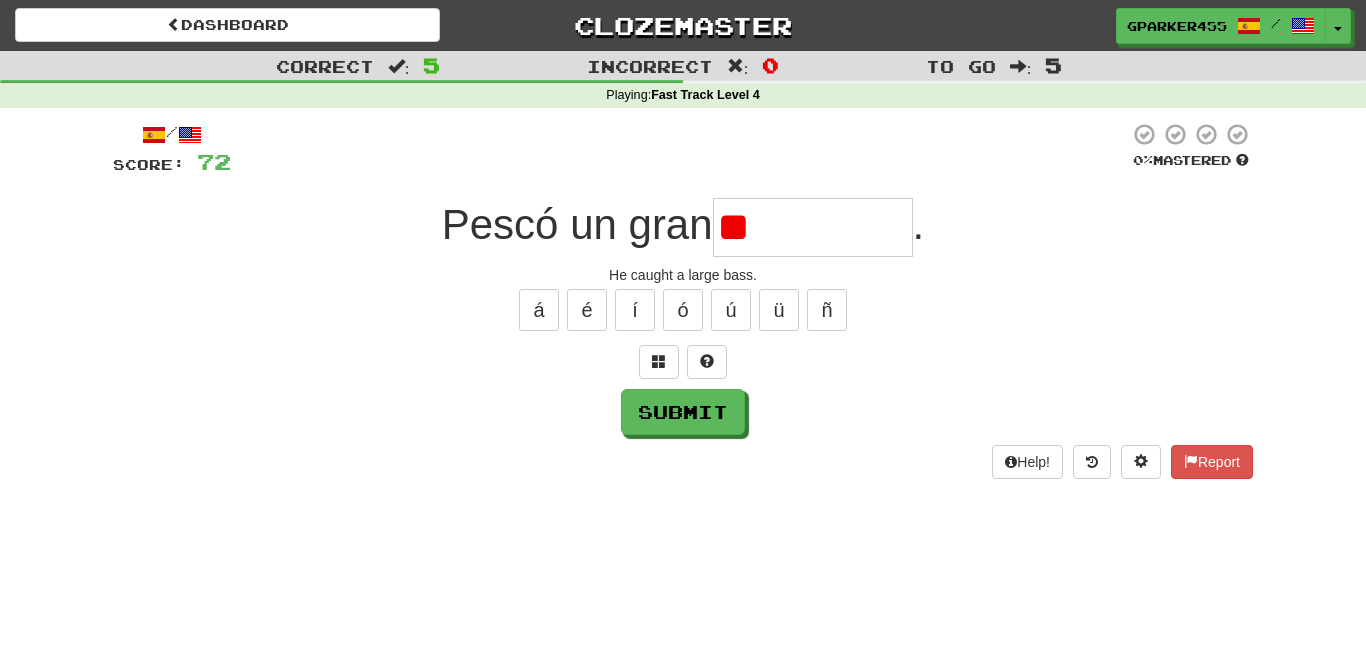 type on "*" 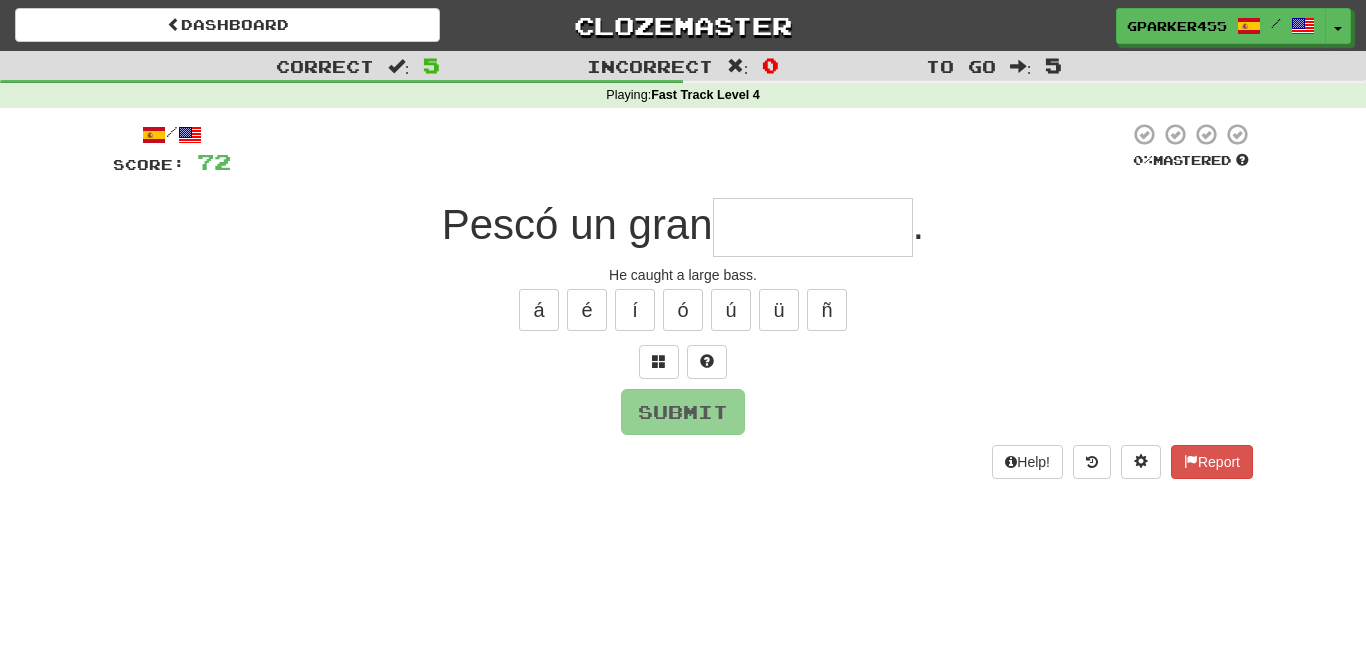 type on "*" 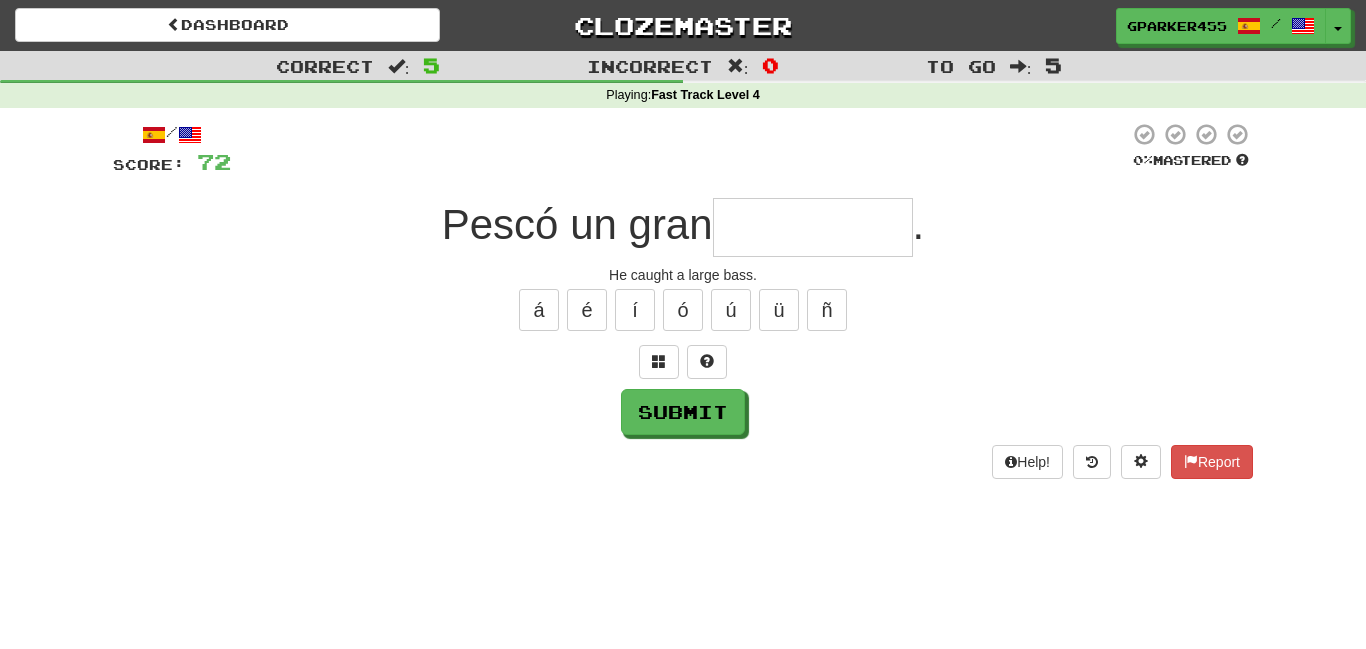 type on "*" 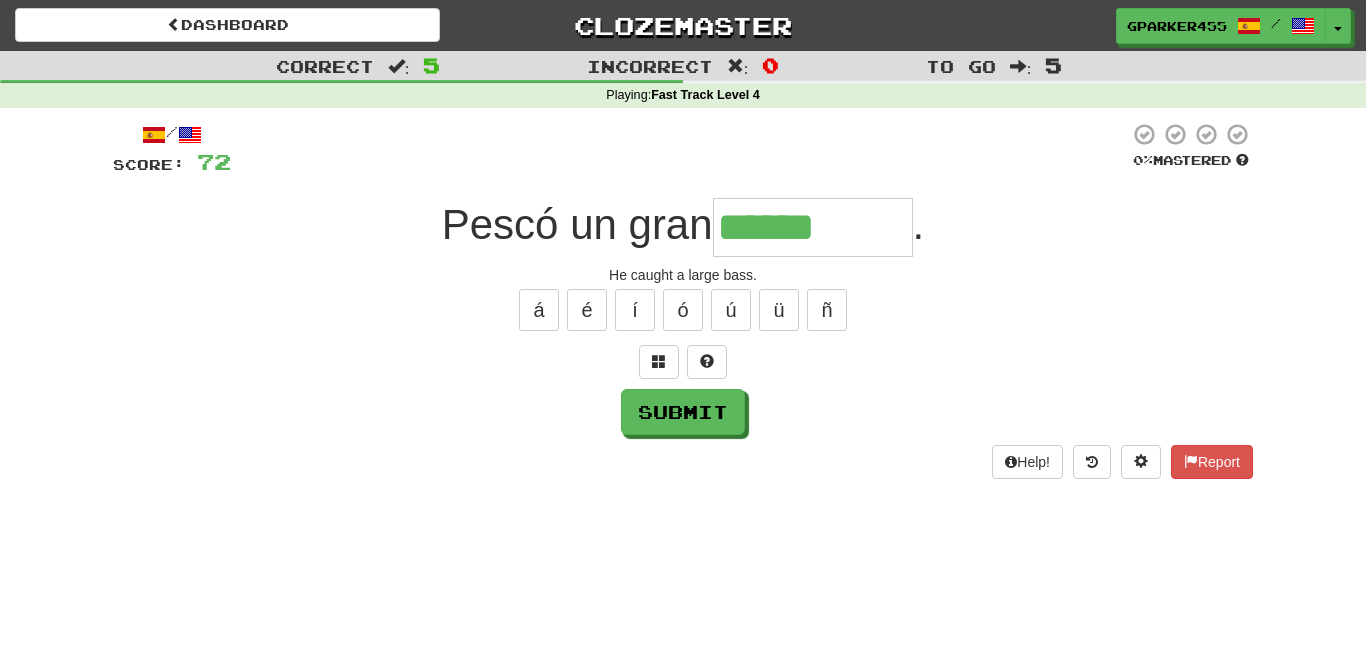 click on "******" at bounding box center (813, 227) 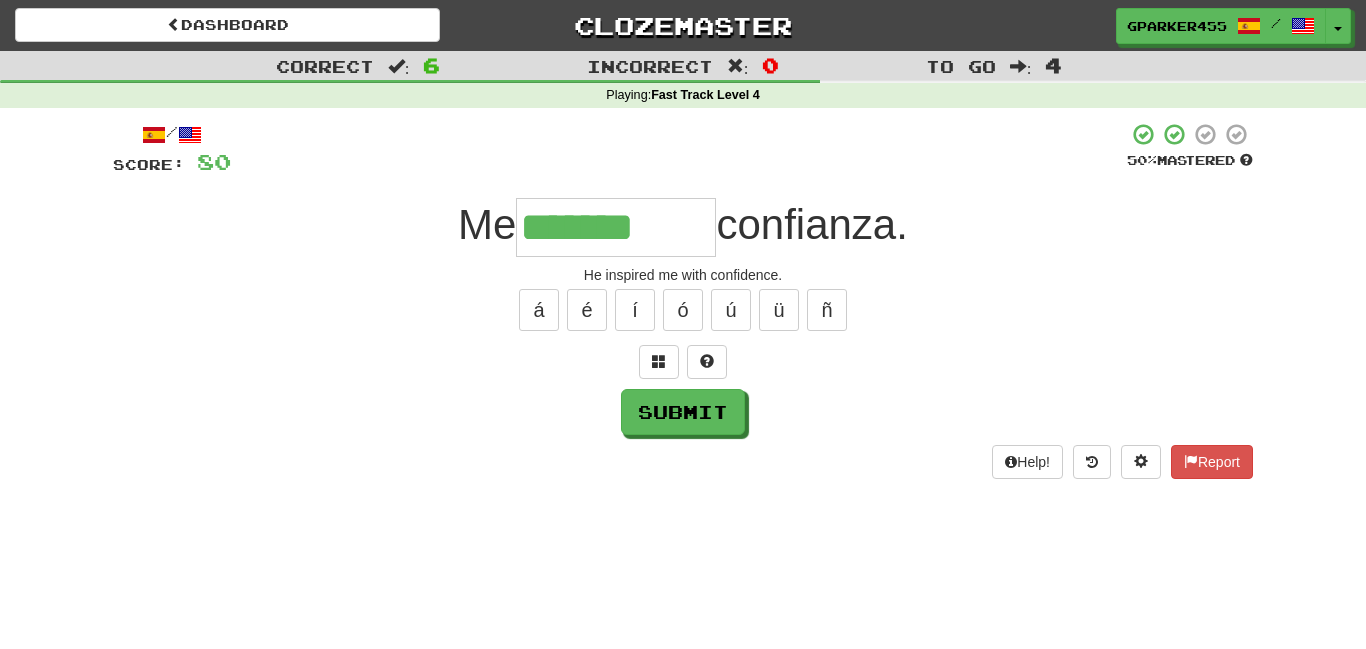type on "*******" 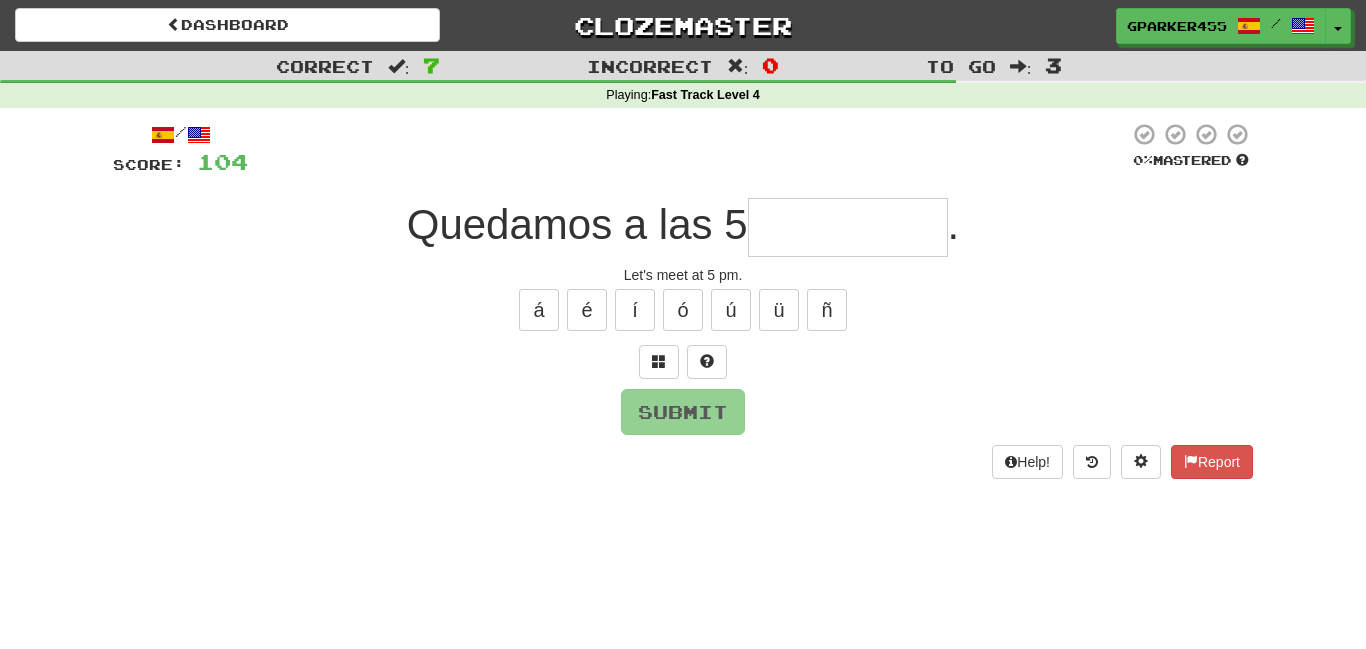 click at bounding box center [848, 227] 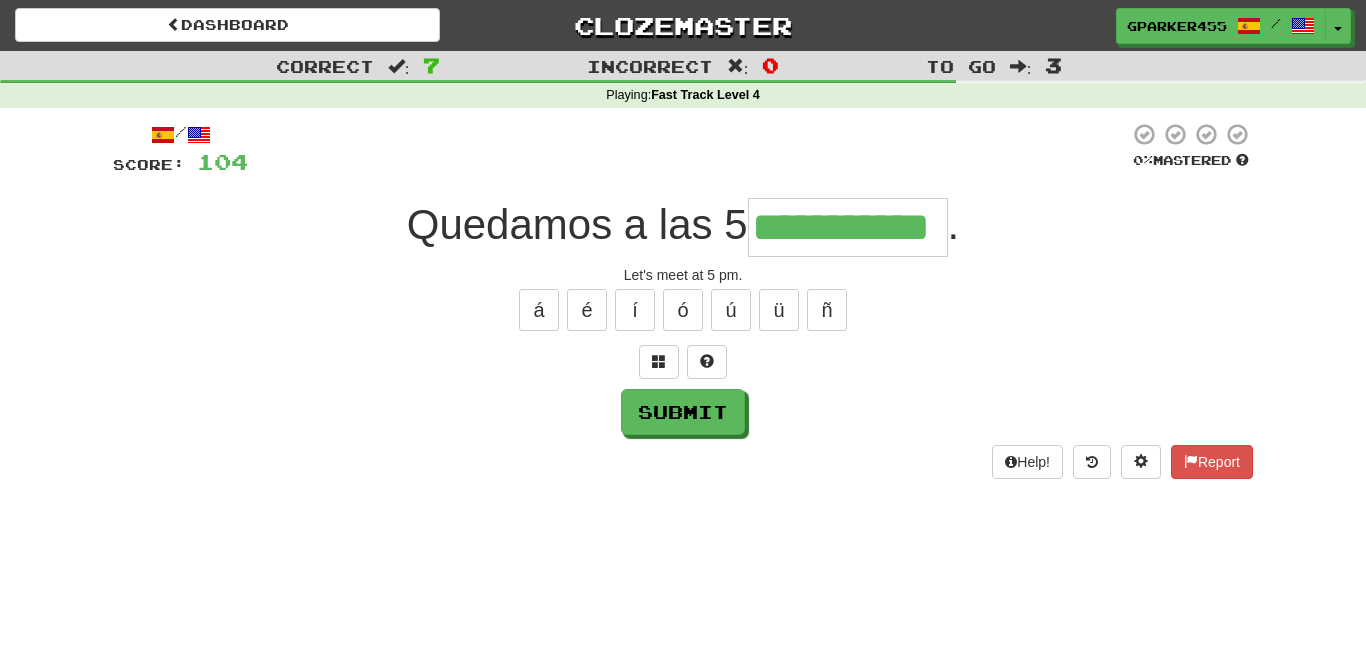 scroll, scrollTop: 0, scrollLeft: 5, axis: horizontal 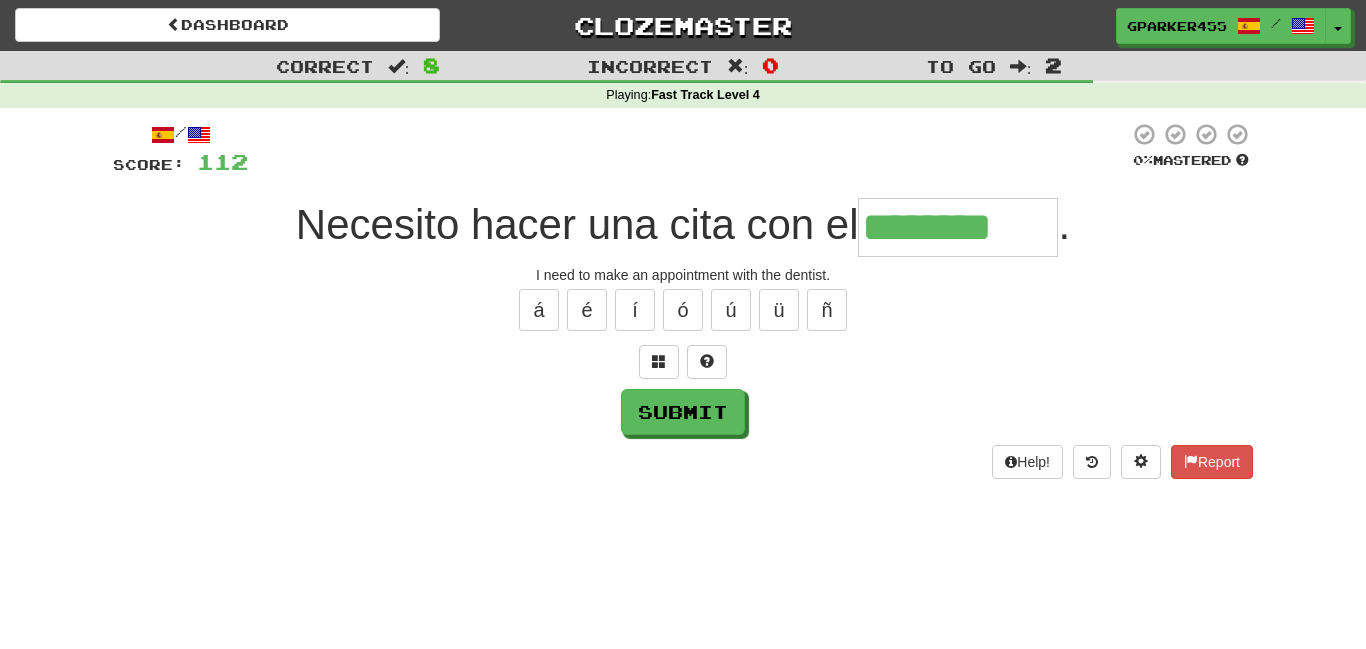 type on "********" 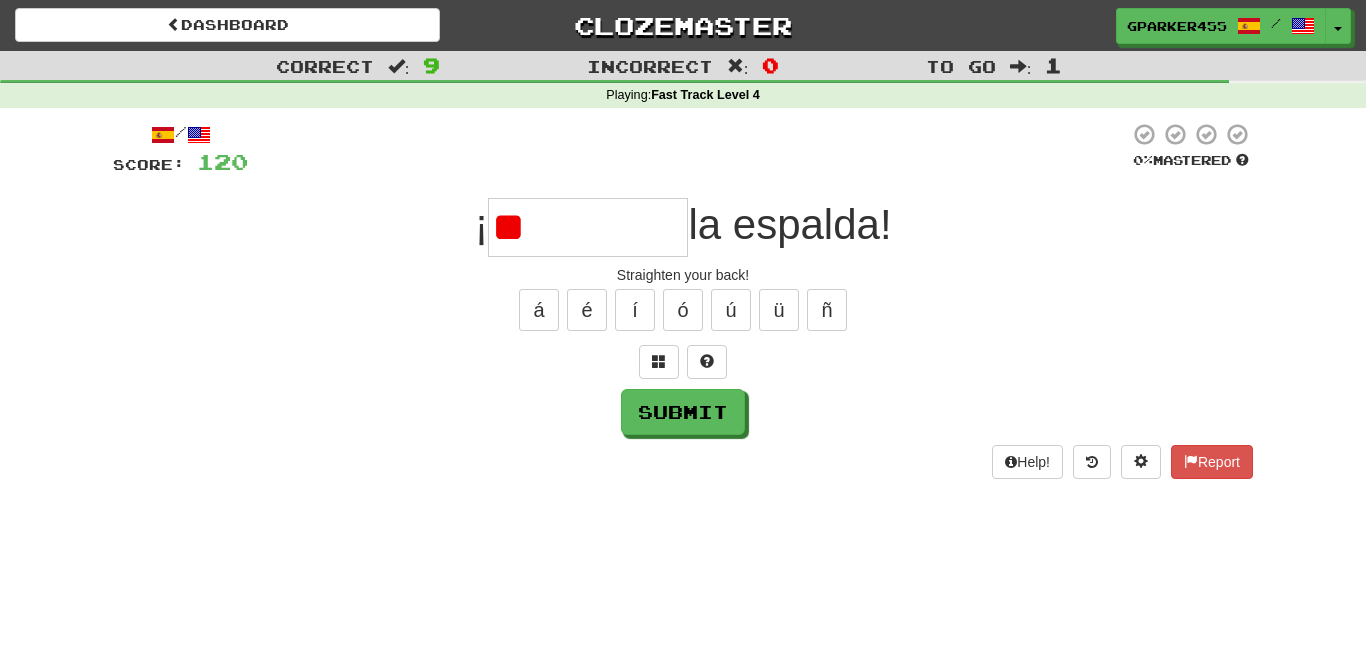 type on "*" 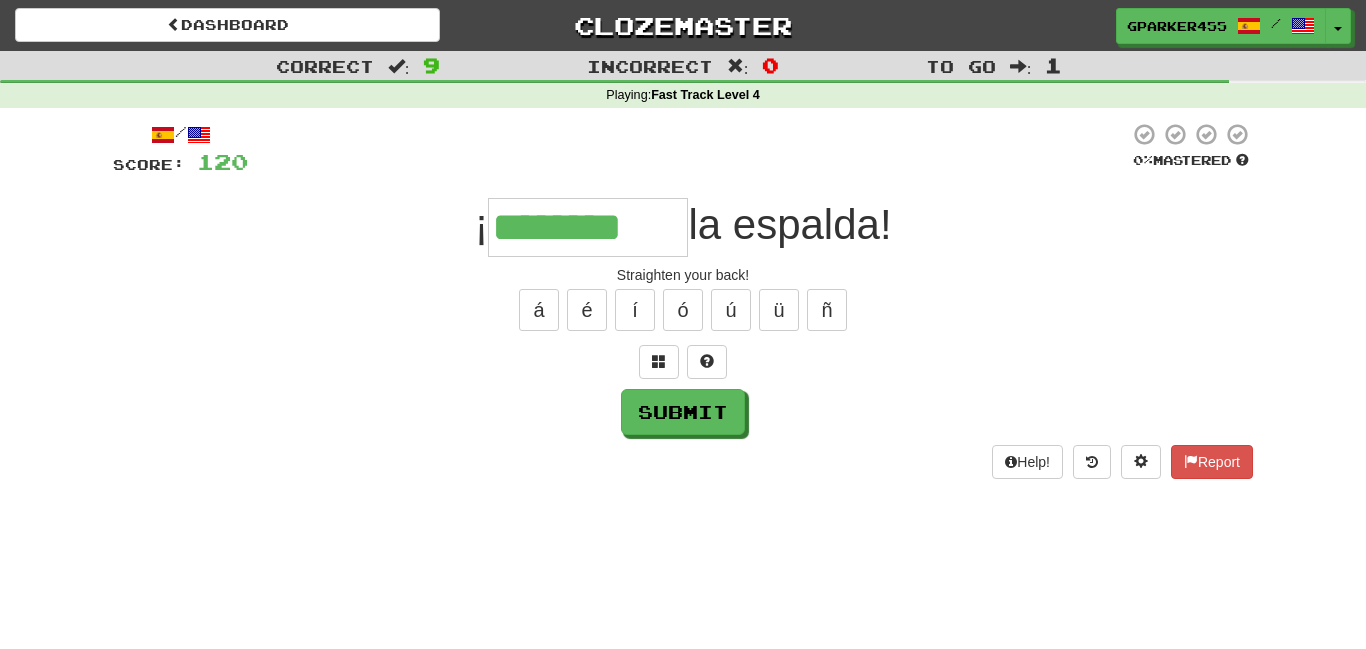 type on "********" 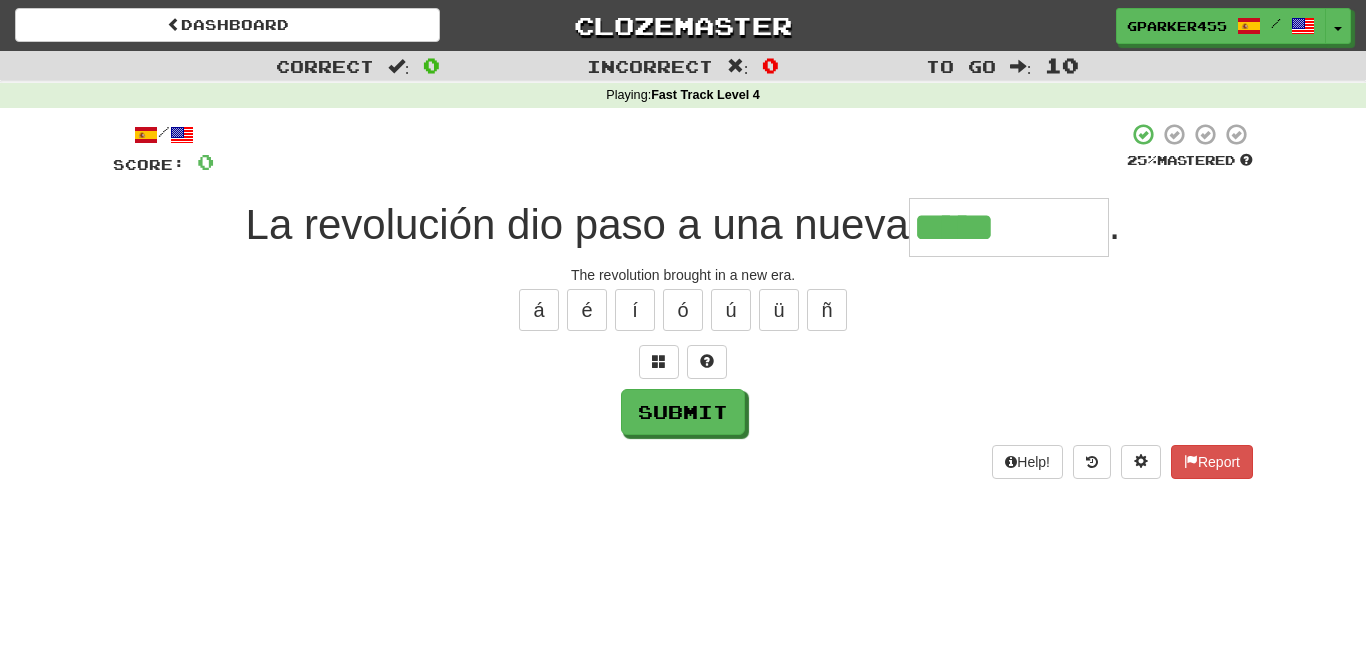 type on "*****" 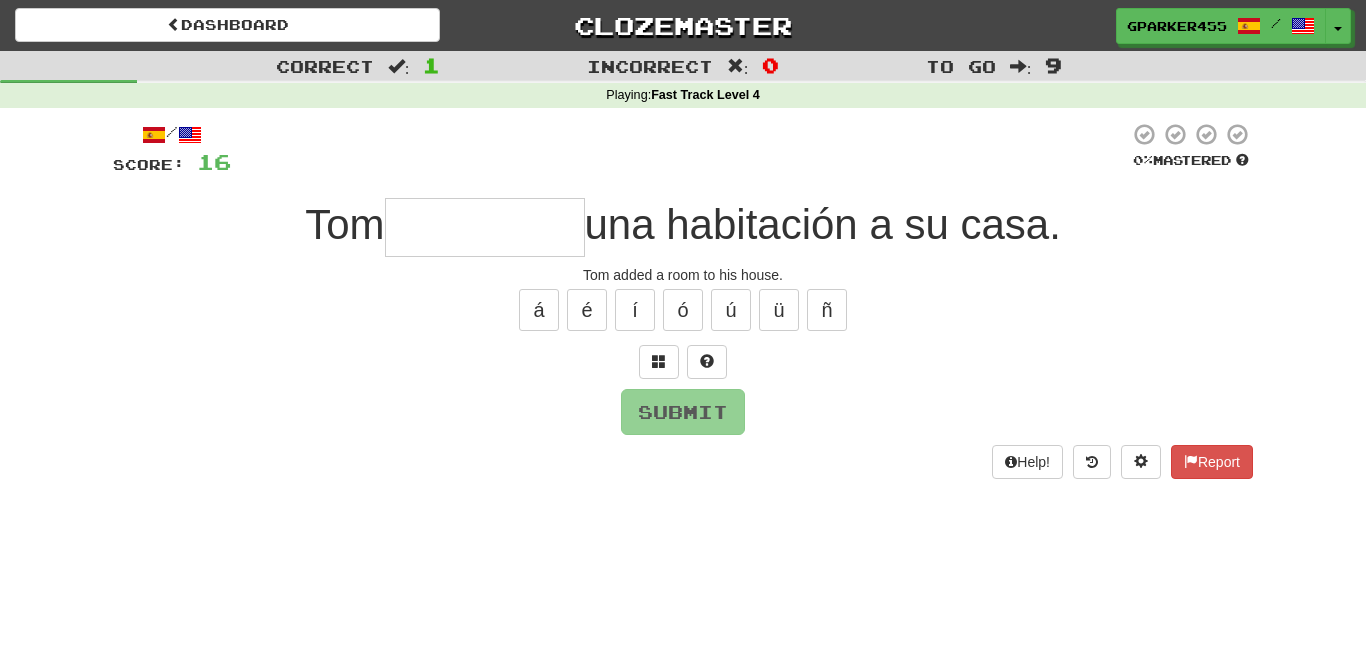 type on "*" 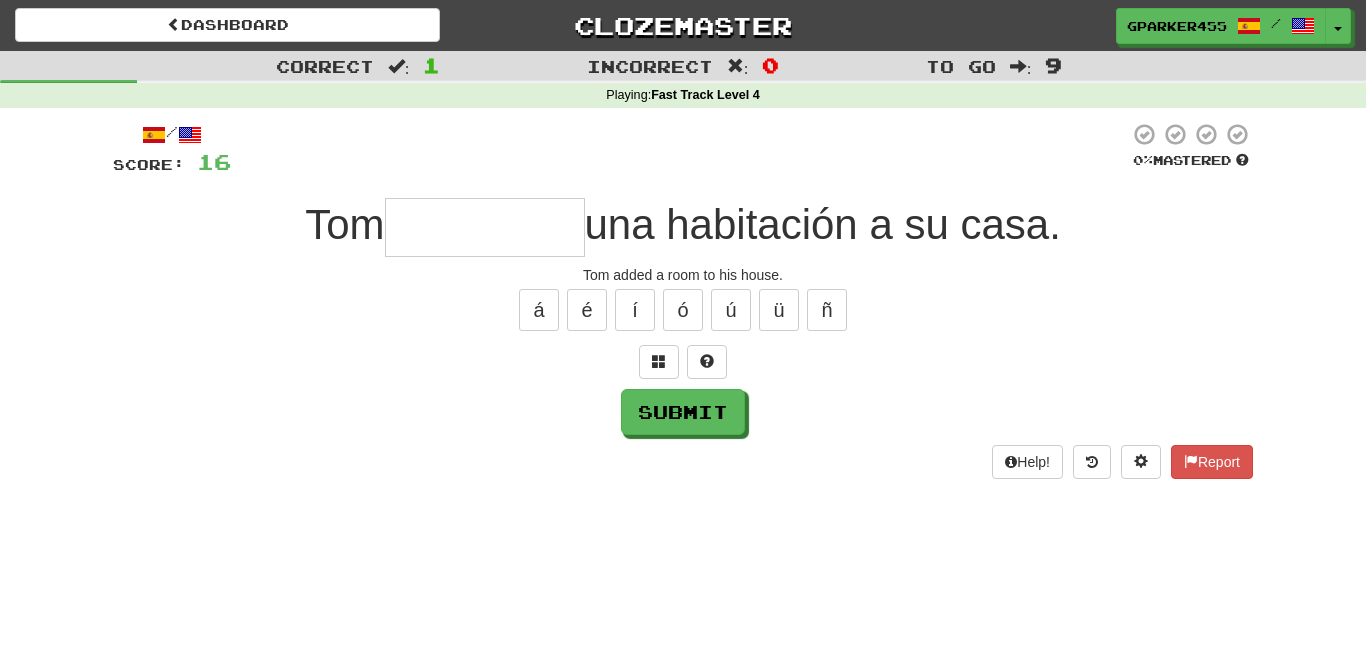 type on "*" 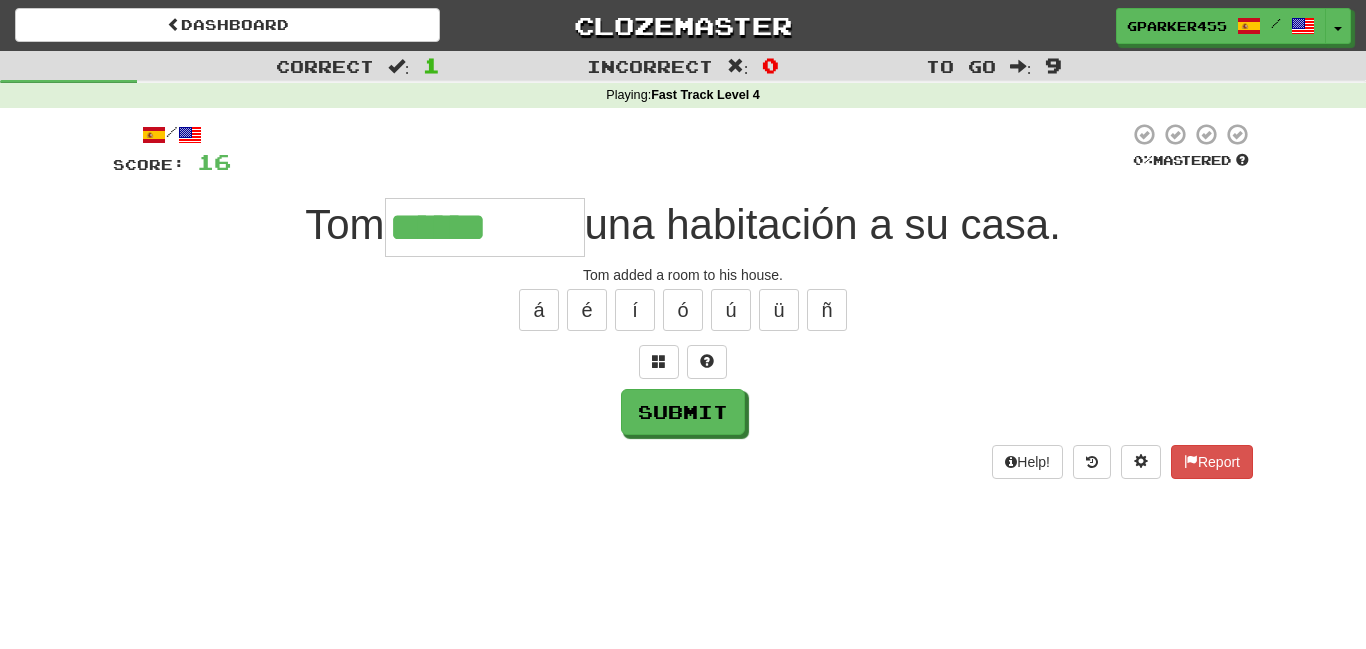 type on "******" 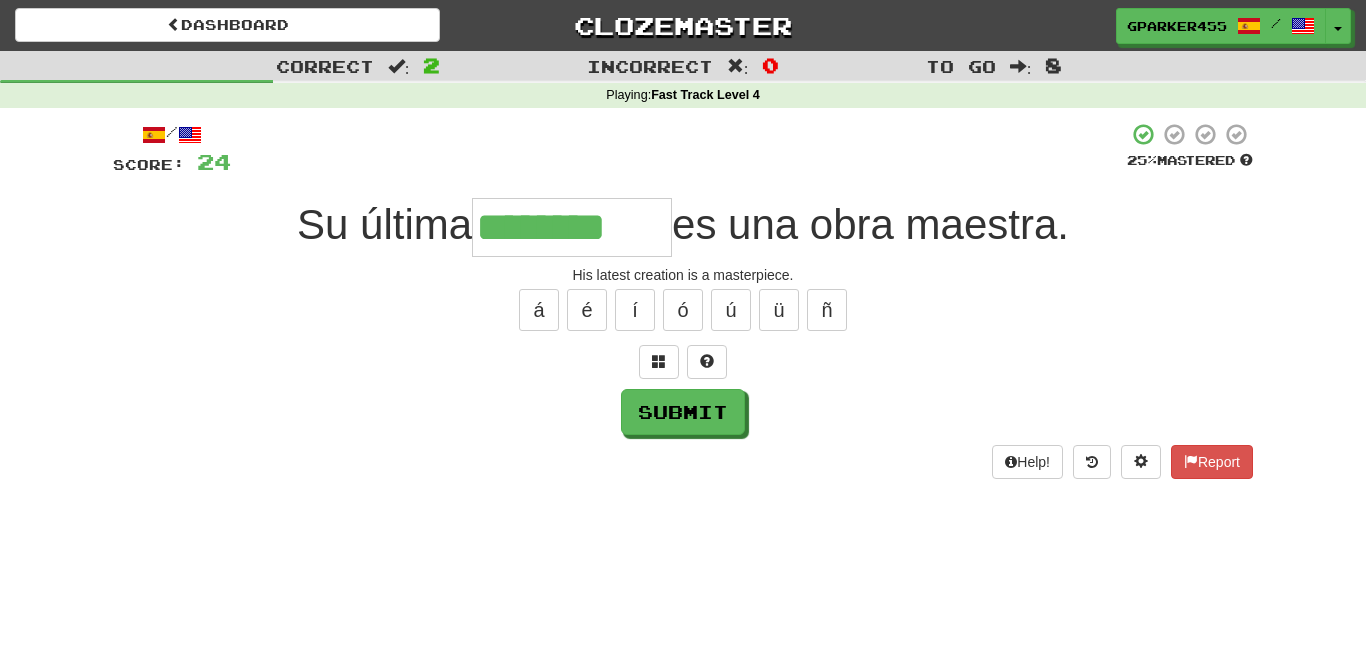 type on "********" 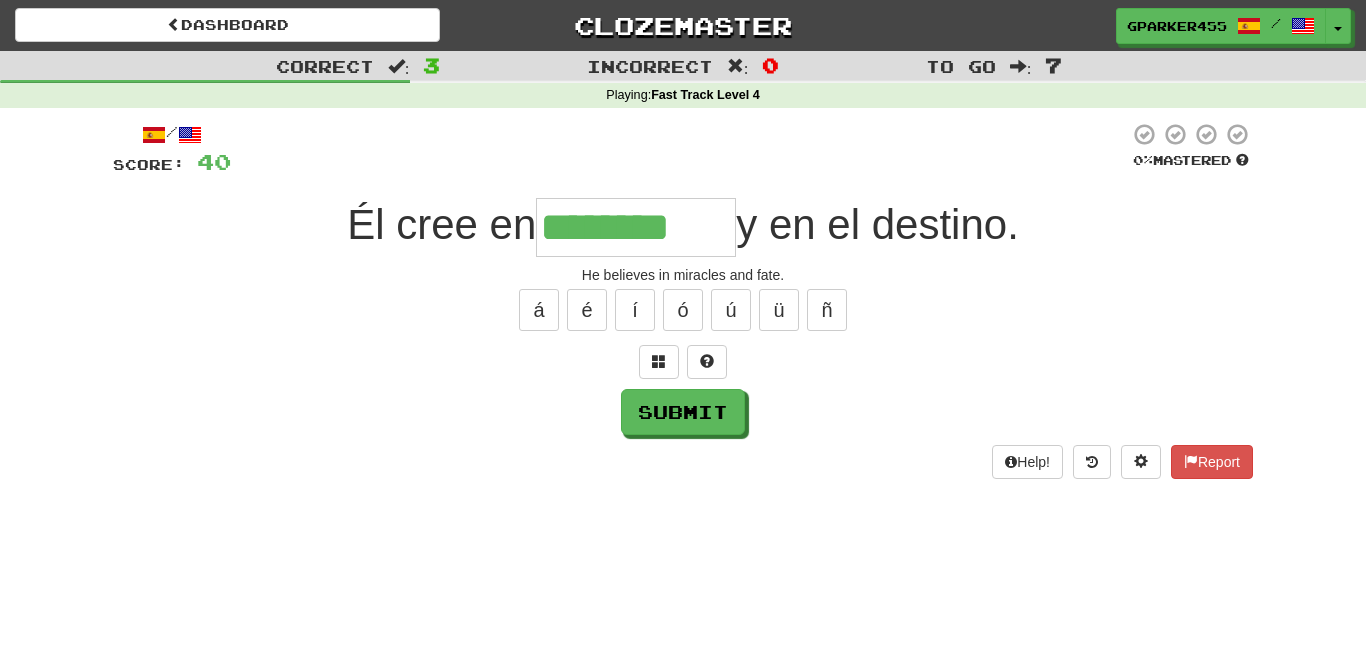 type on "********" 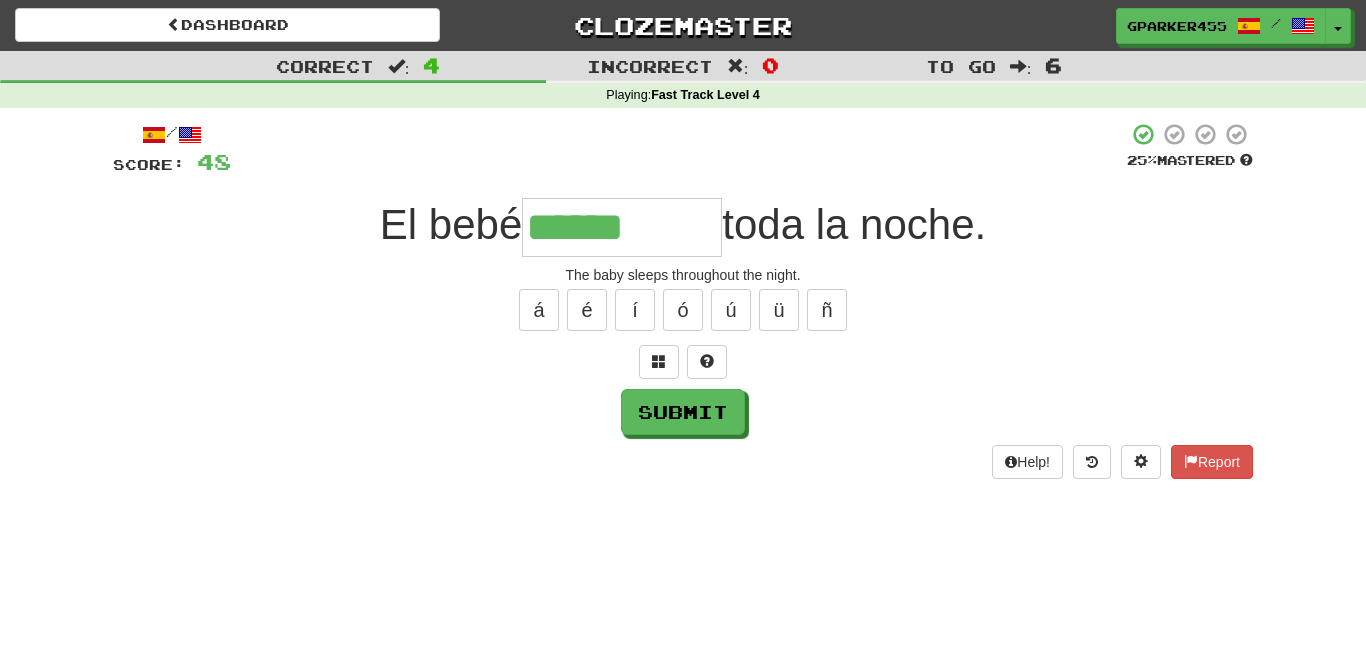 type on "******" 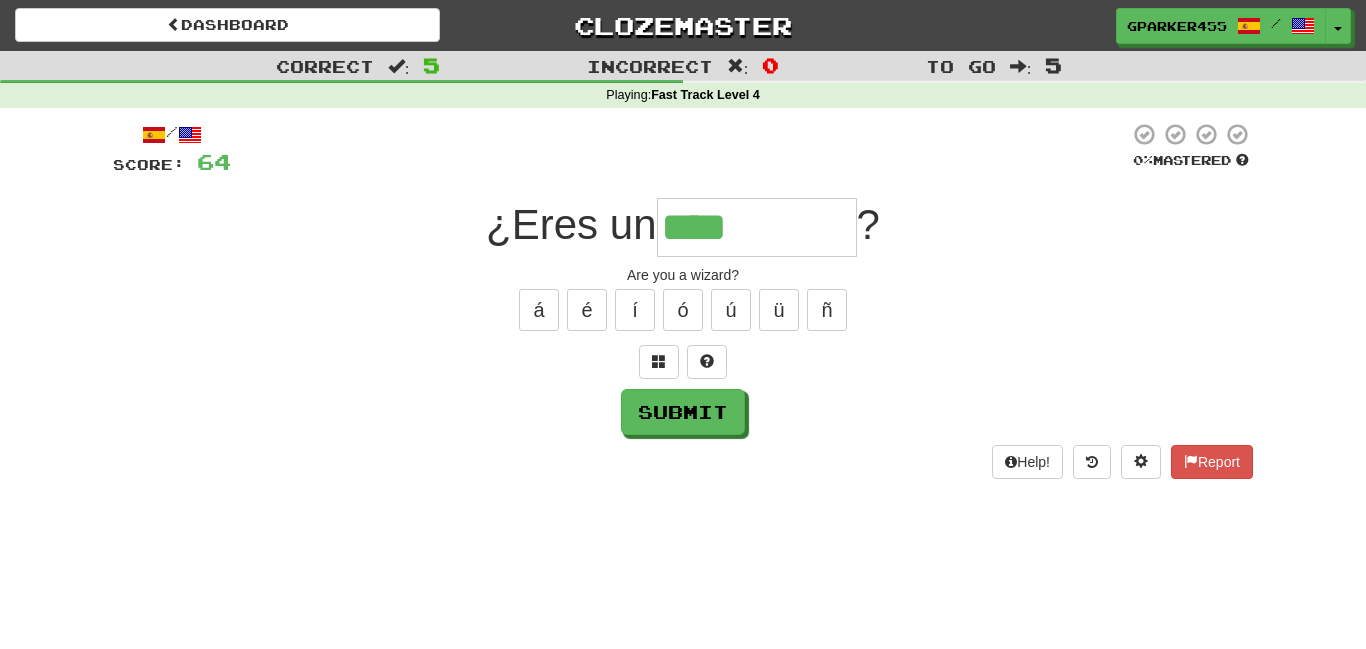 type on "****" 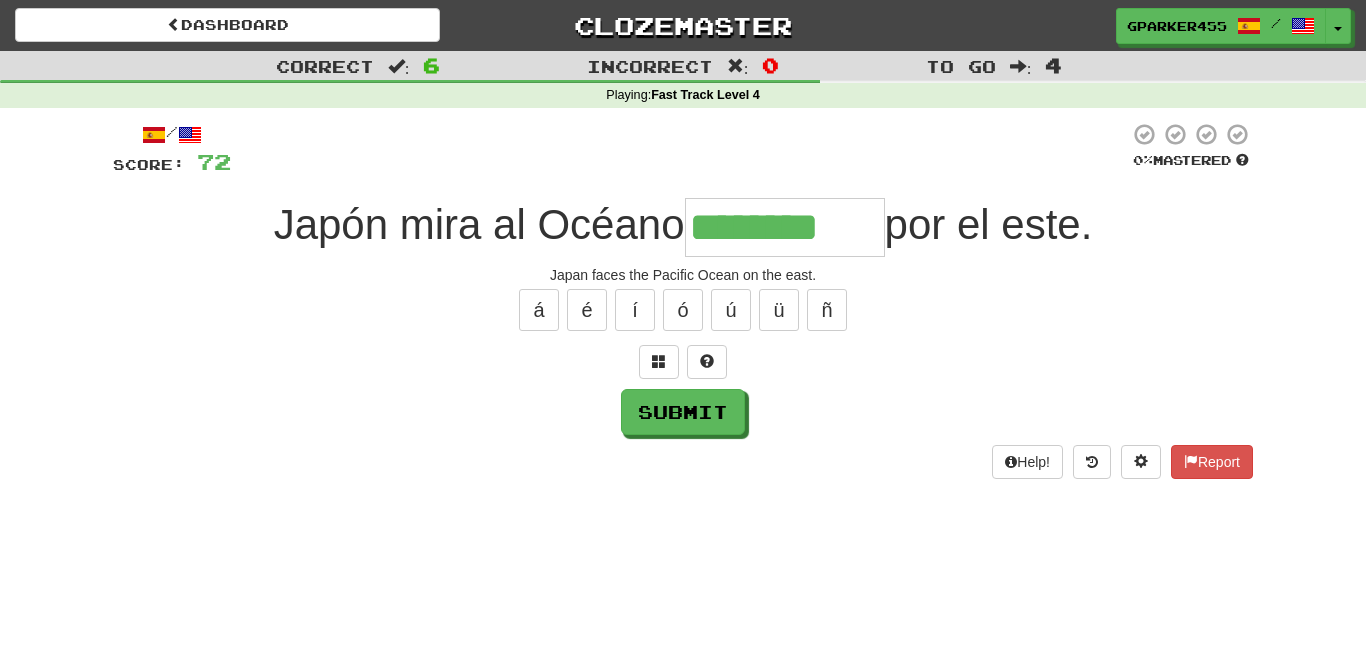 type on "********" 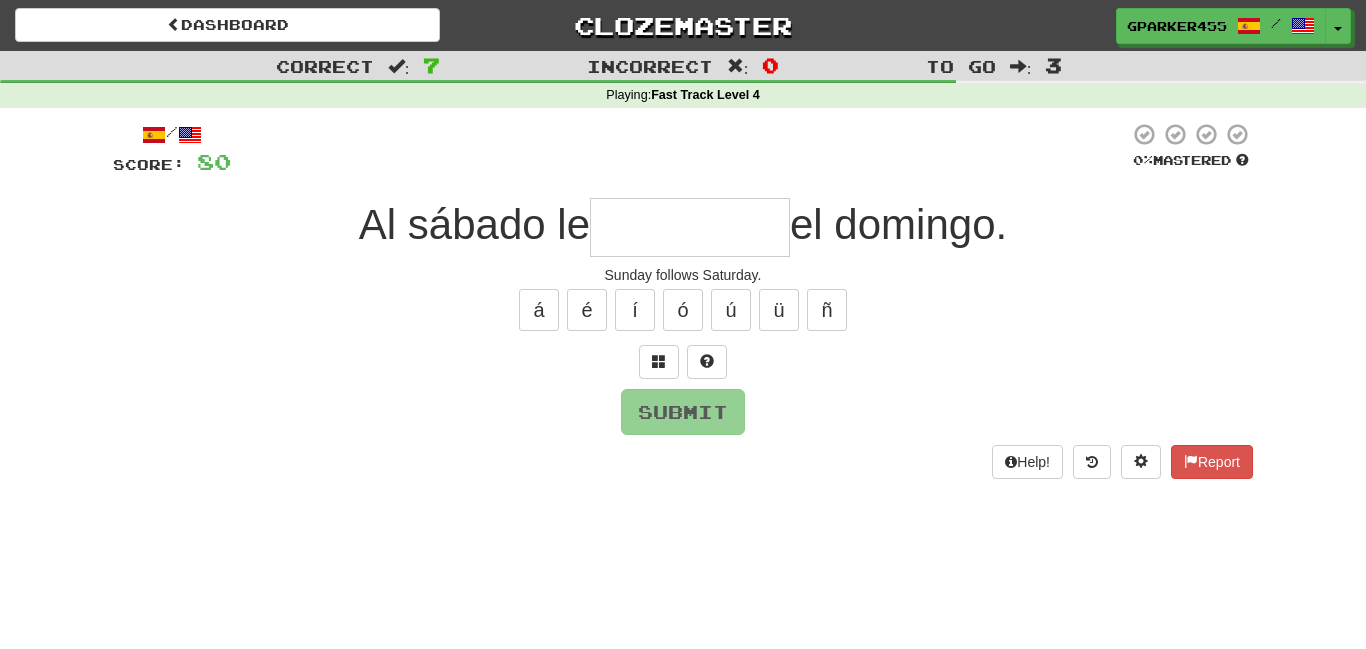 type on "*" 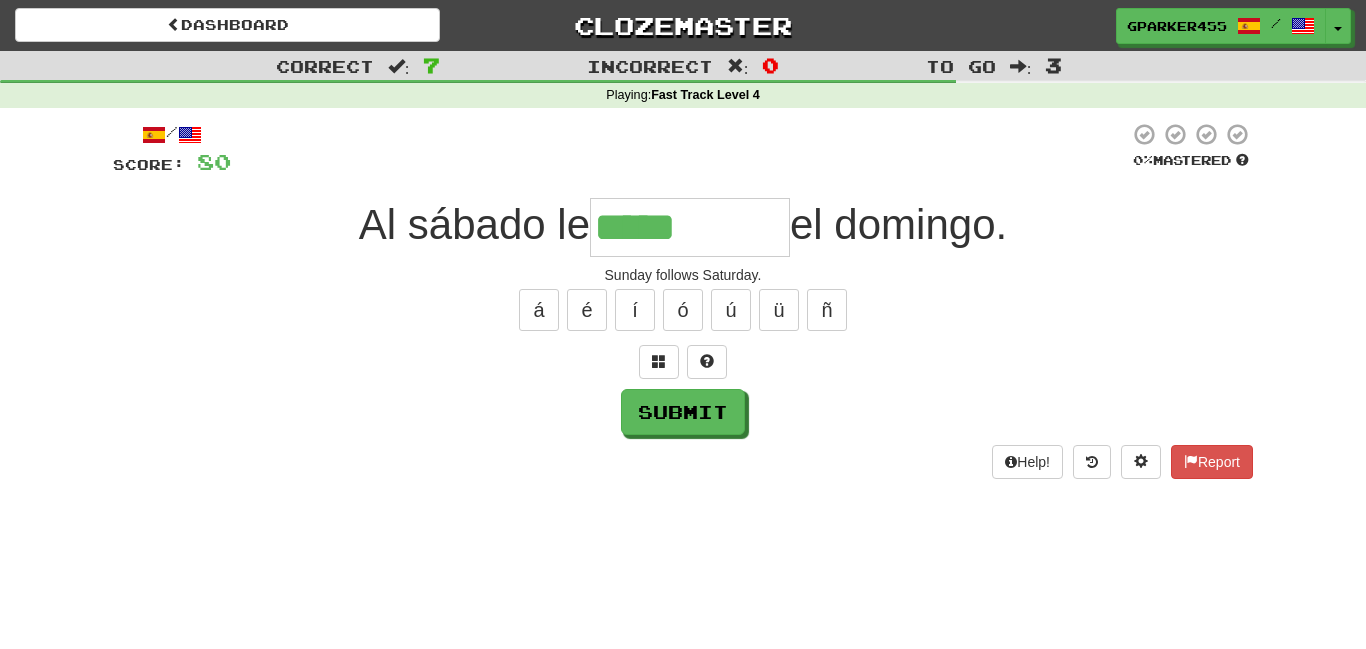 type on "*****" 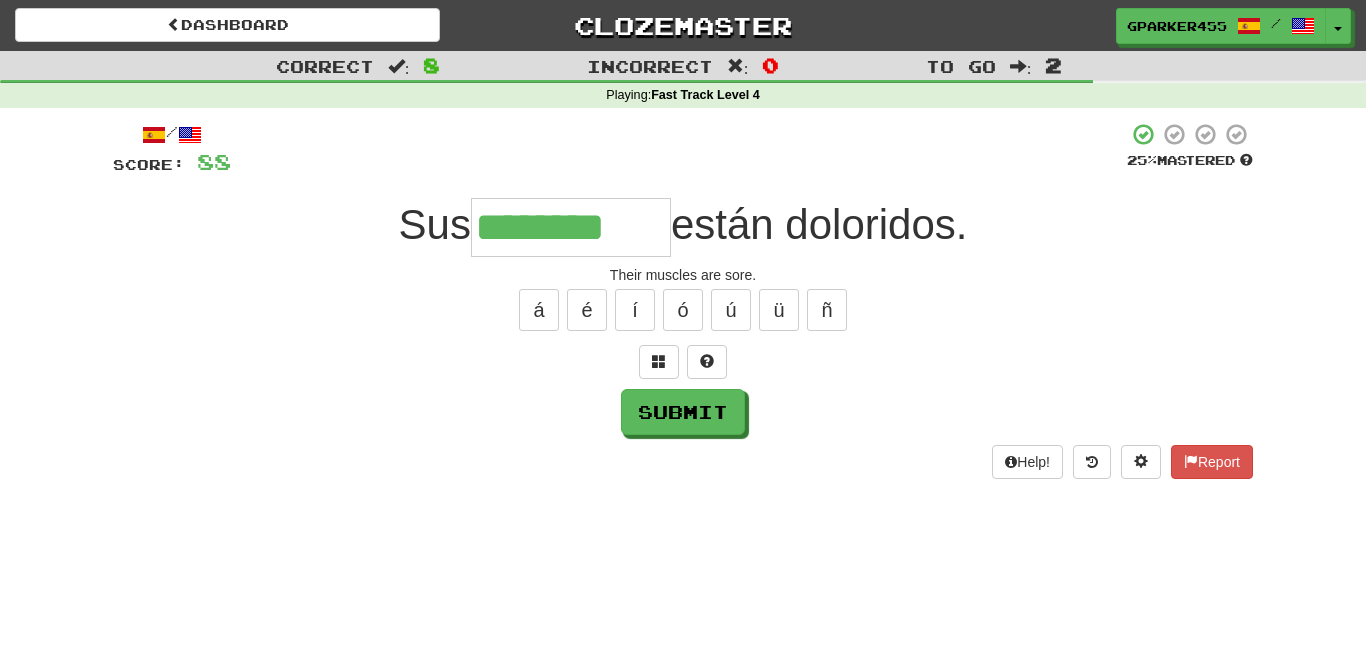 type on "********" 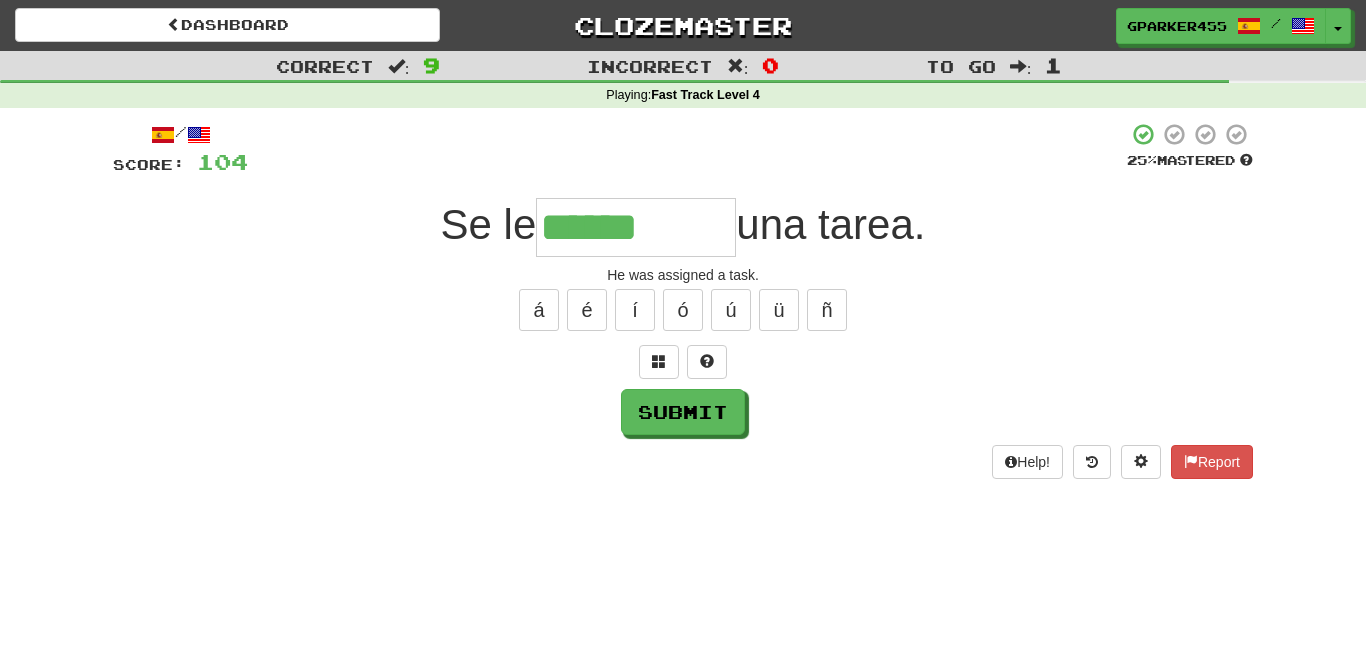 type on "******" 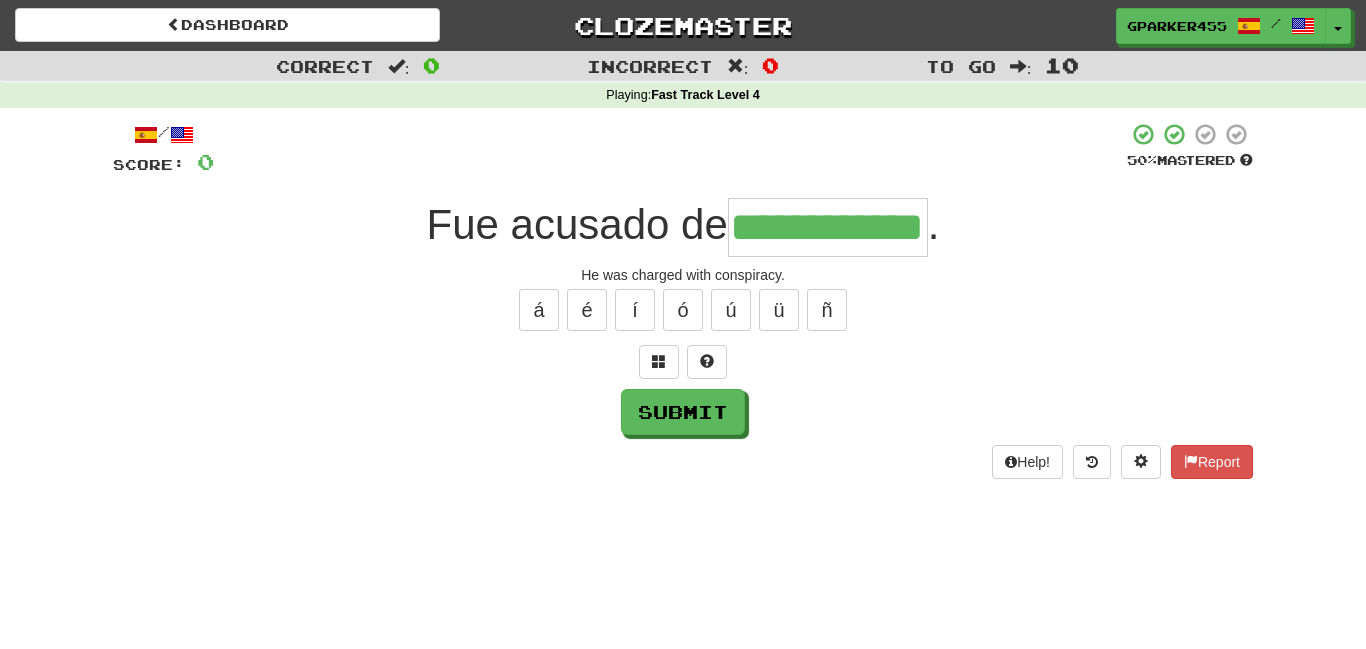 scroll, scrollTop: 0, scrollLeft: 41, axis: horizontal 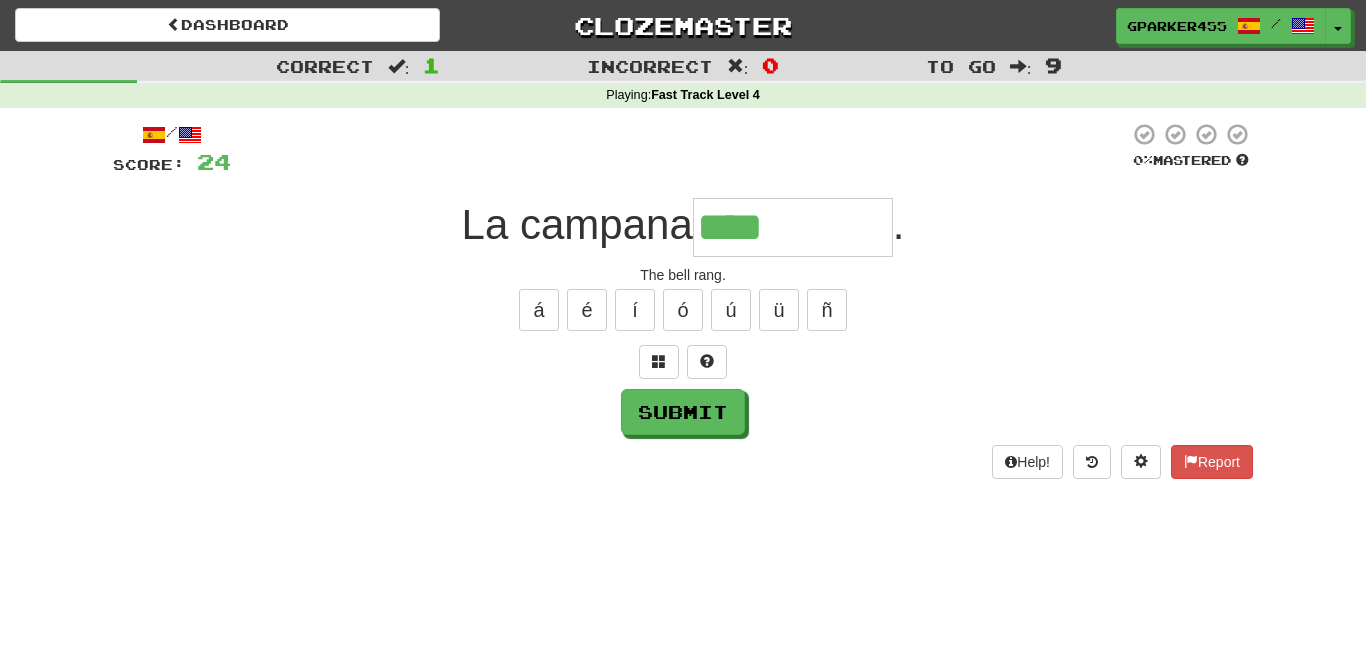 type on "****" 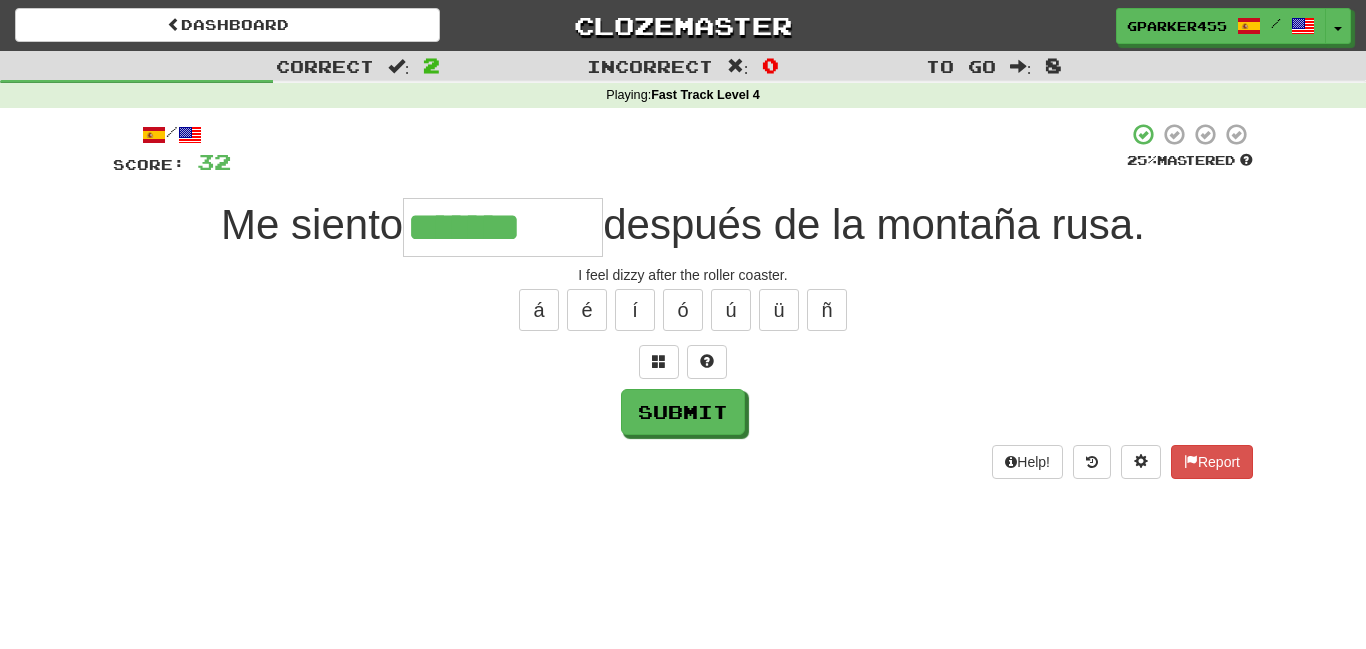 type on "*******" 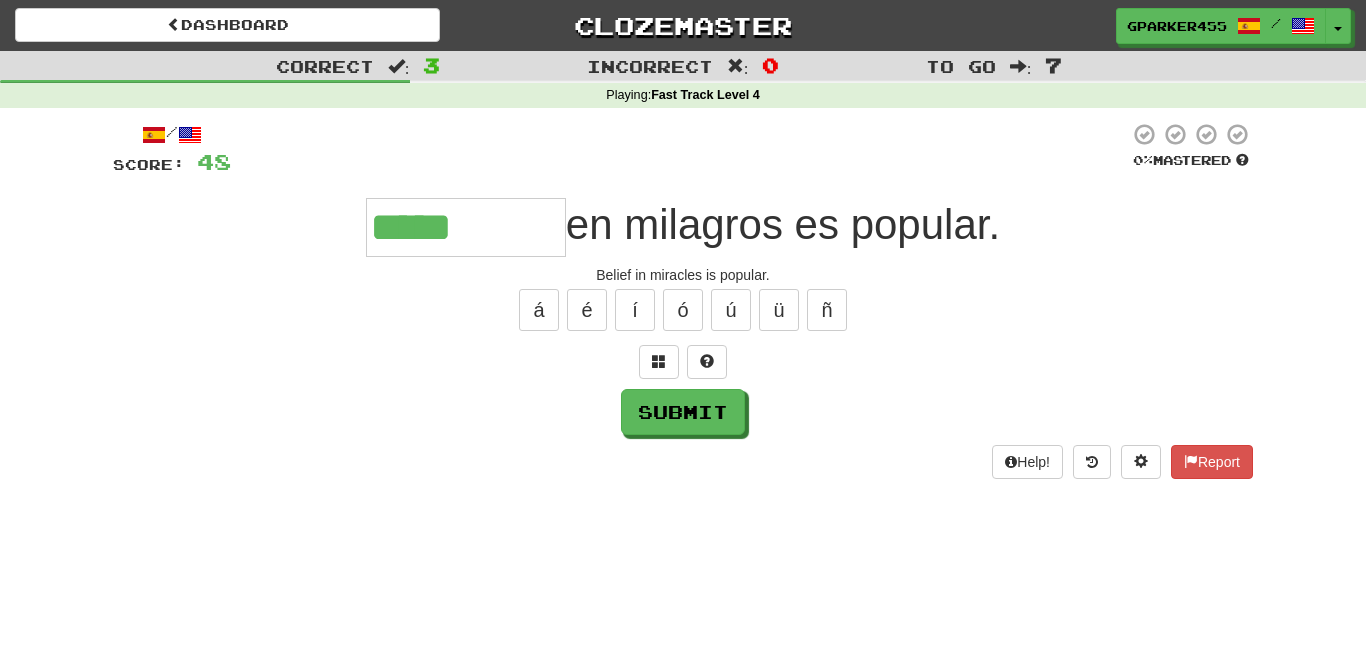 type on "*****" 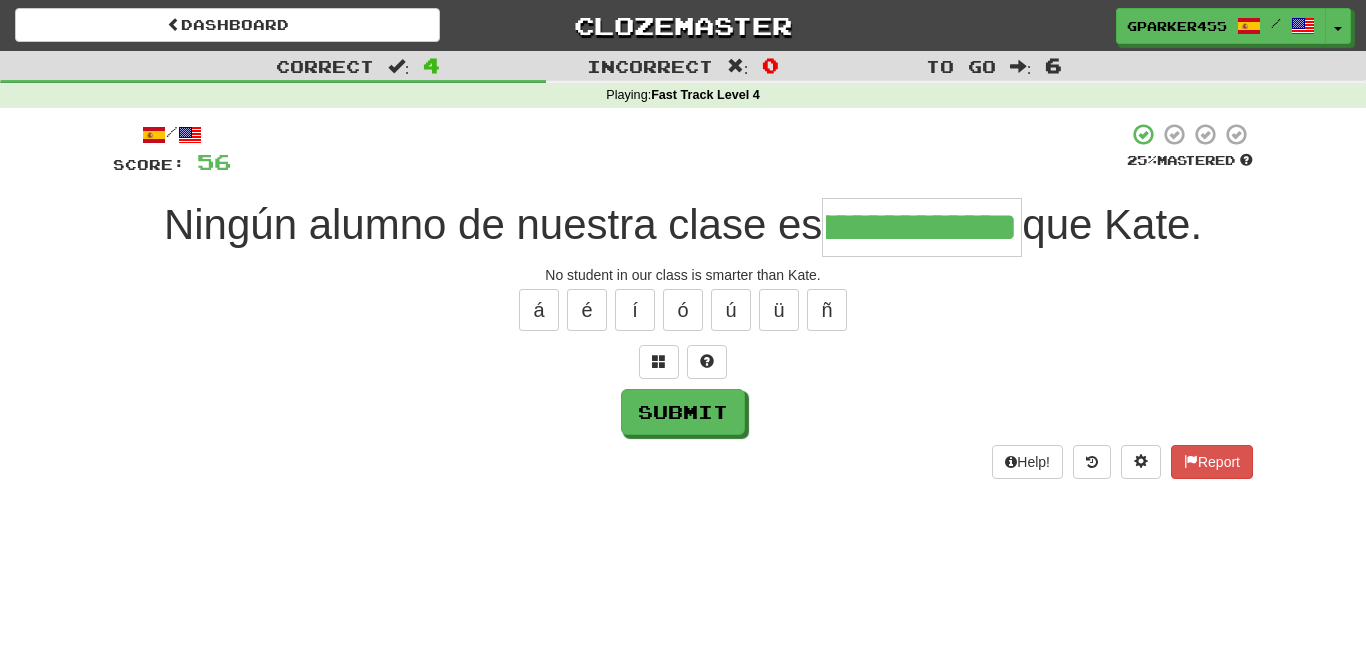 scroll, scrollTop: 0, scrollLeft: 88, axis: horizontal 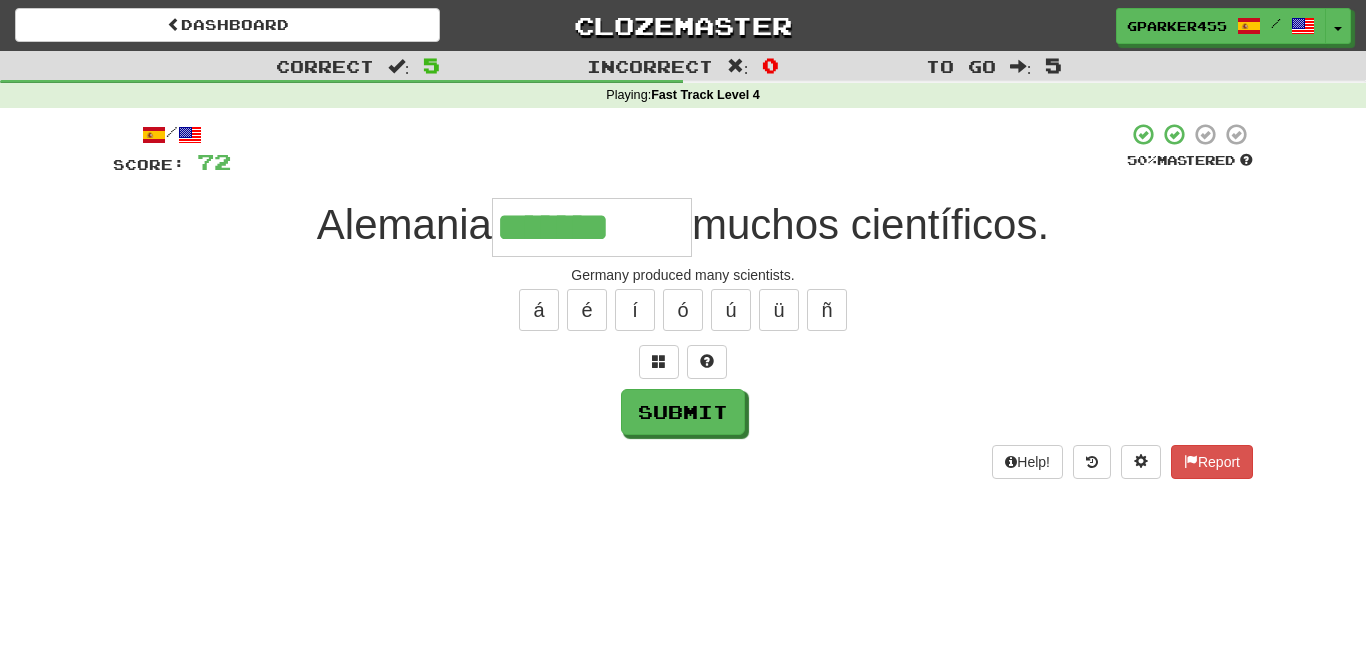 type on "*******" 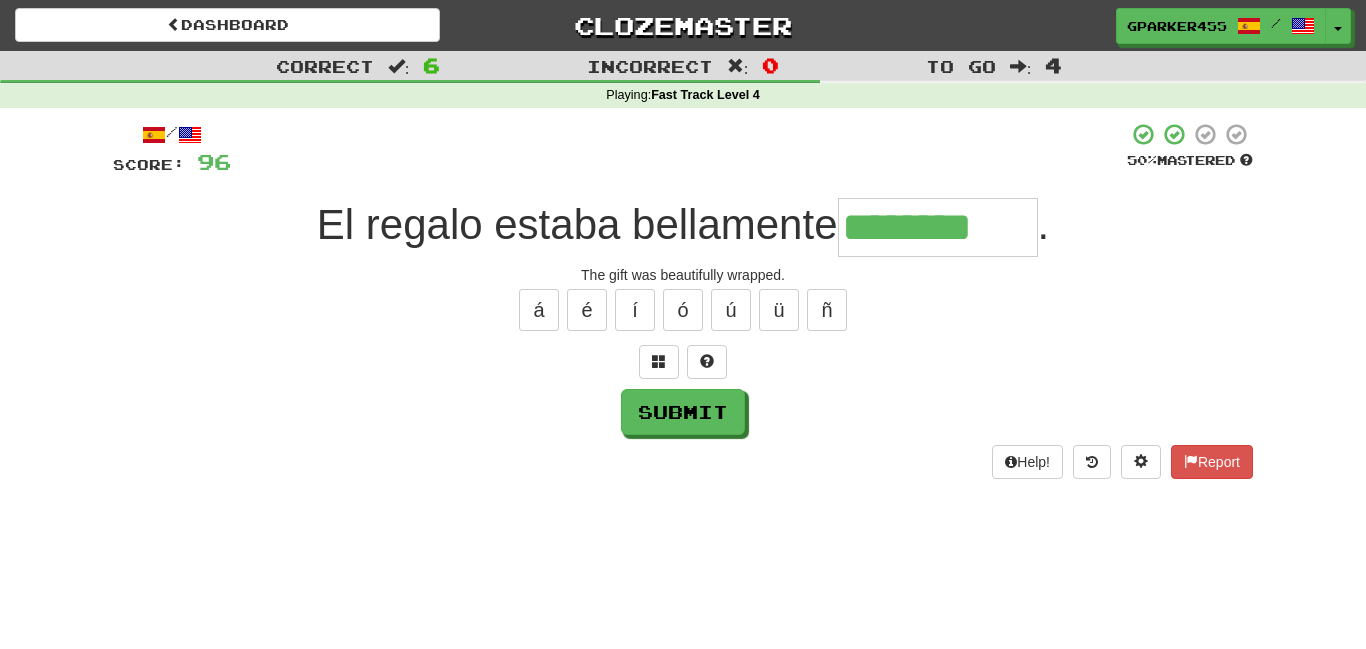 type on "********" 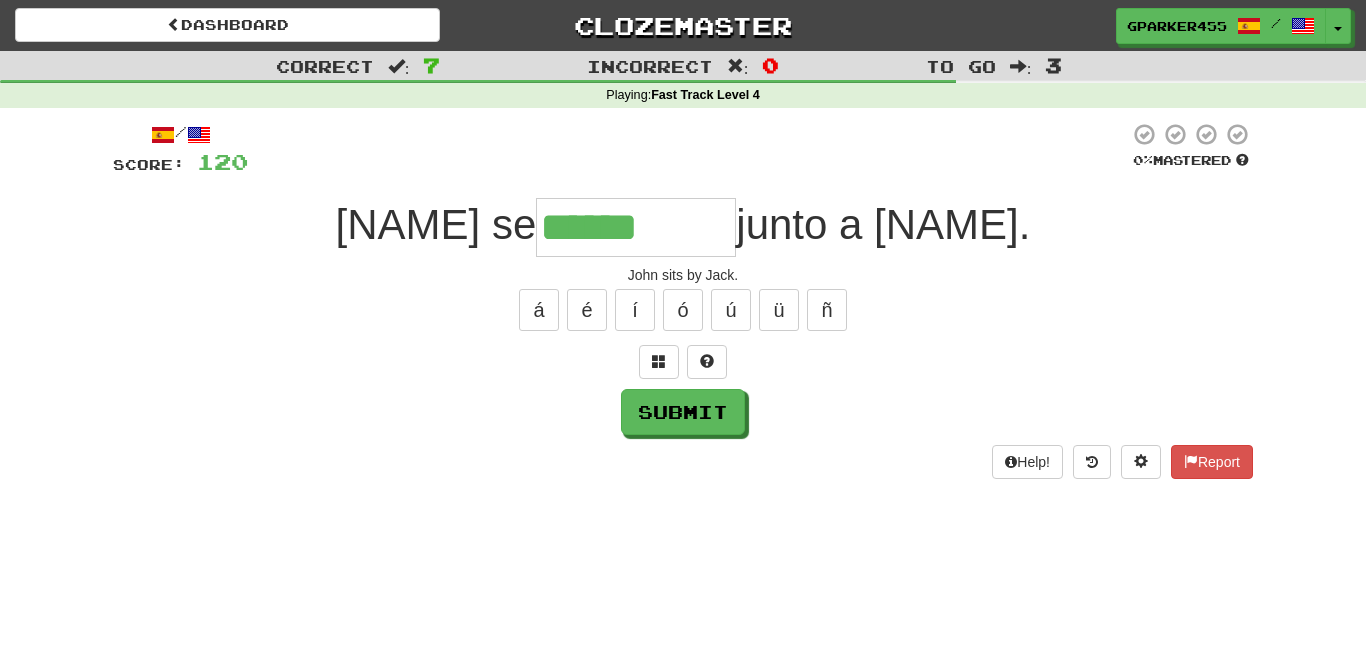 type on "******" 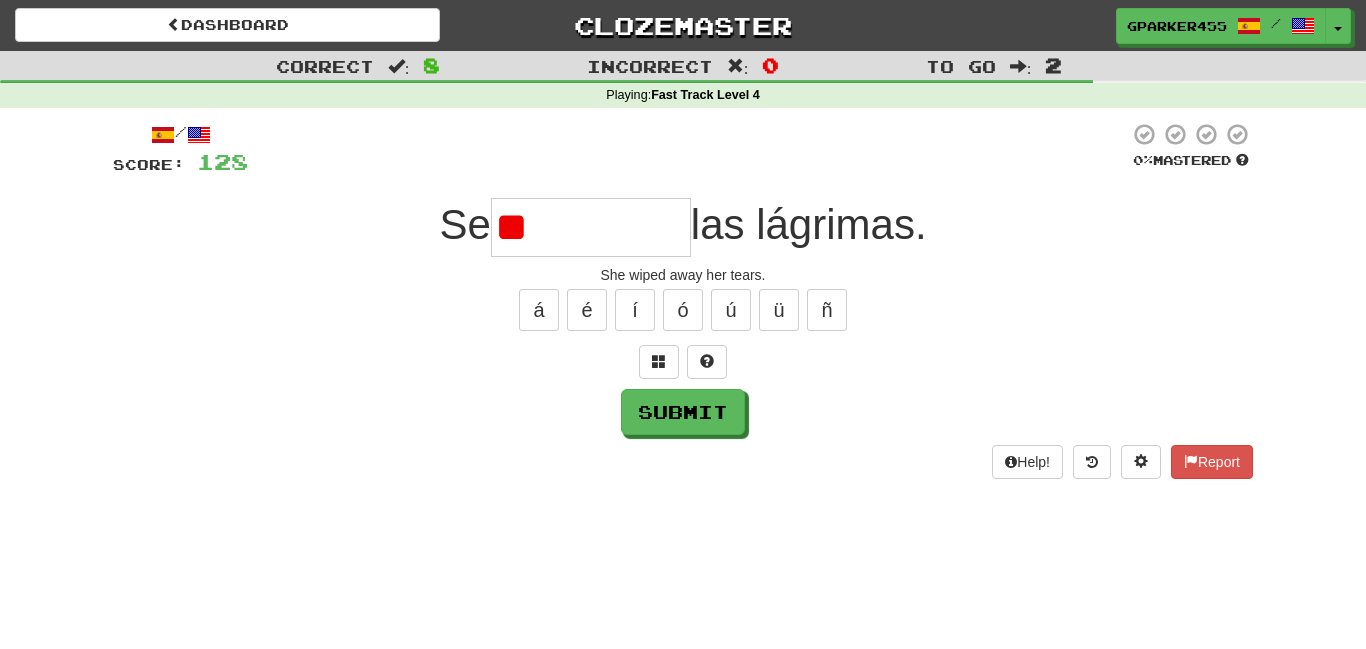 type on "*" 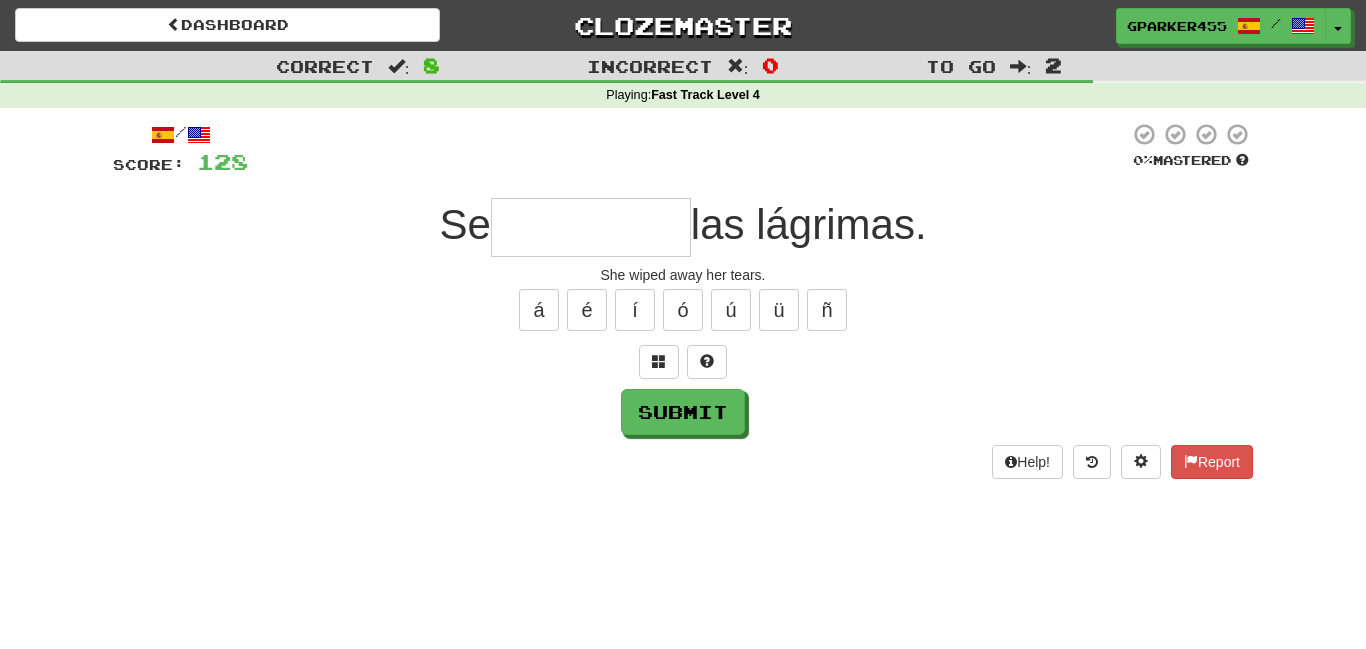 type on "*" 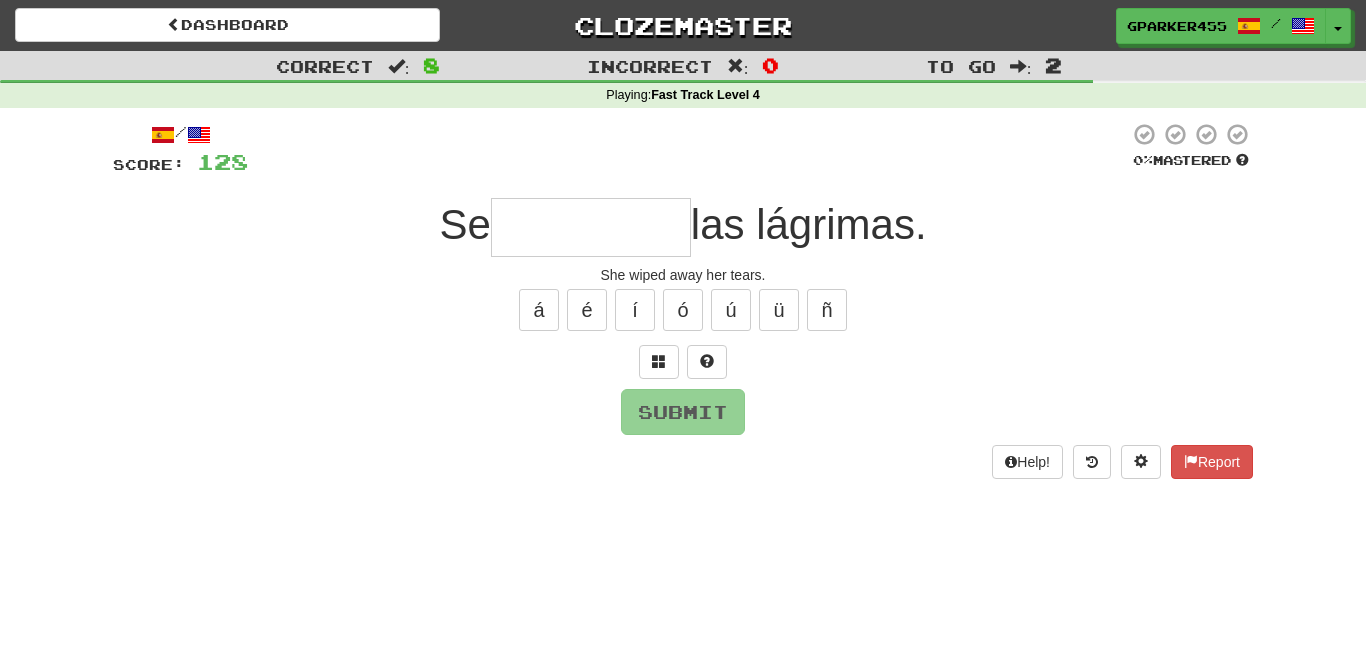 type on "*" 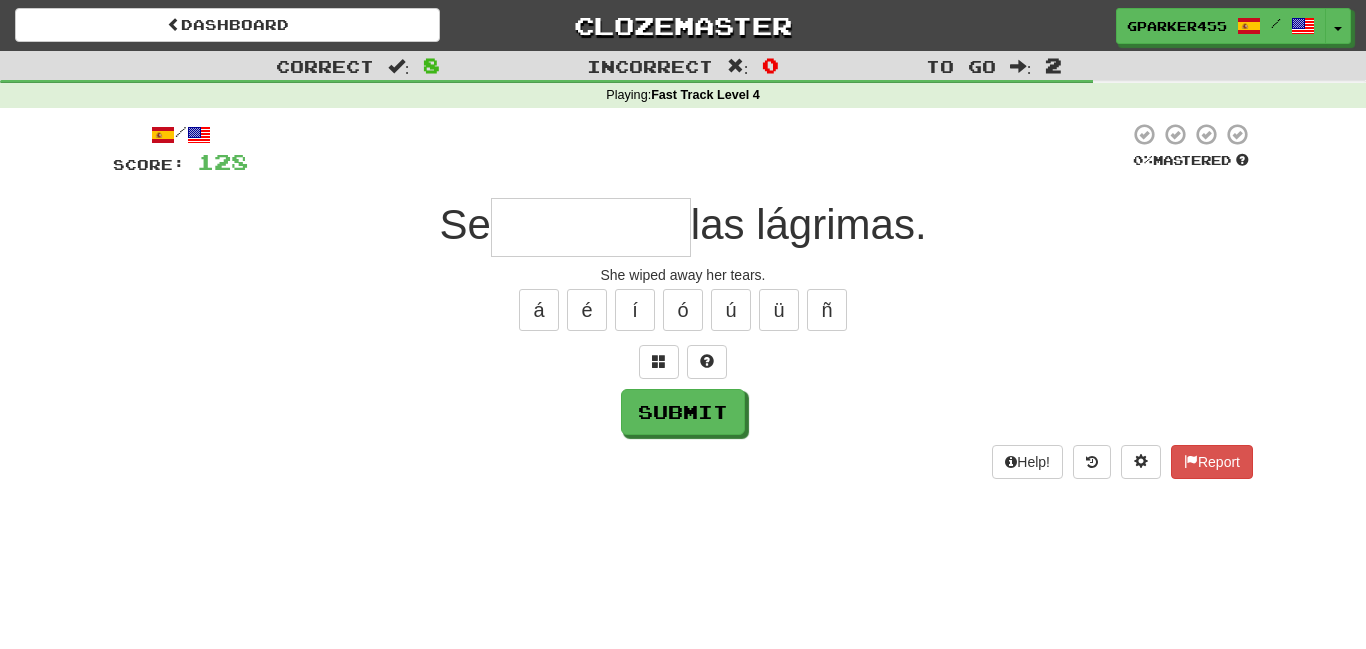 type on "*" 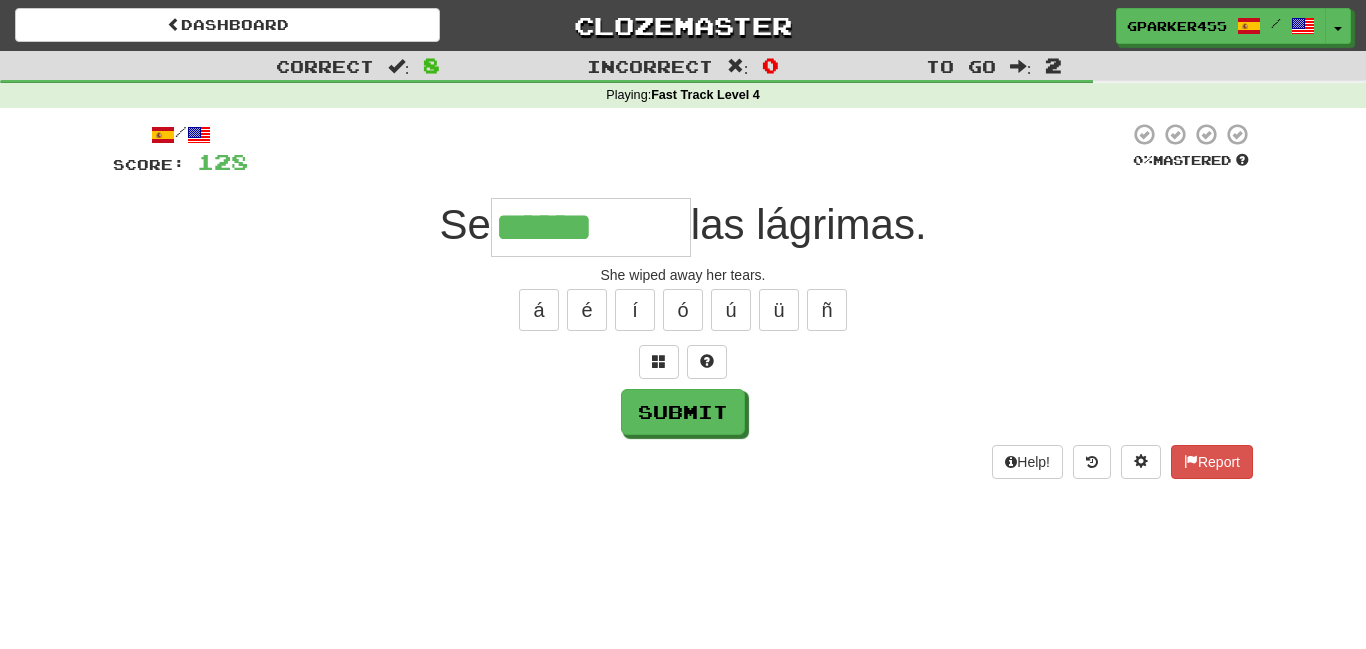type on "******" 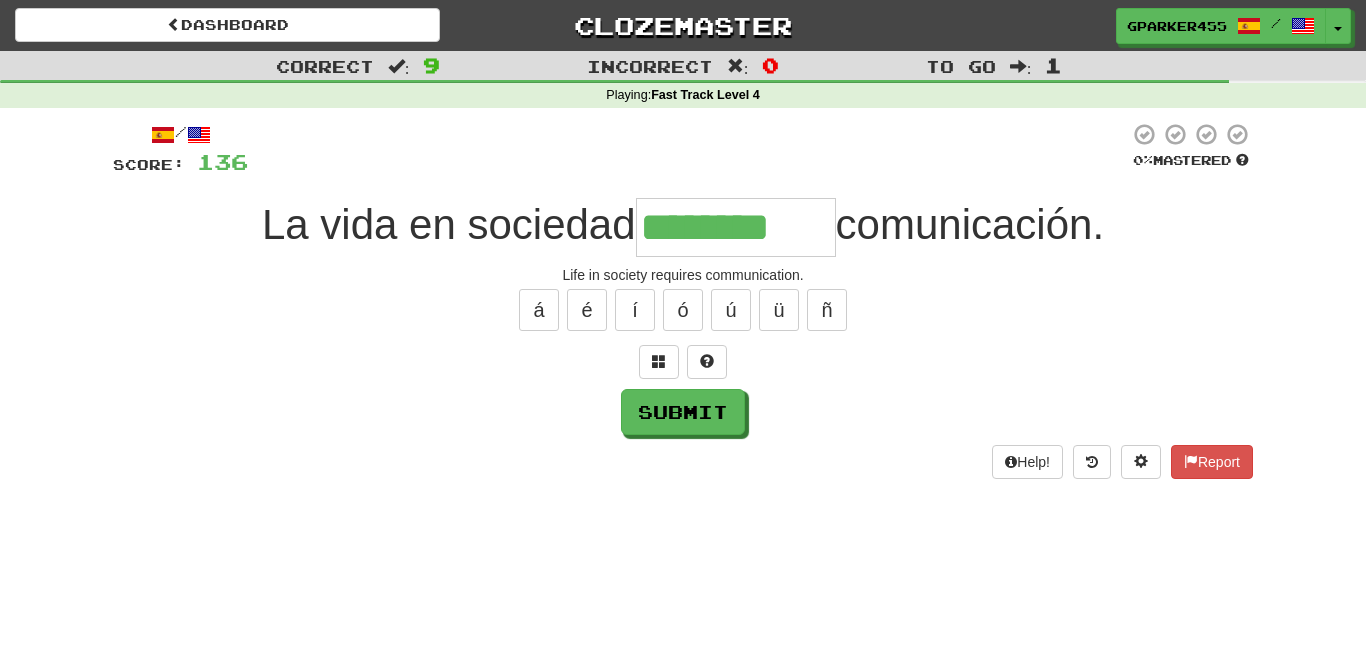 type on "********" 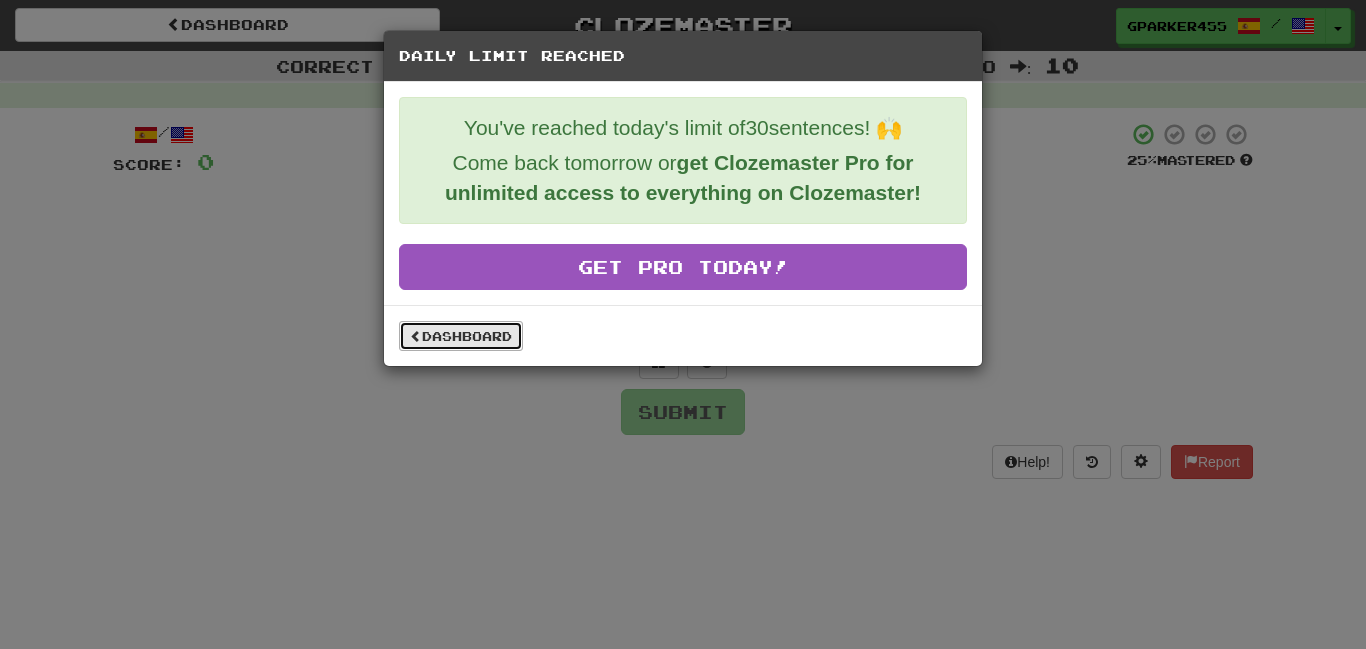 click on "Dashboard" at bounding box center (461, 336) 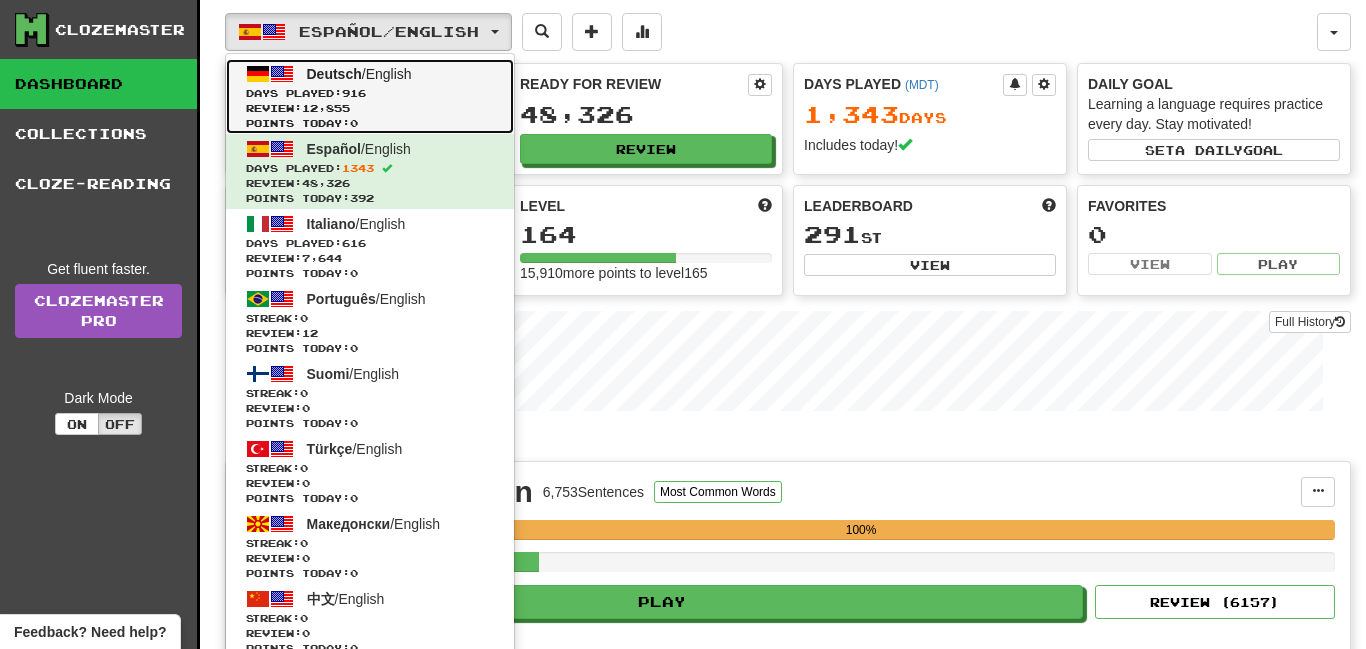 click on "Days Played:  916" at bounding box center [370, 93] 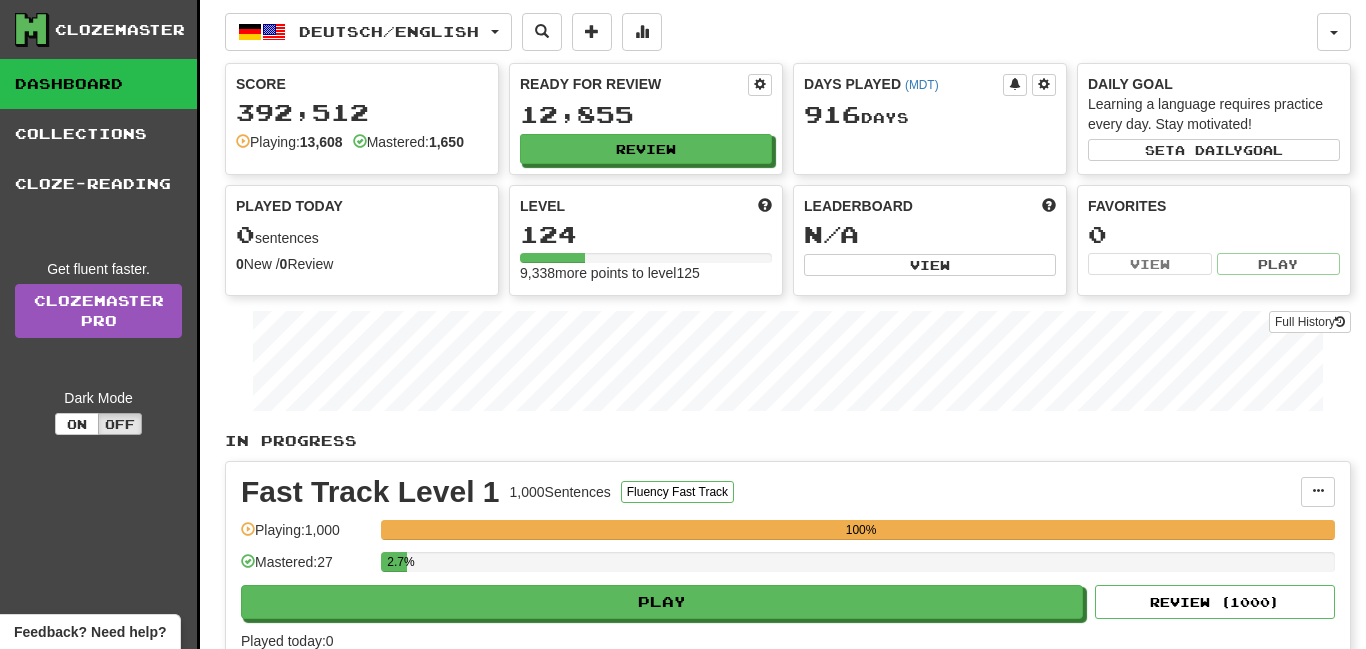click on "Play" at bounding box center [663, 1281] 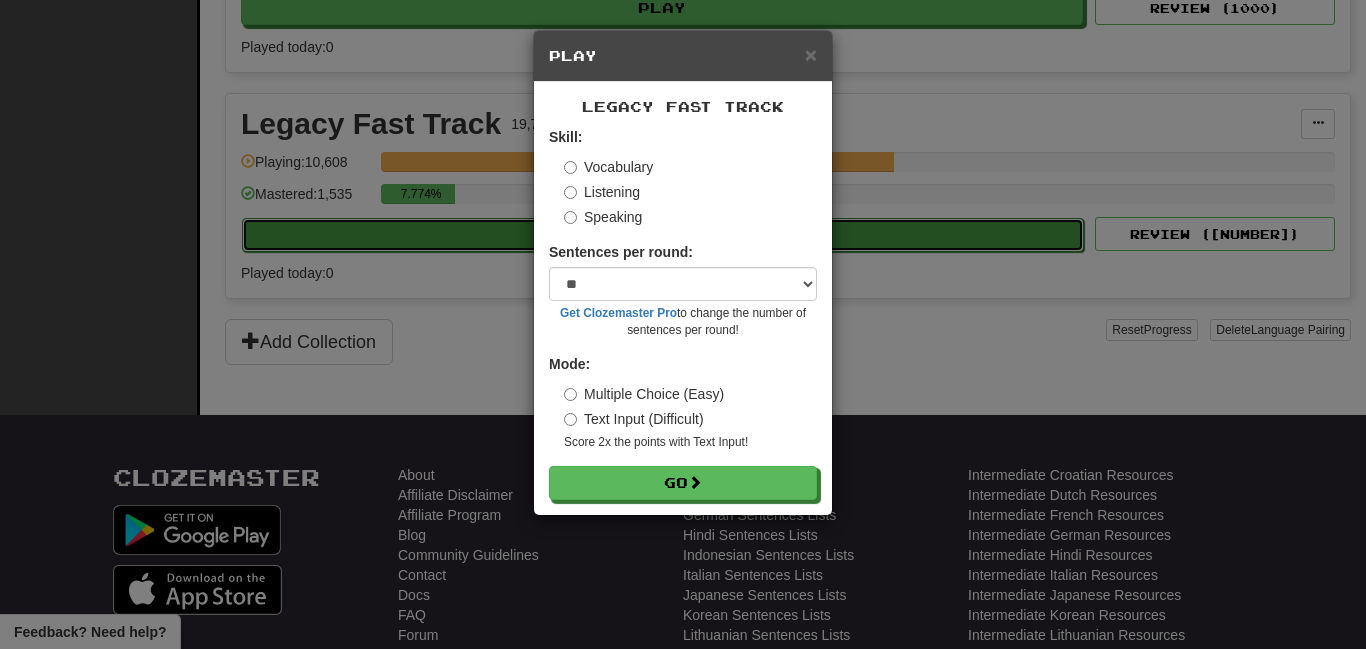 scroll, scrollTop: 1046, scrollLeft: 0, axis: vertical 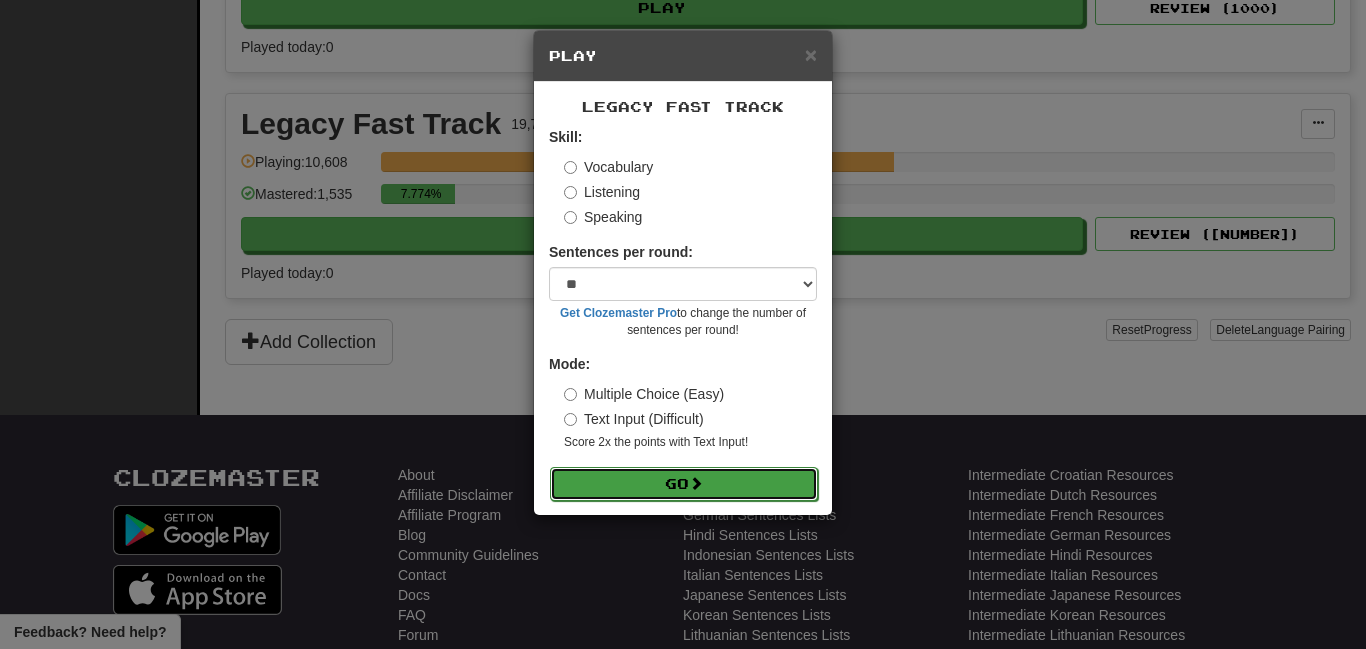 click on "Go" at bounding box center [684, 484] 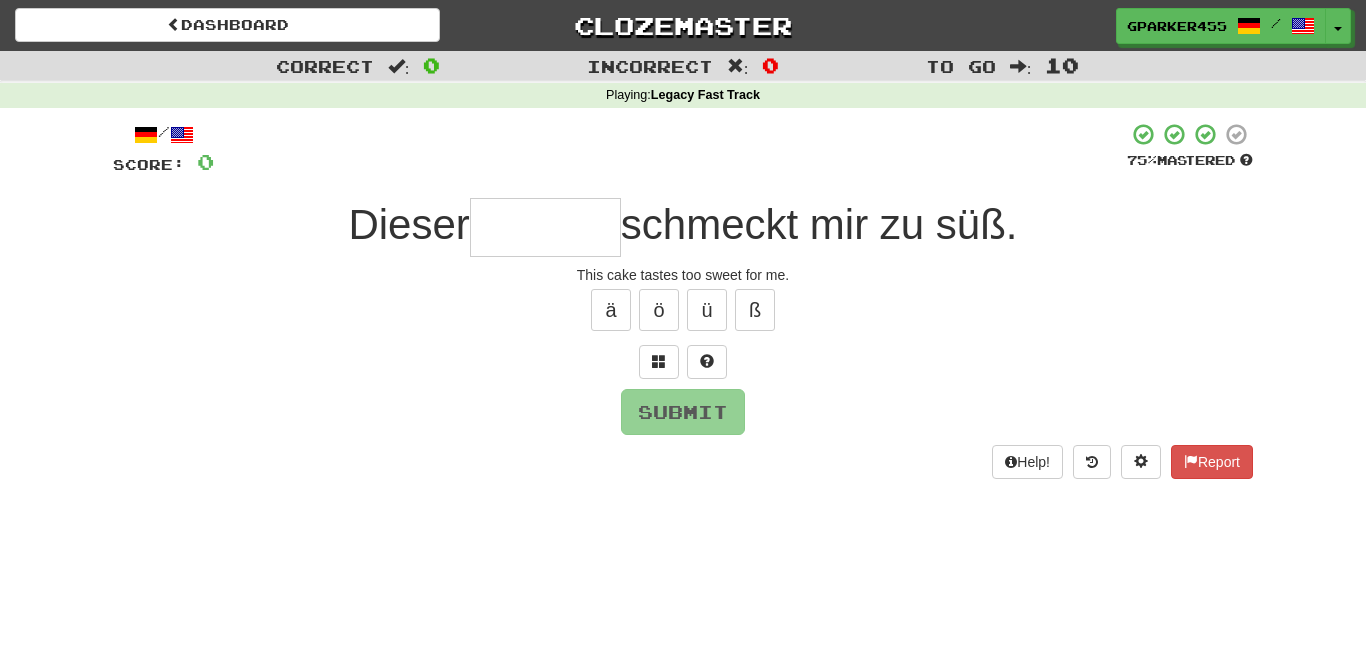 scroll, scrollTop: 0, scrollLeft: 0, axis: both 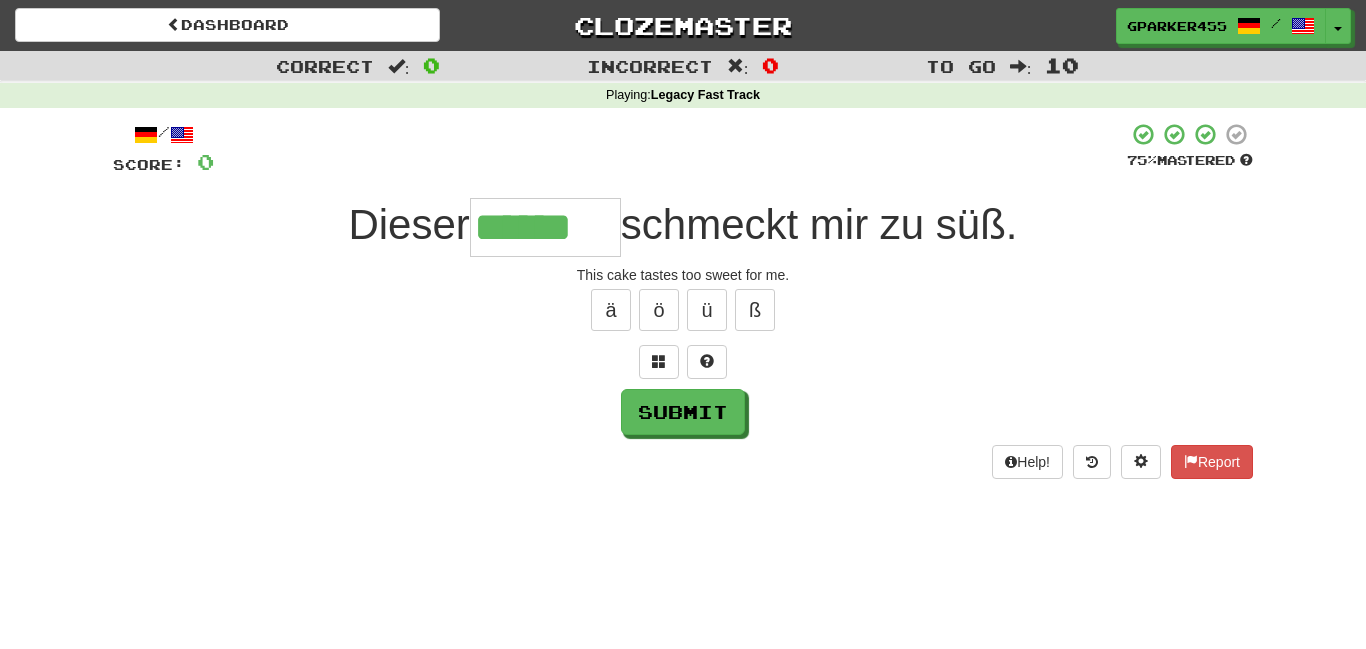 type on "******" 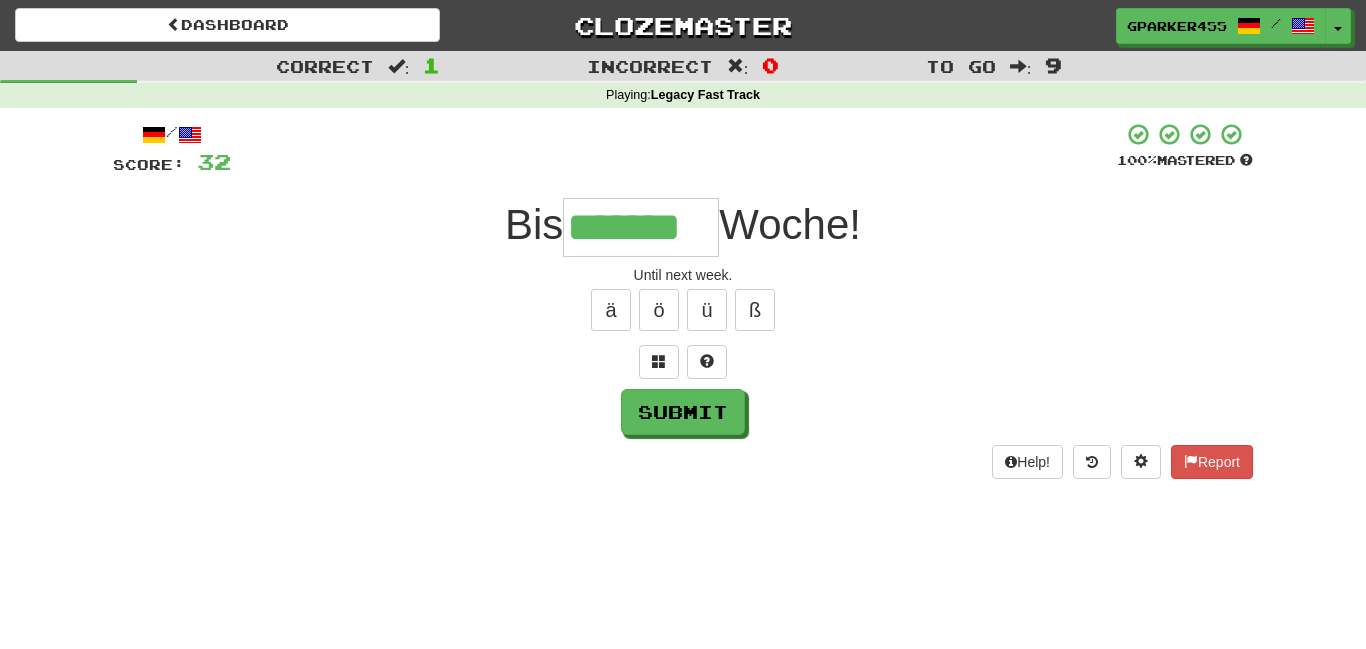 type on "*******" 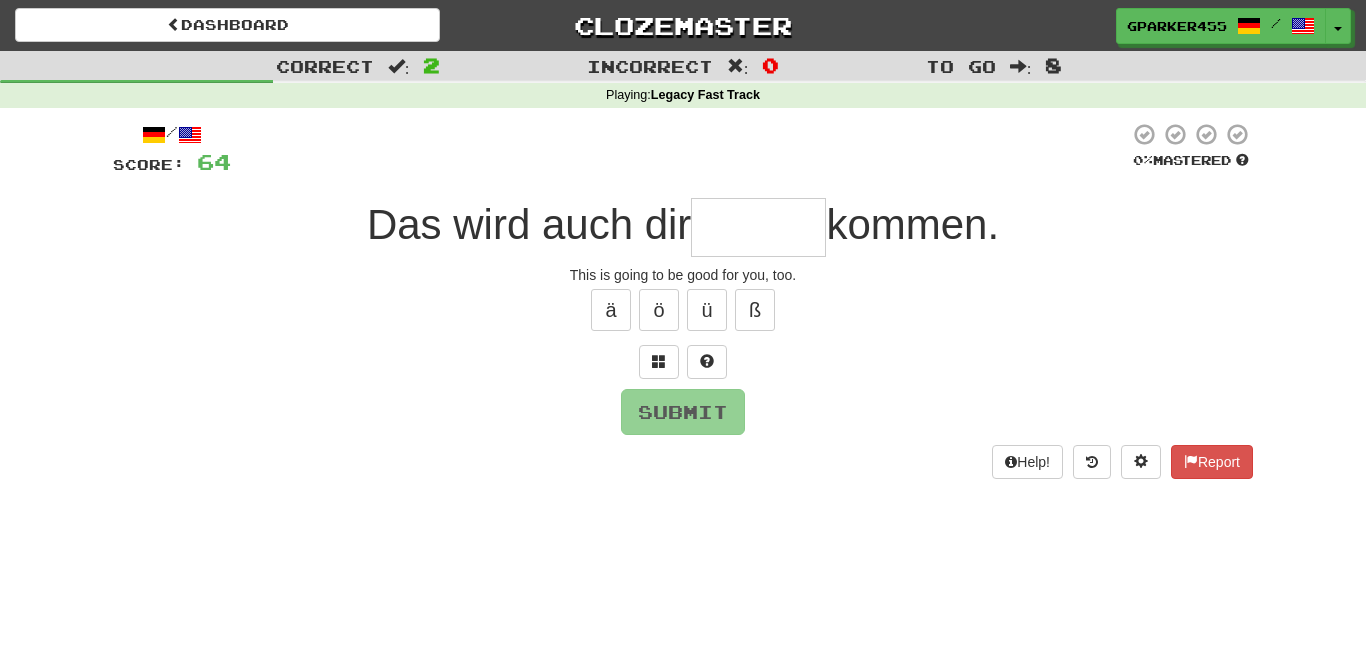 type on "*" 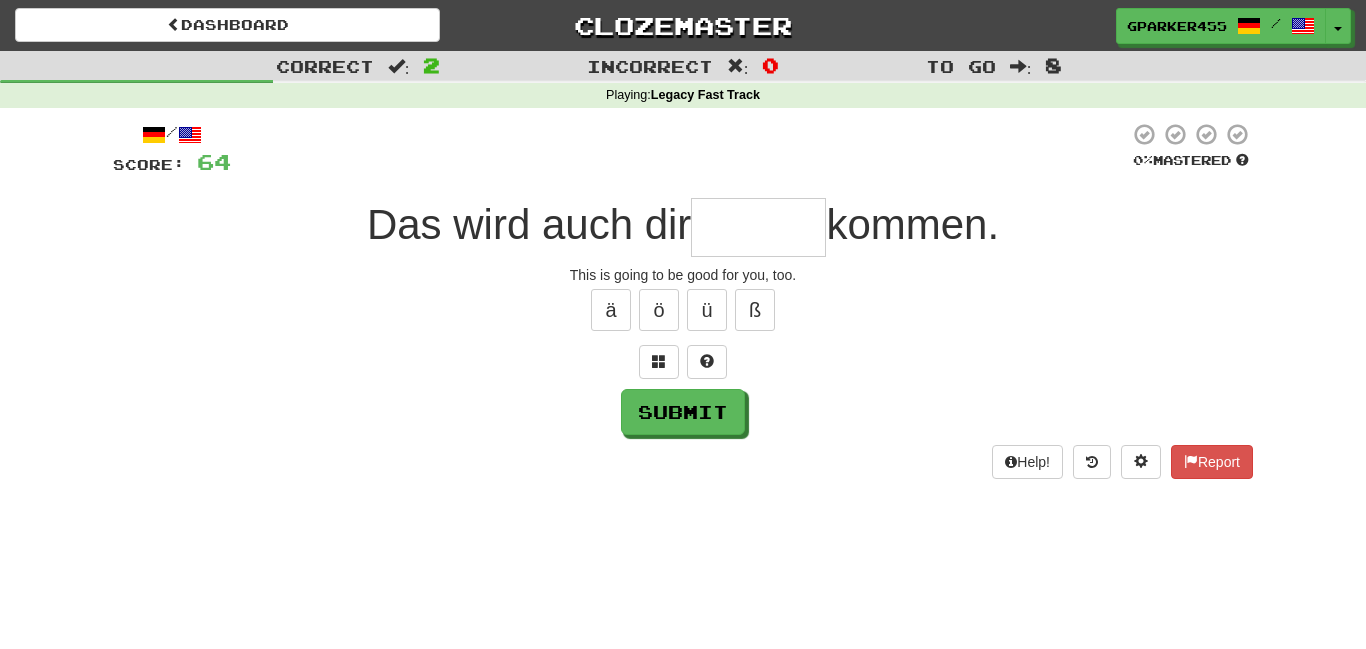 type on "*" 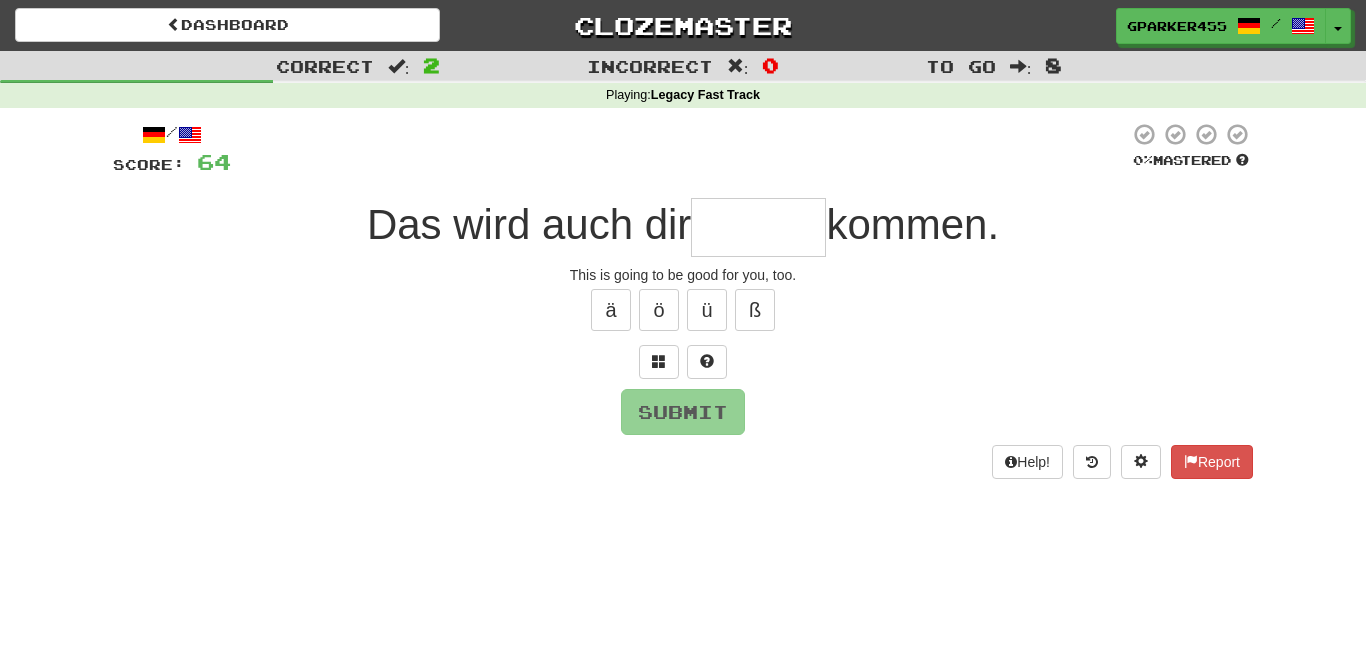 type on "*" 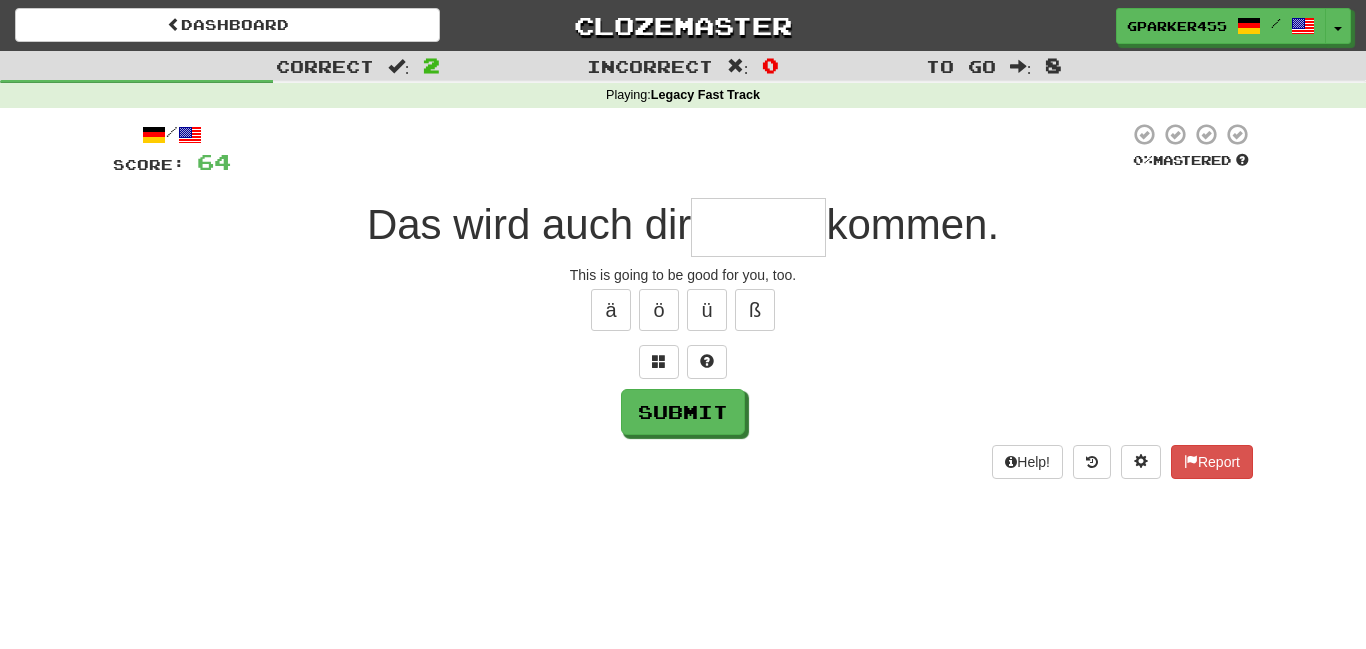 type on "*" 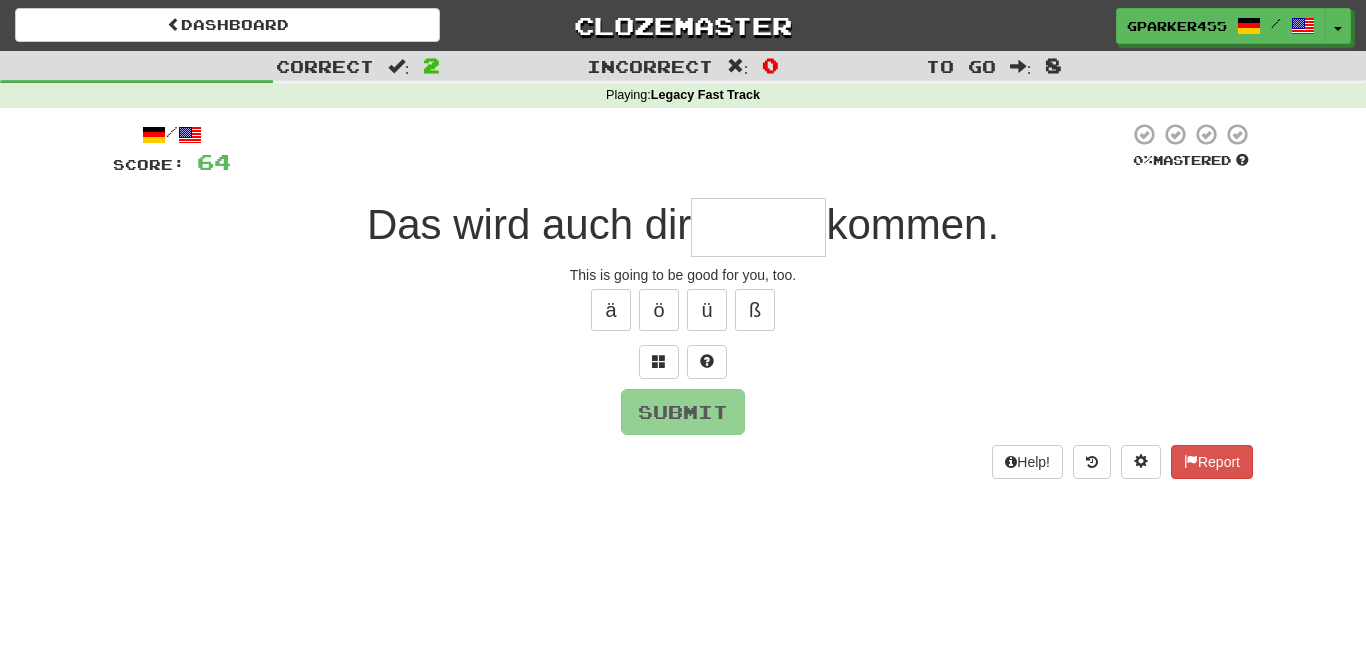 type on "*" 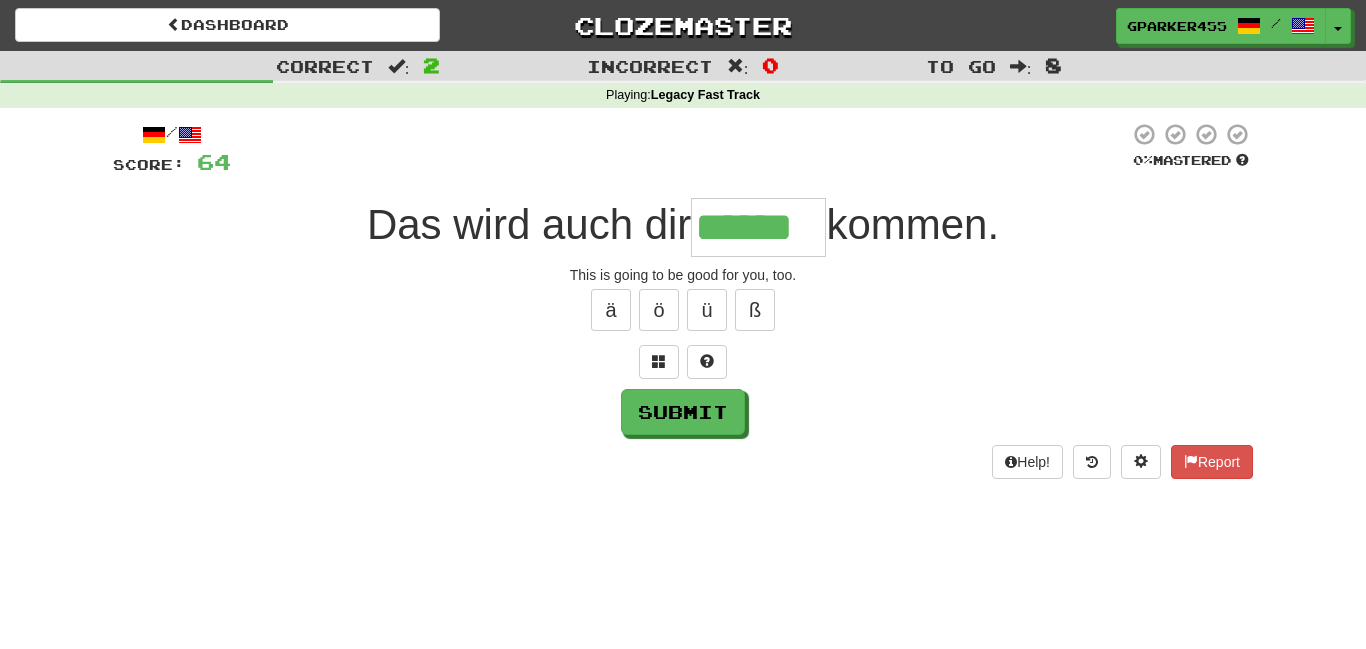 type on "******" 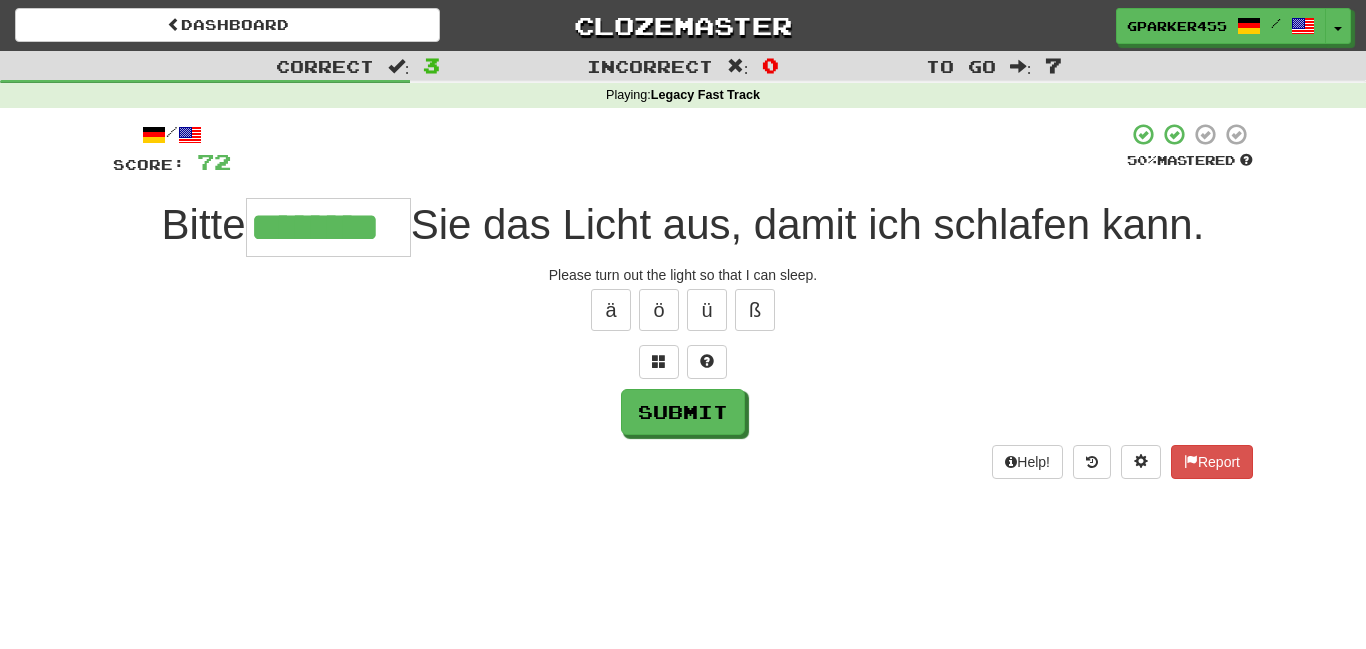 type on "********" 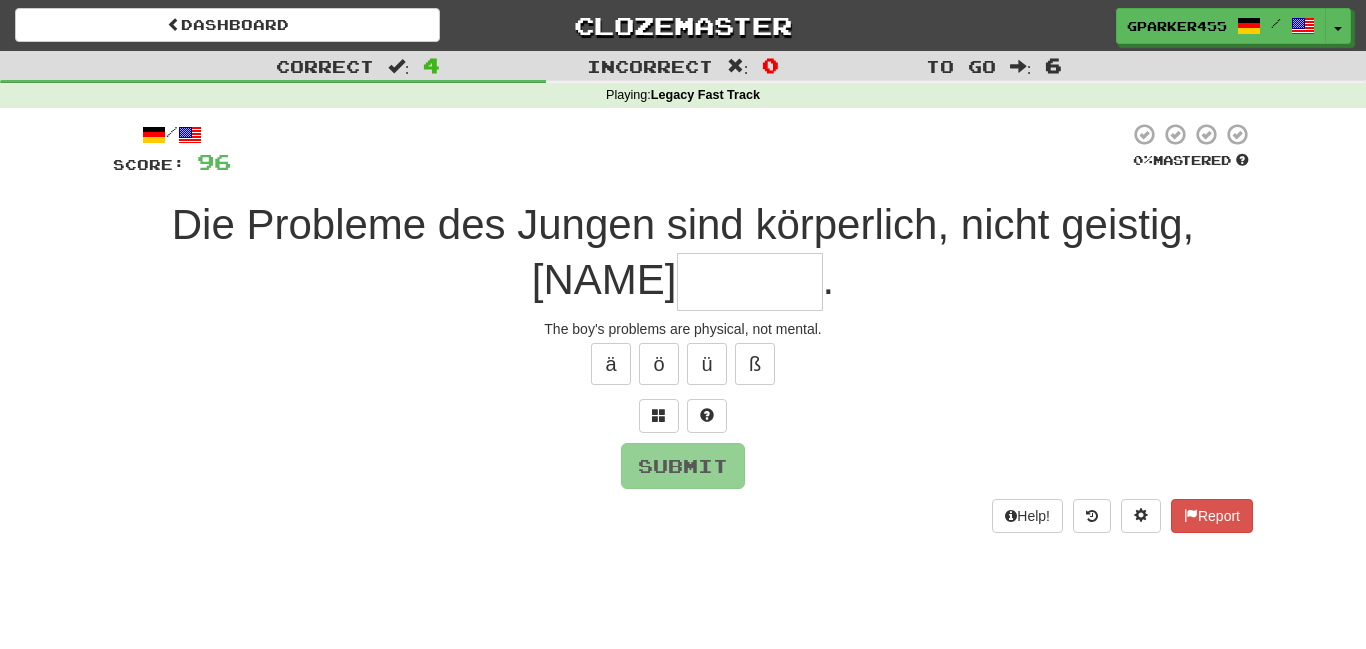 type on "*" 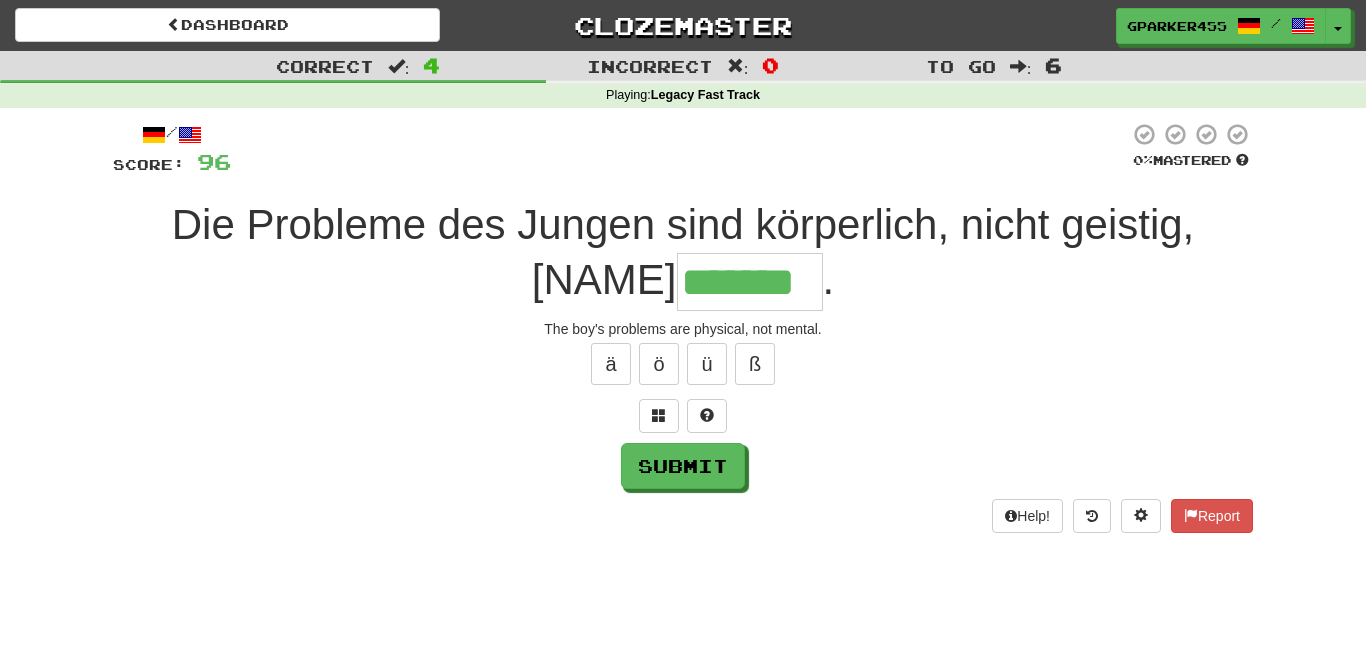 type on "*******" 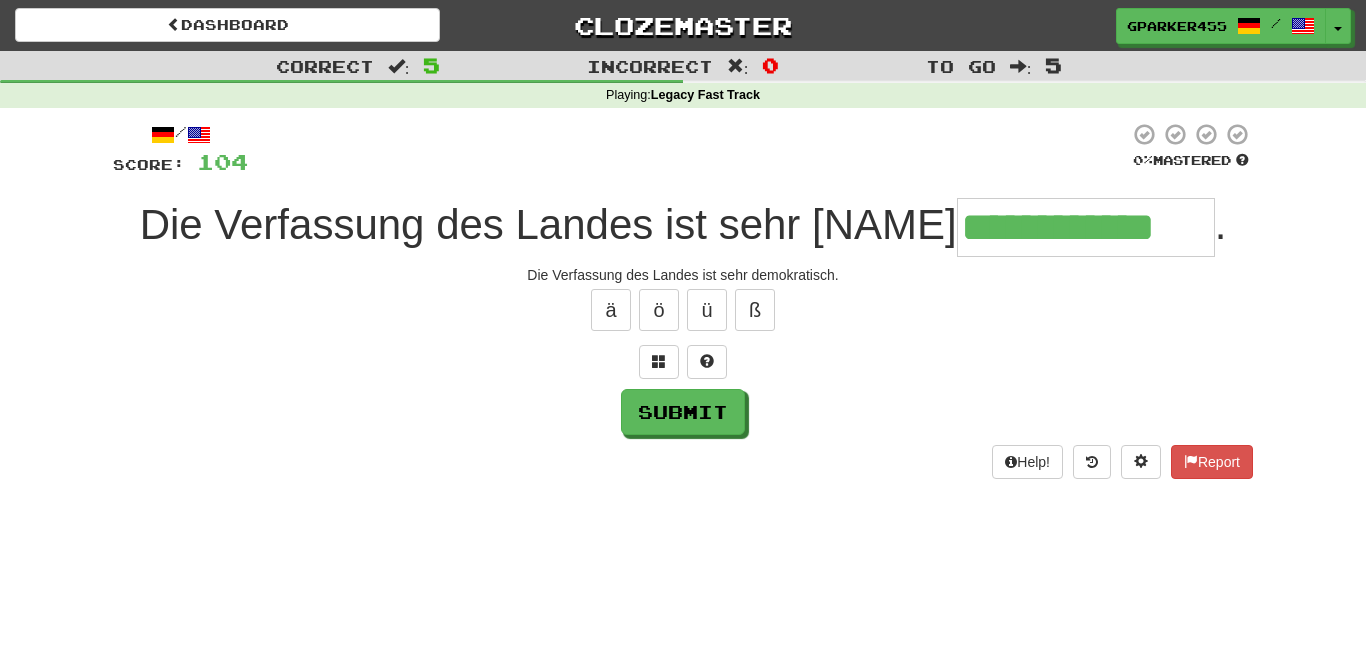 type on "**********" 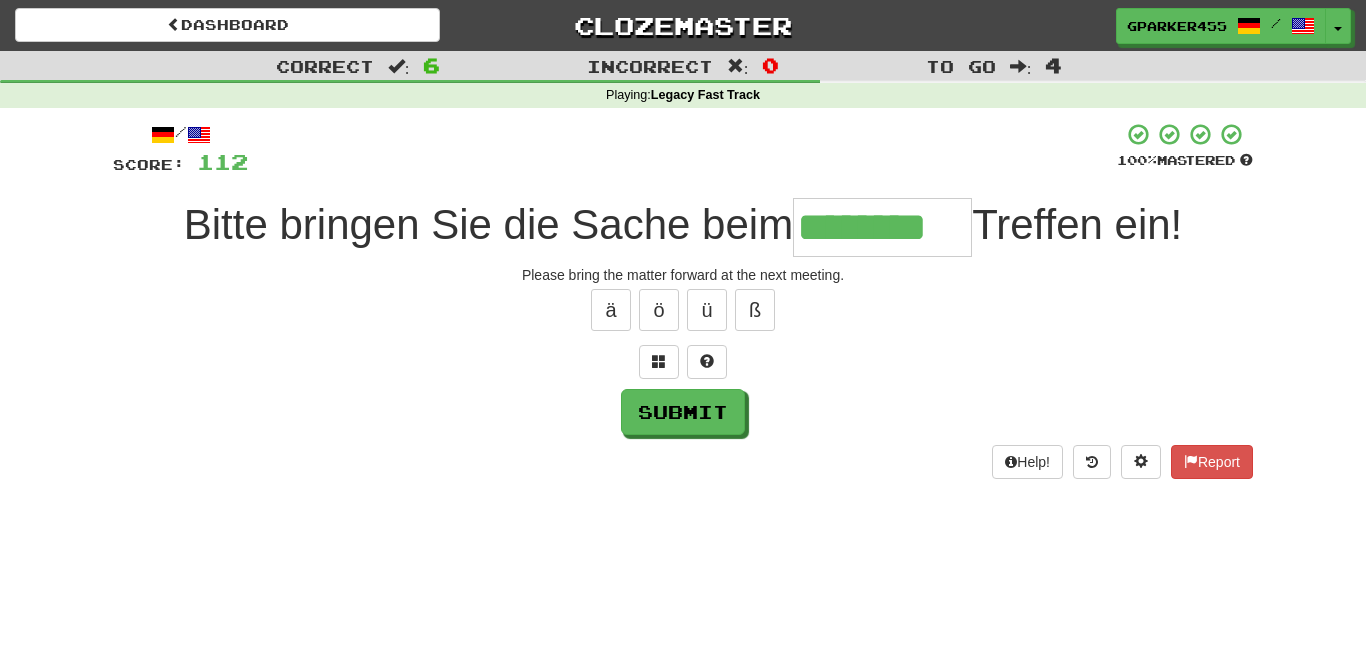 type on "********" 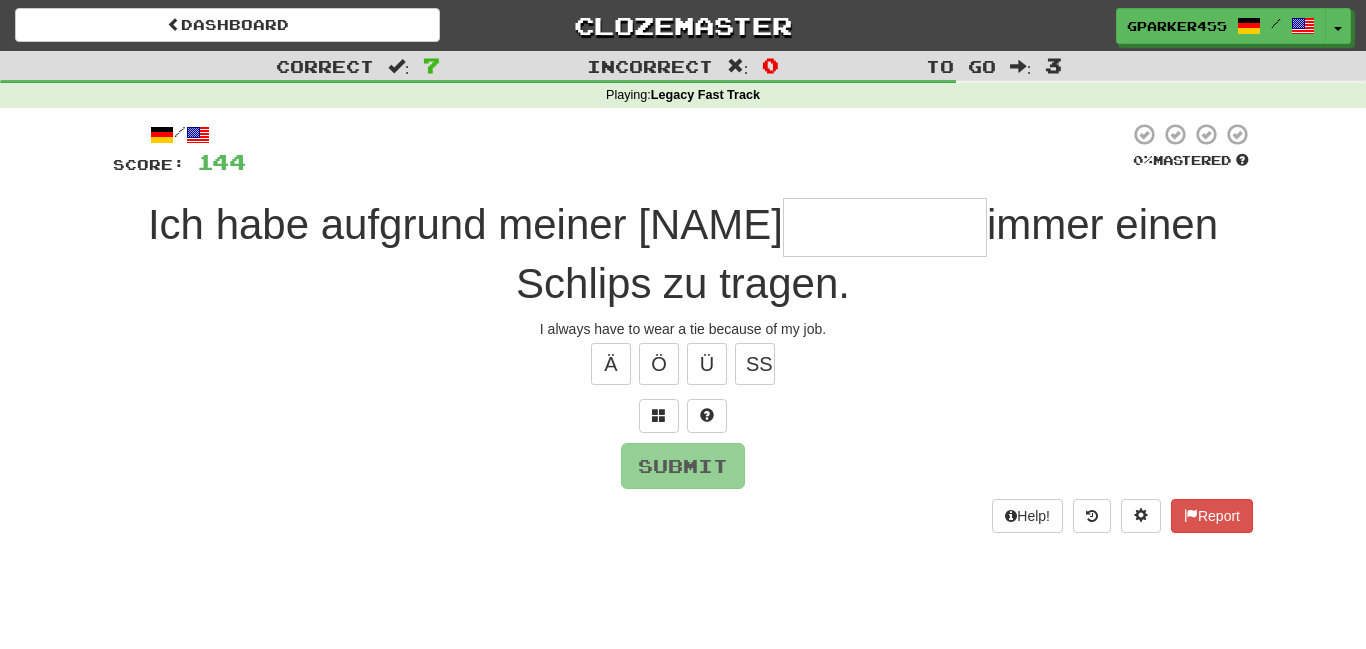 type on "*" 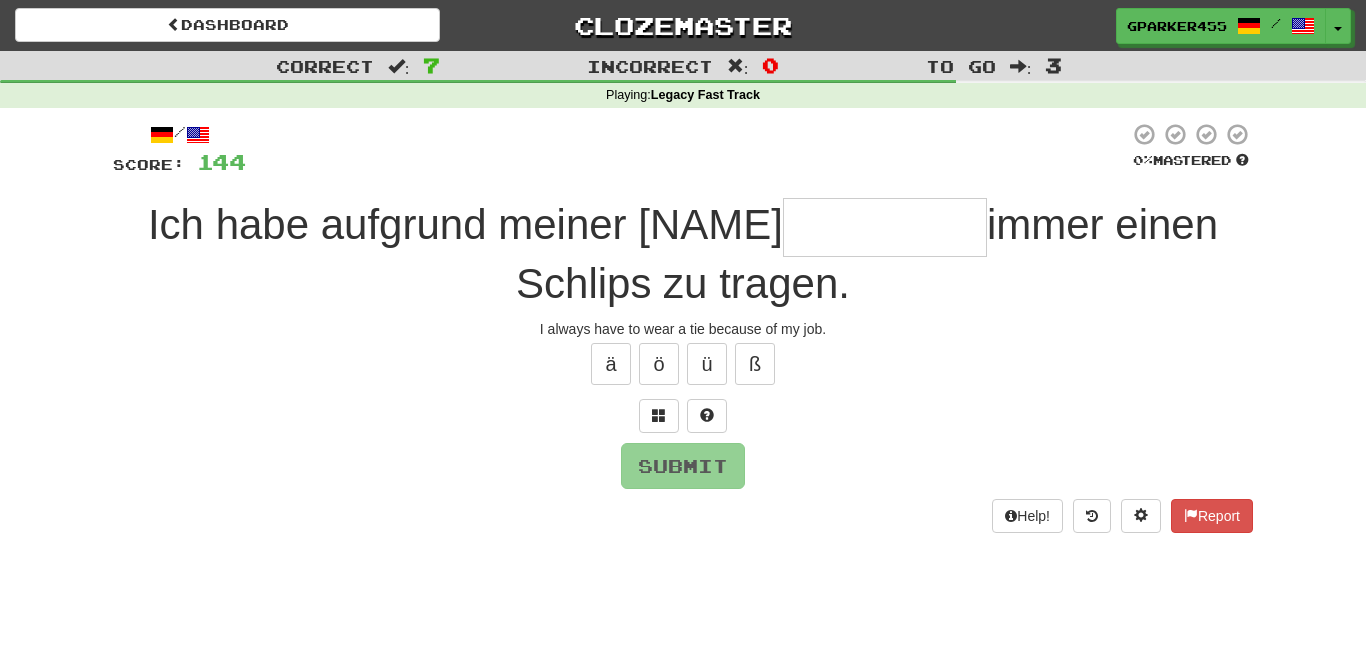 type on "*" 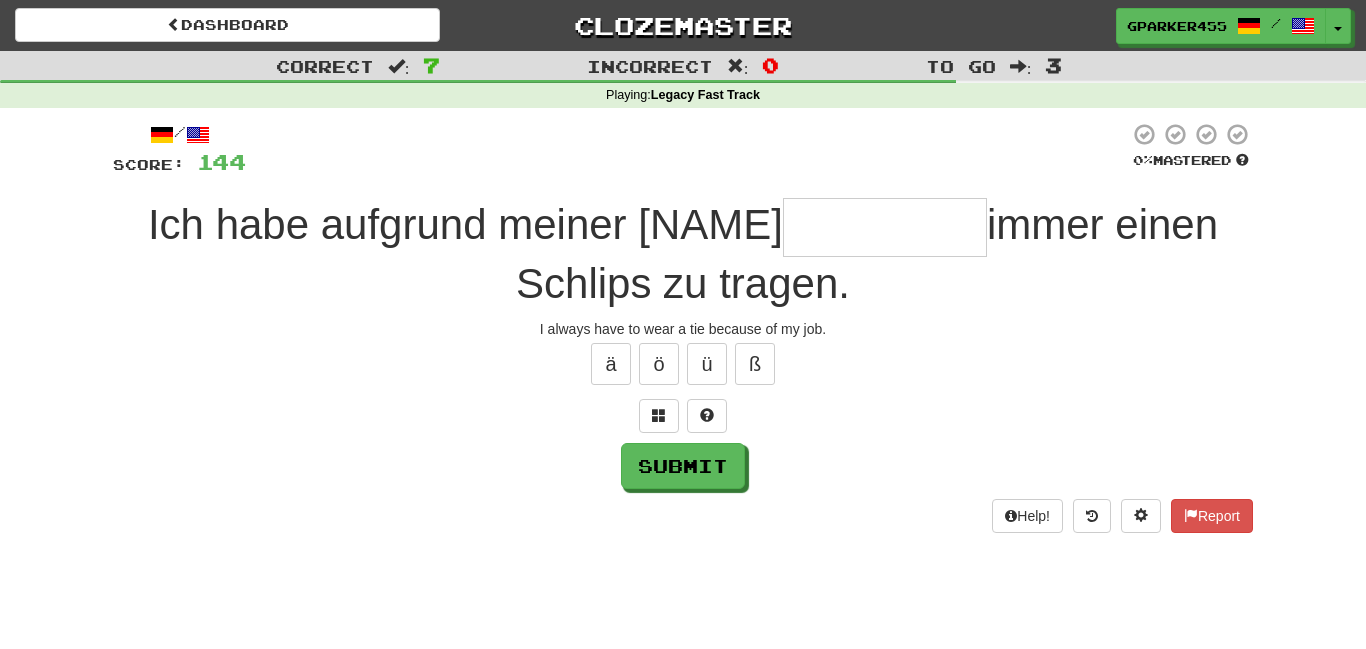 type on "*" 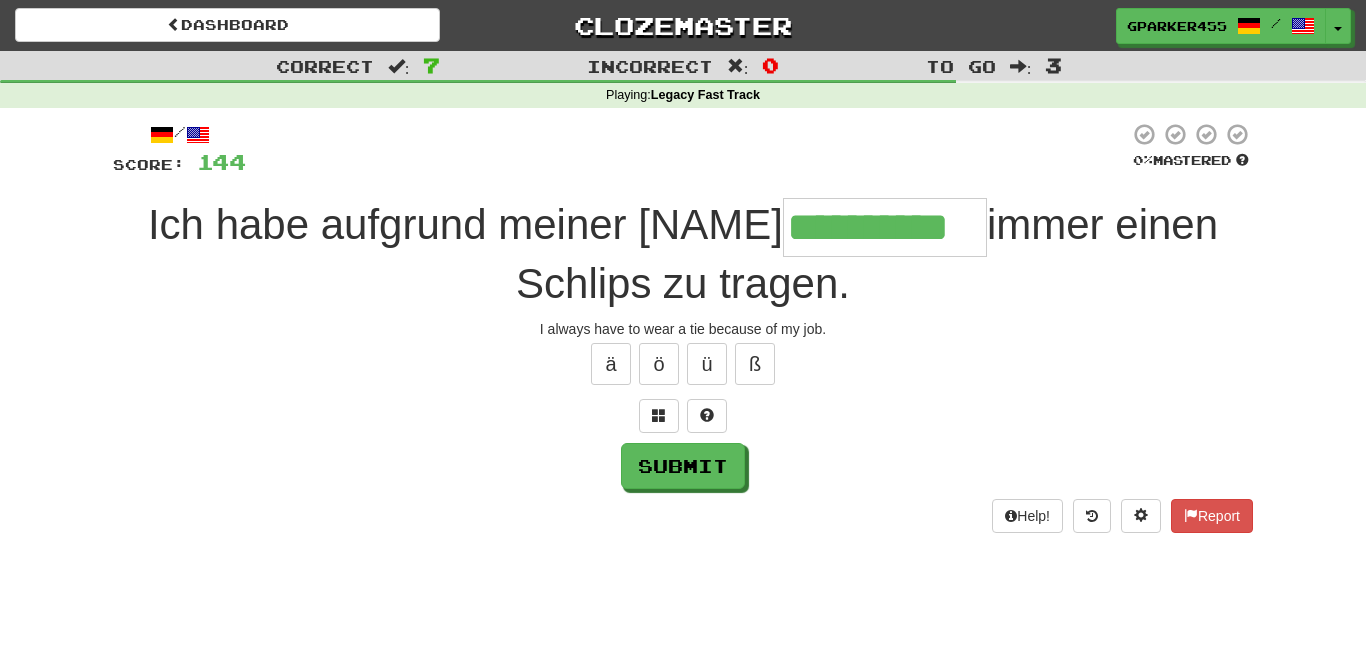 type on "**********" 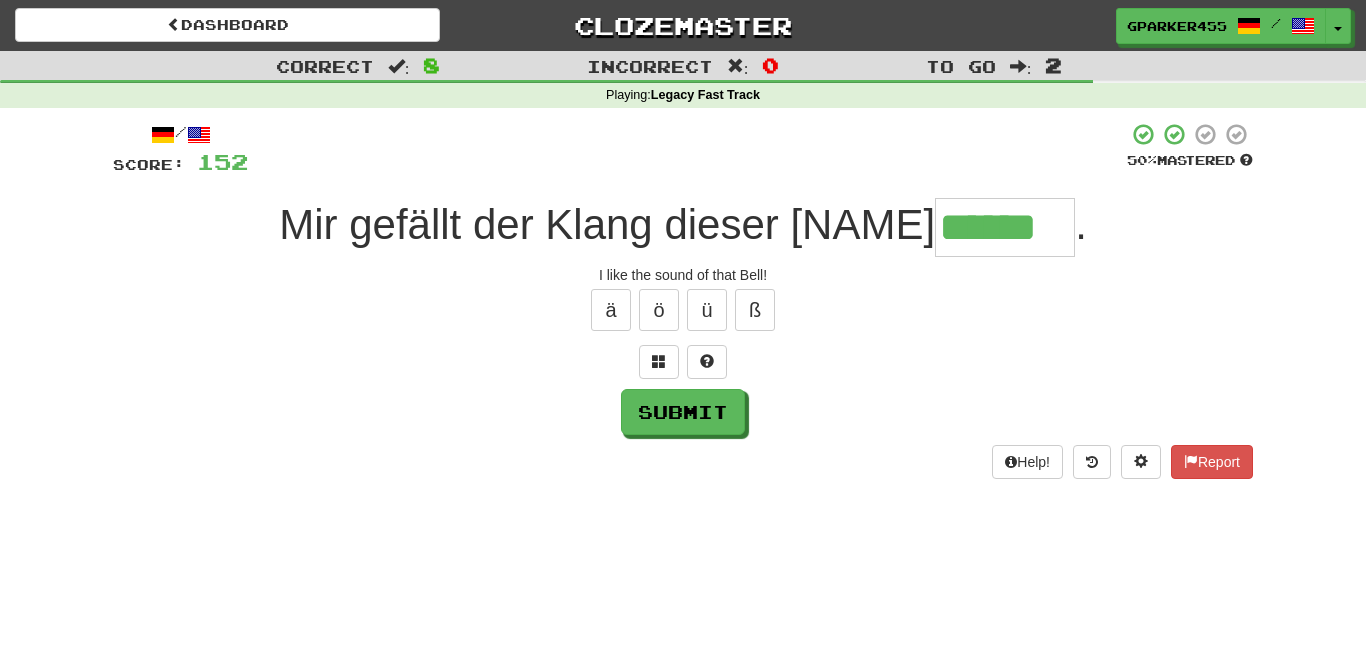 type on "******" 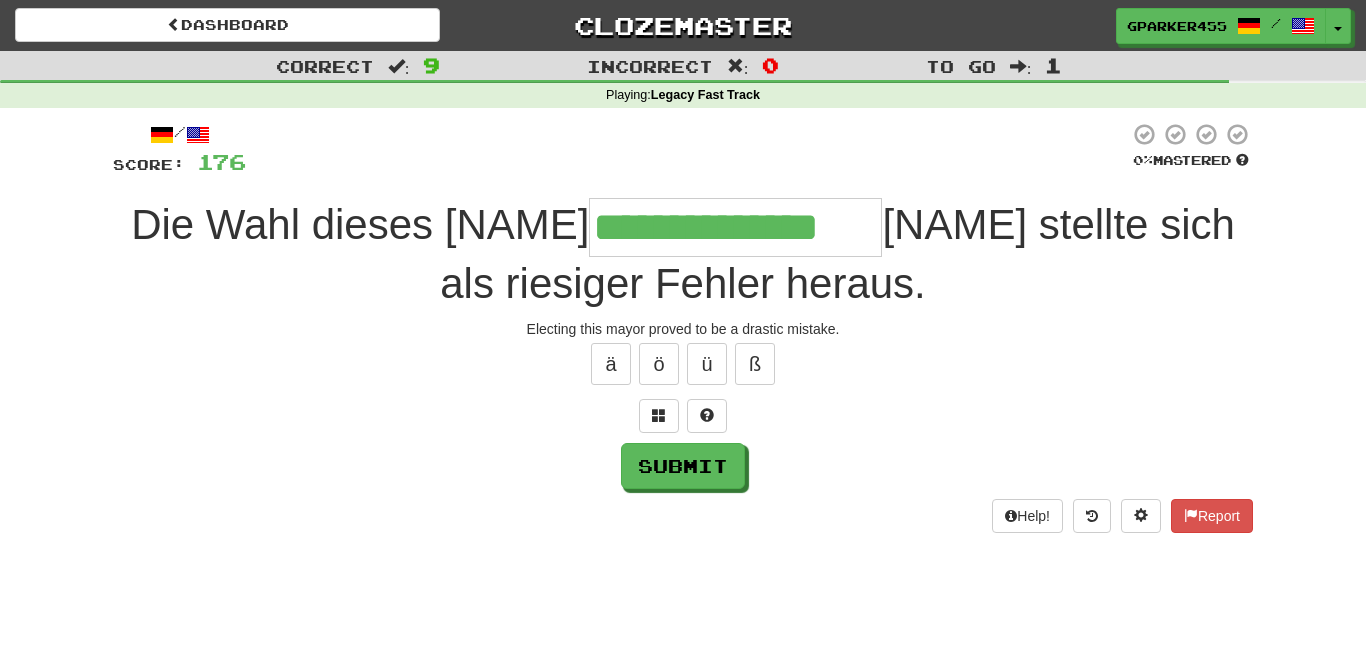 type on "**********" 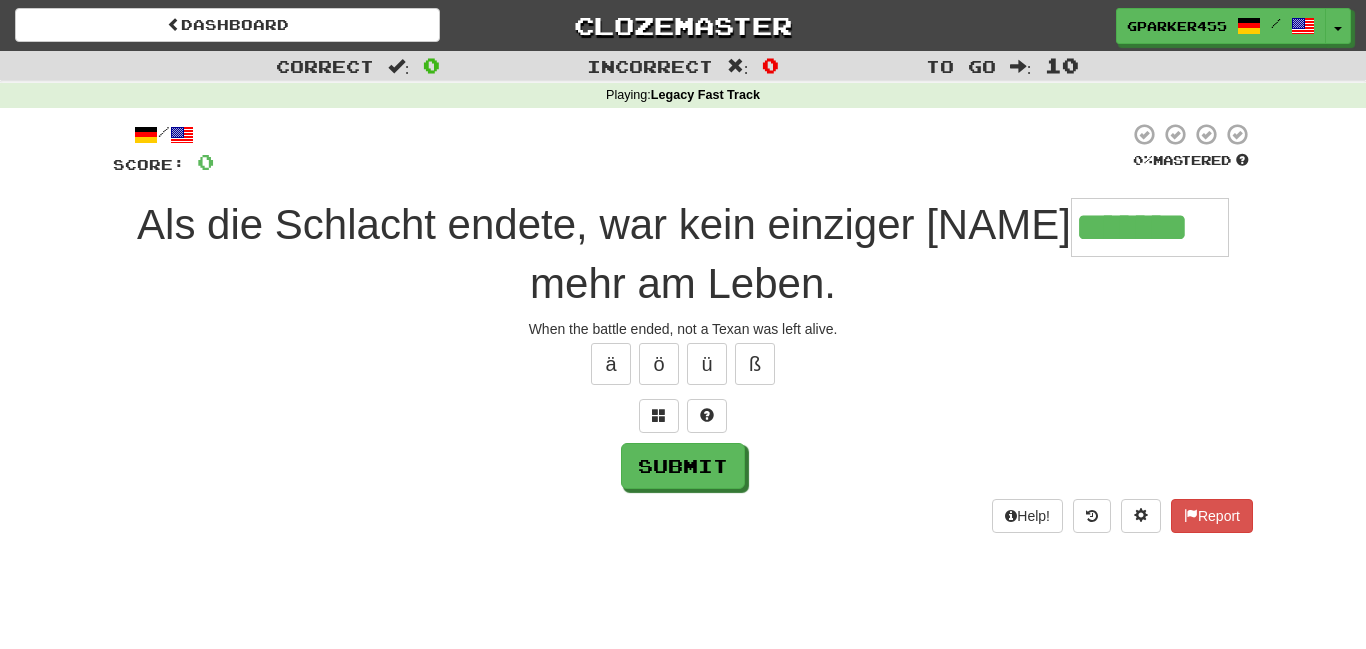 type on "*******" 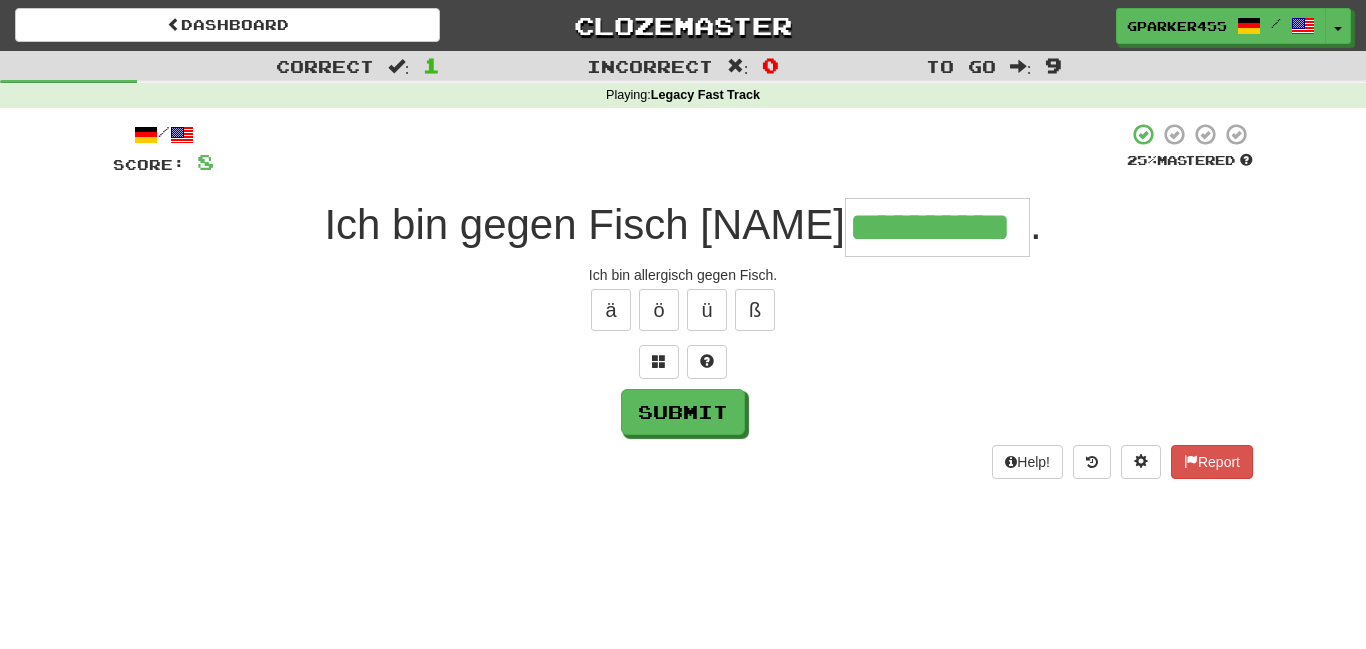 type on "**********" 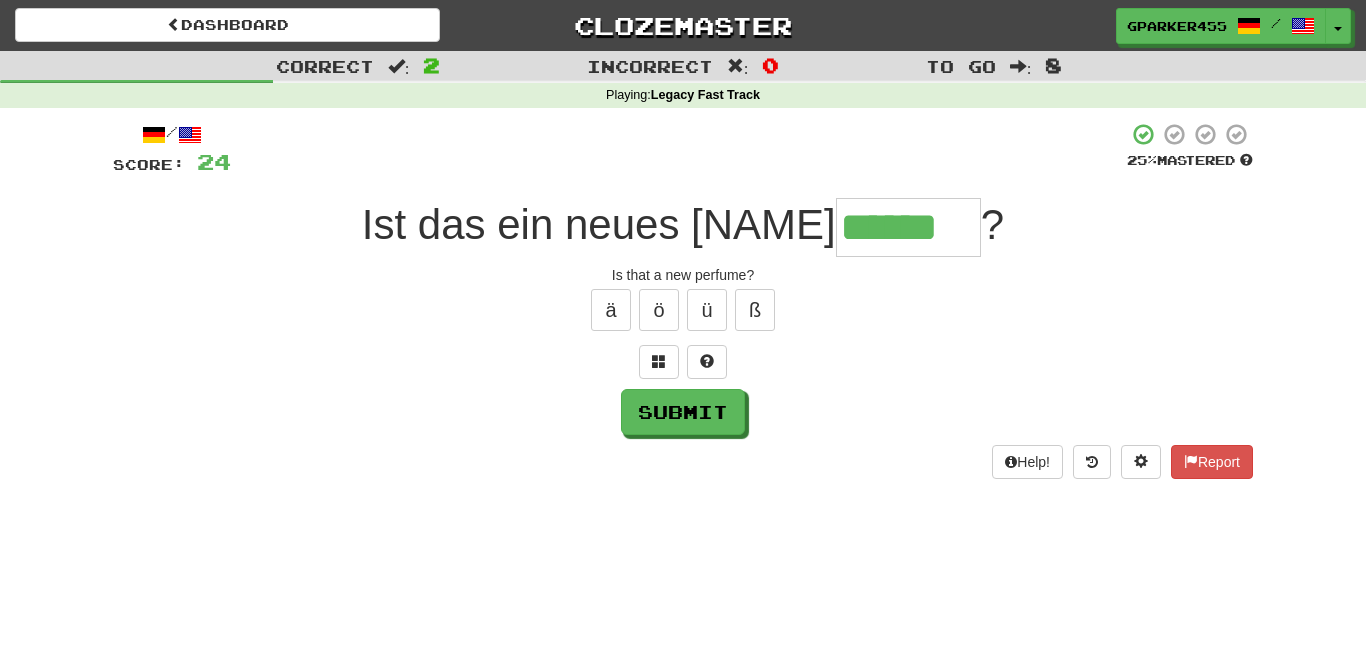 type on "******" 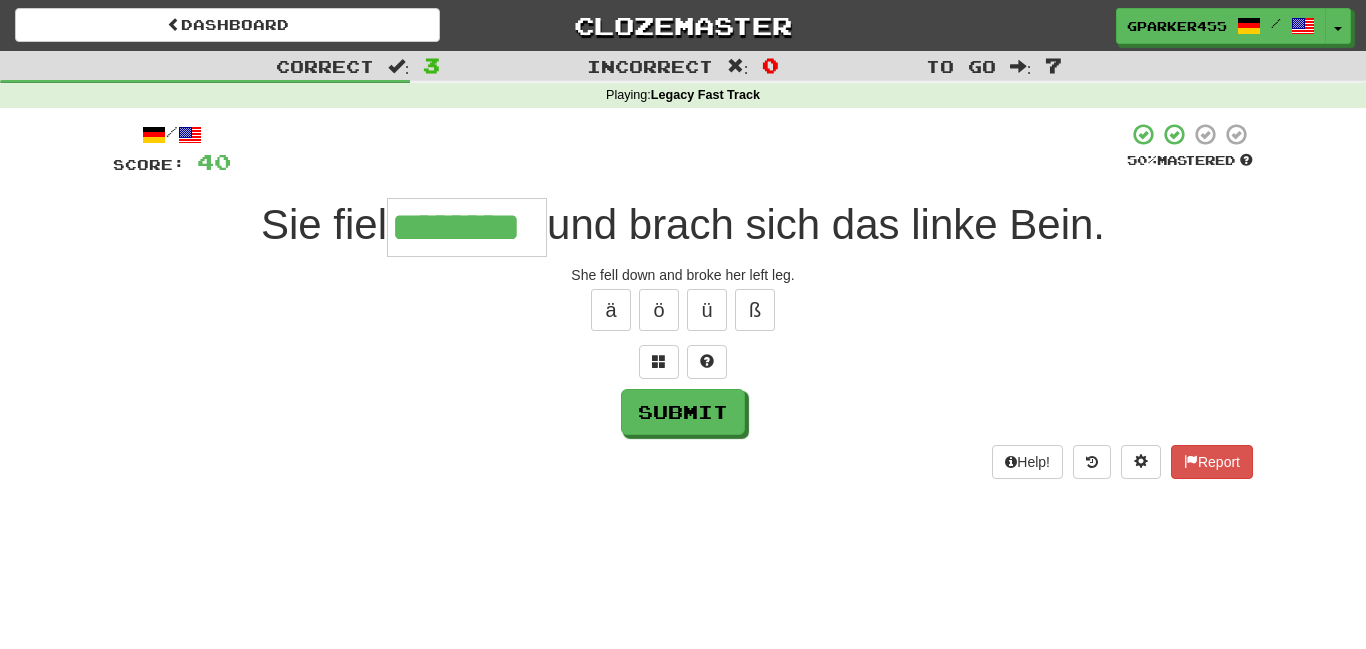 type on "********" 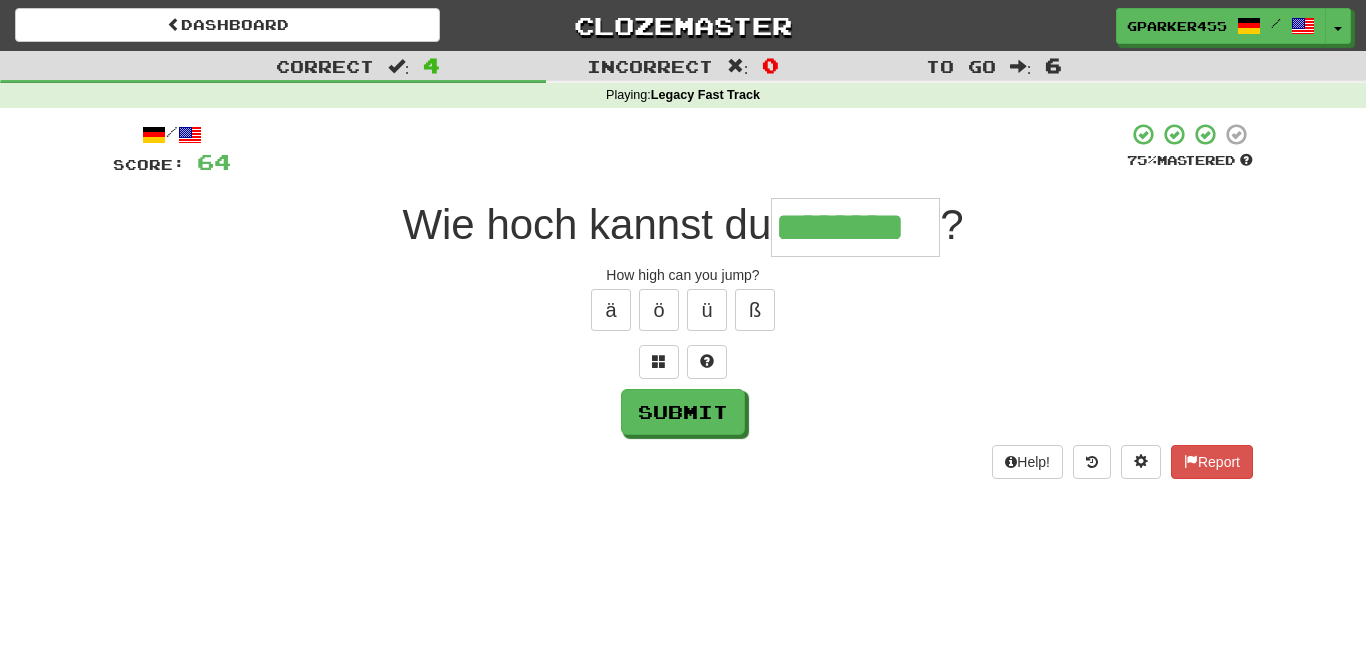 scroll, scrollTop: 0, scrollLeft: 0, axis: both 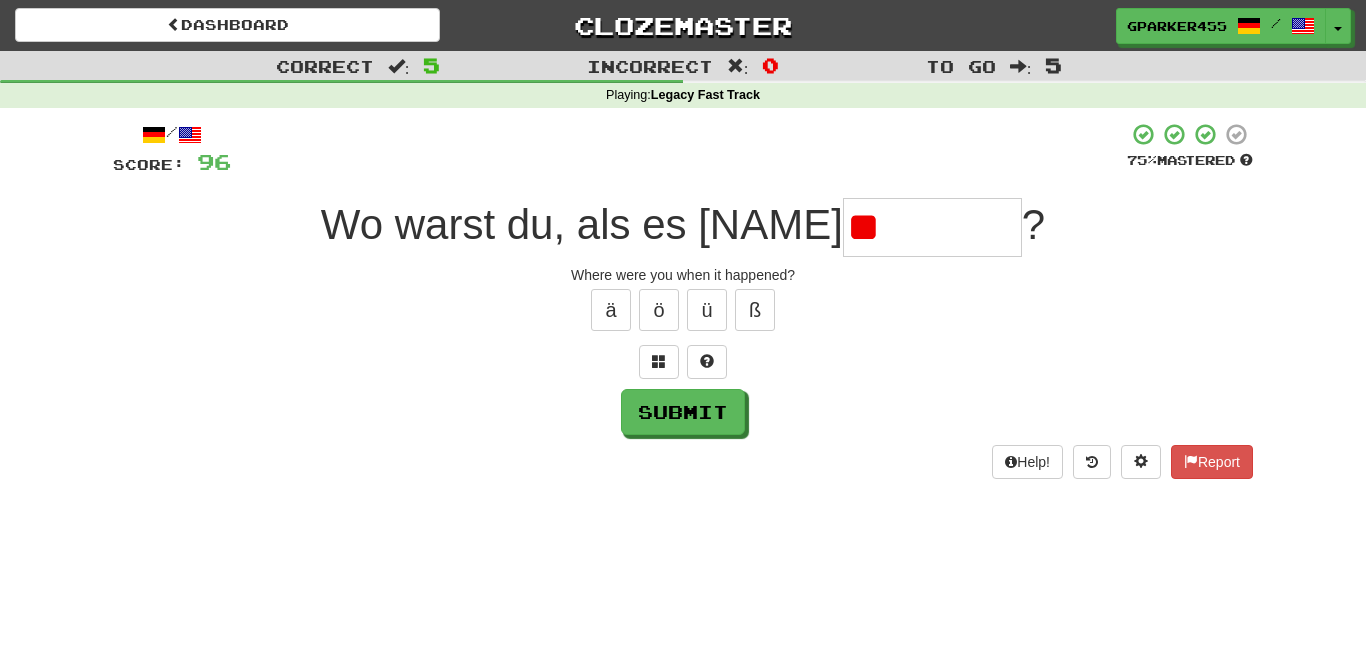type on "*" 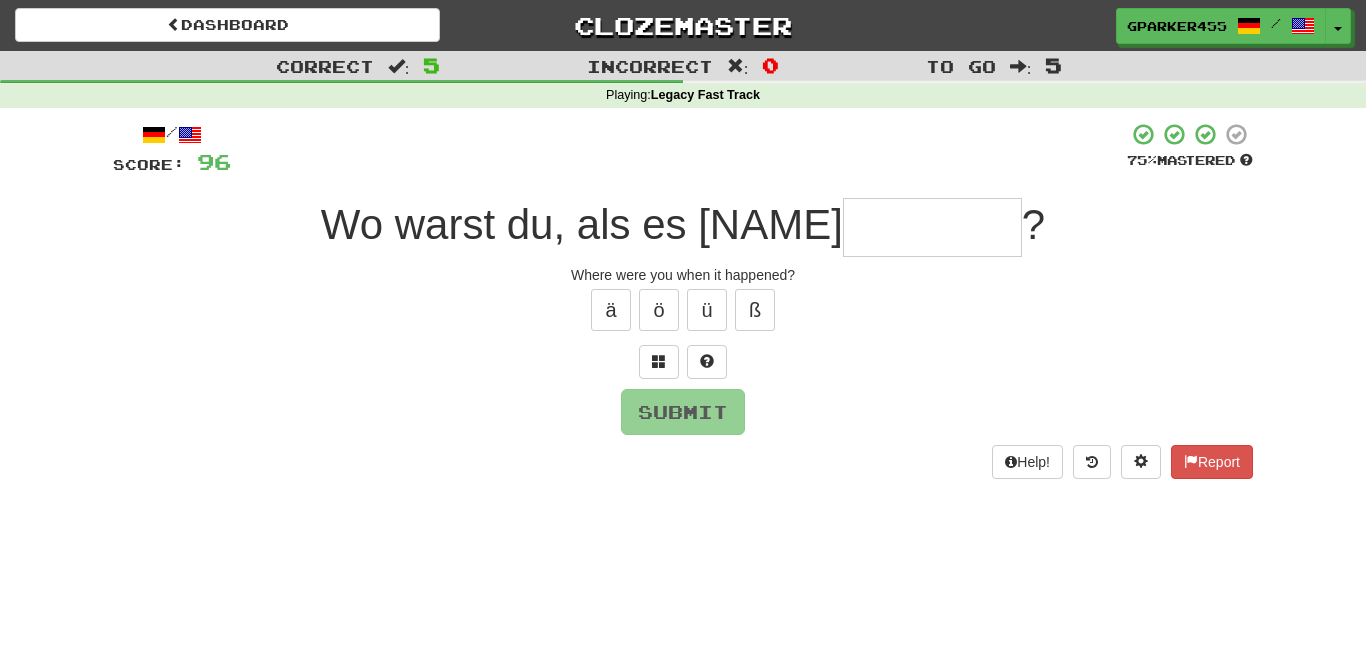 type on "*" 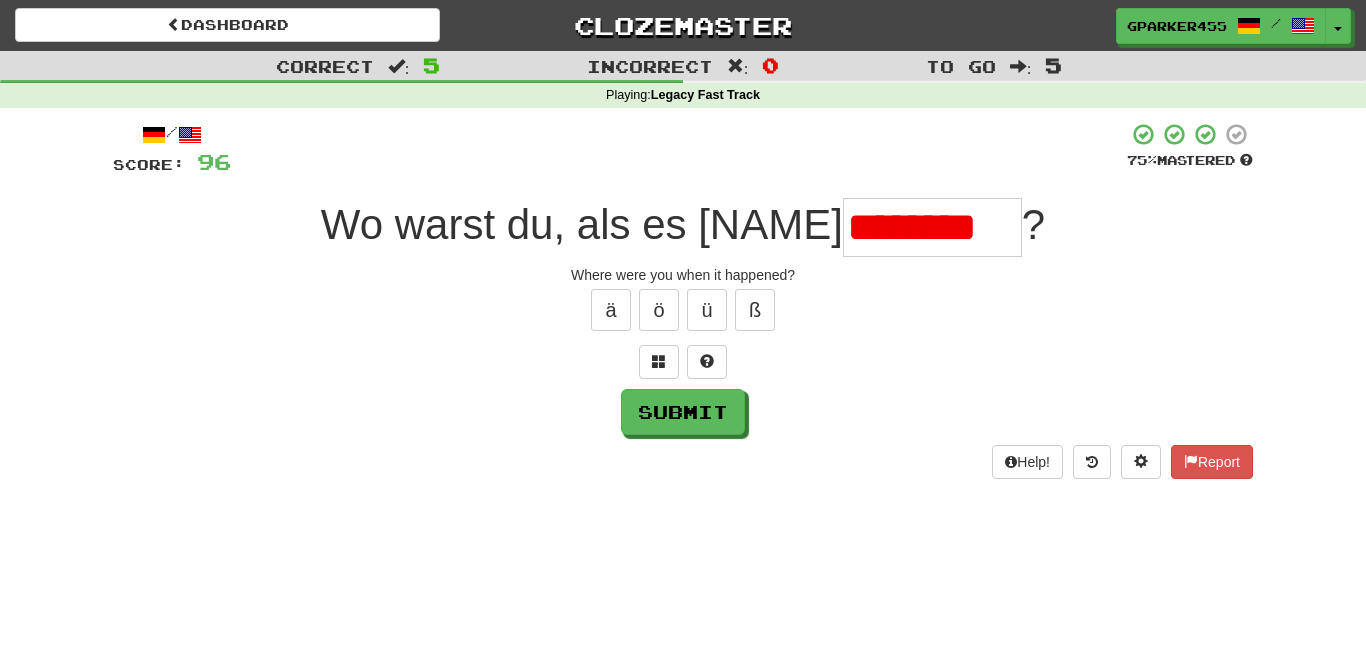 scroll, scrollTop: 0, scrollLeft: 0, axis: both 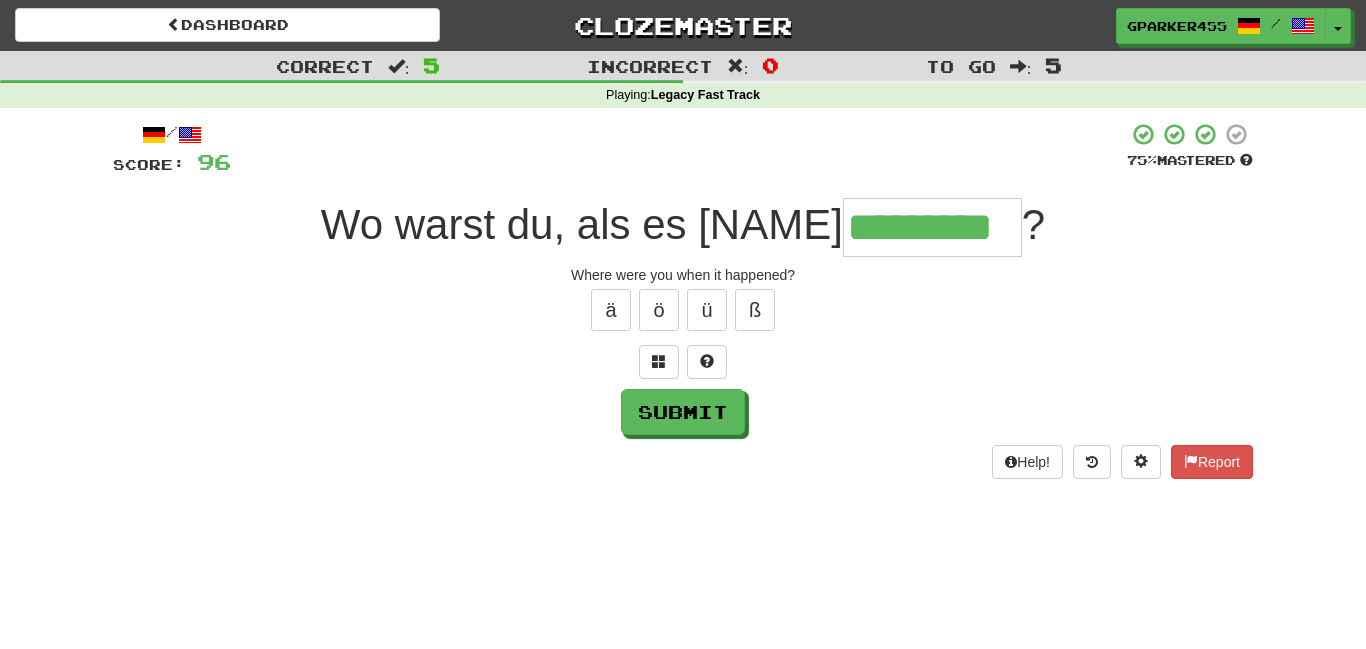 type on "*********" 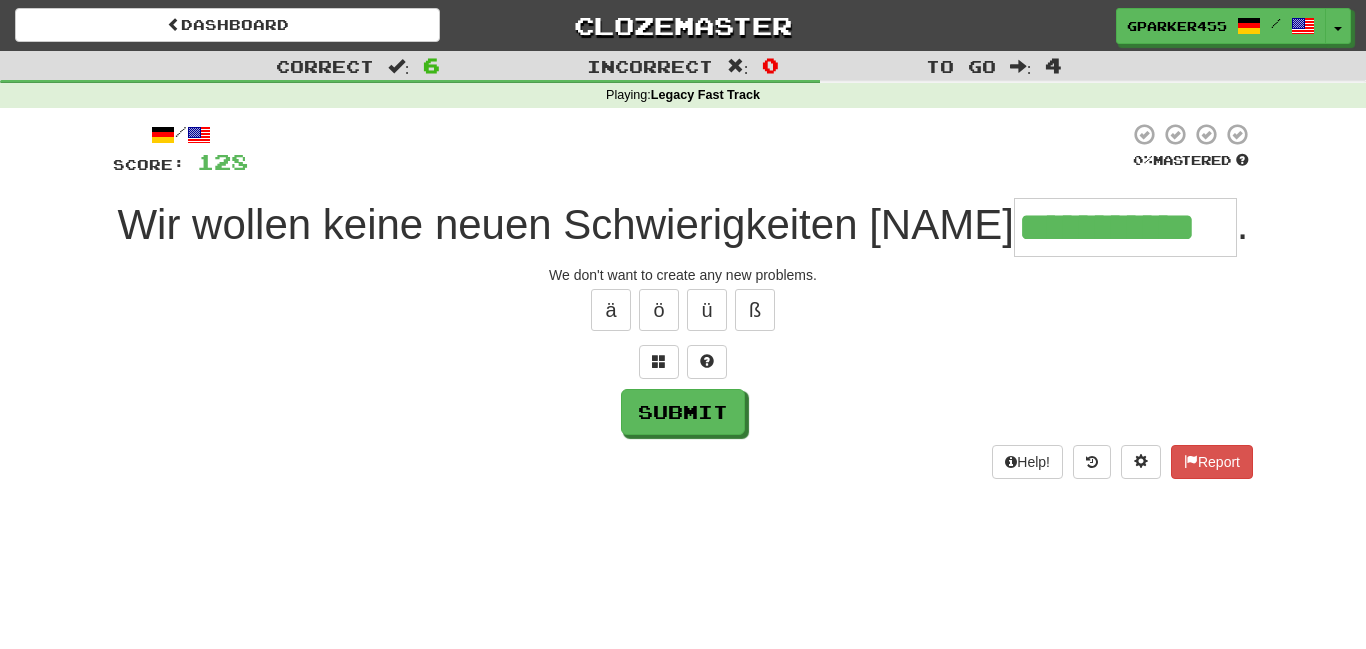 type on "**********" 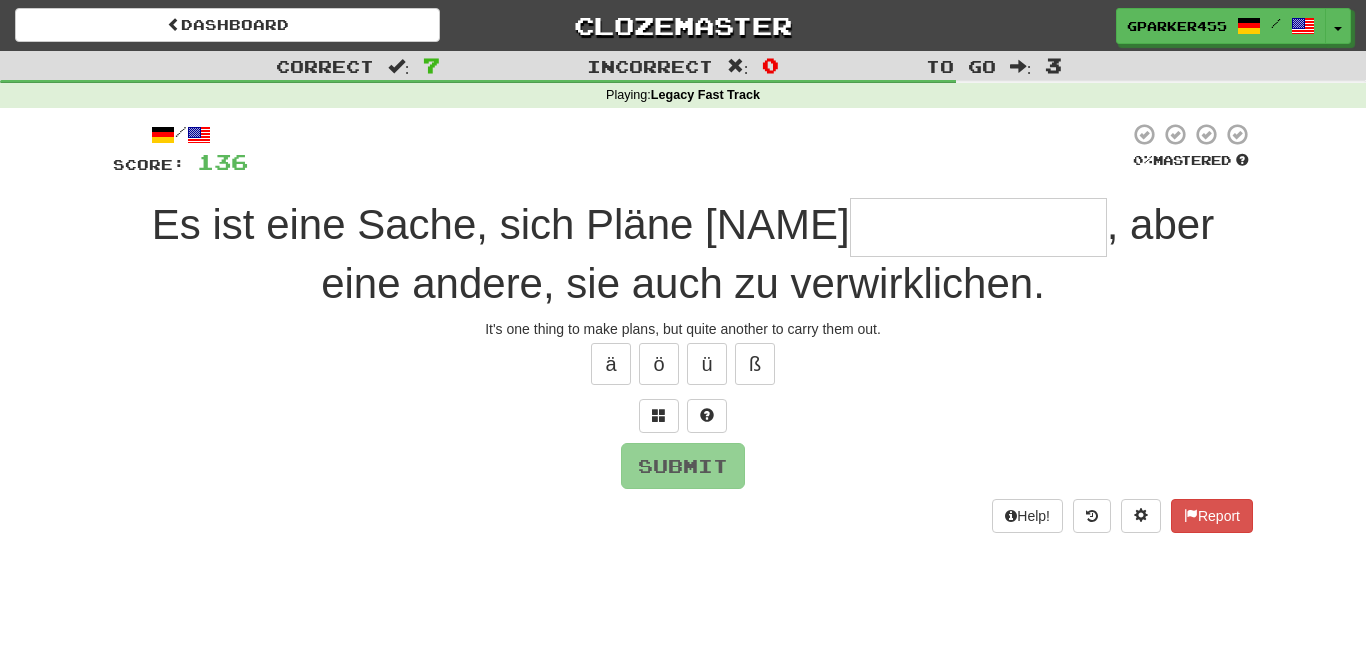 type on "*" 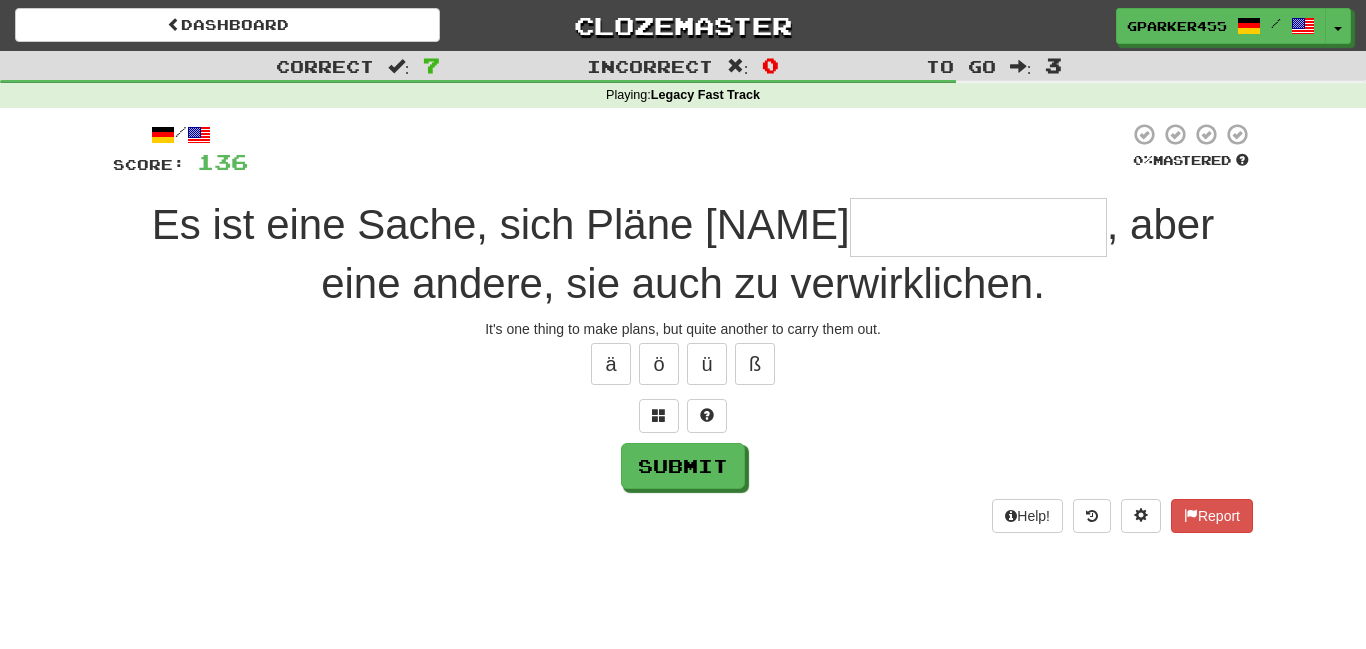 type on "*" 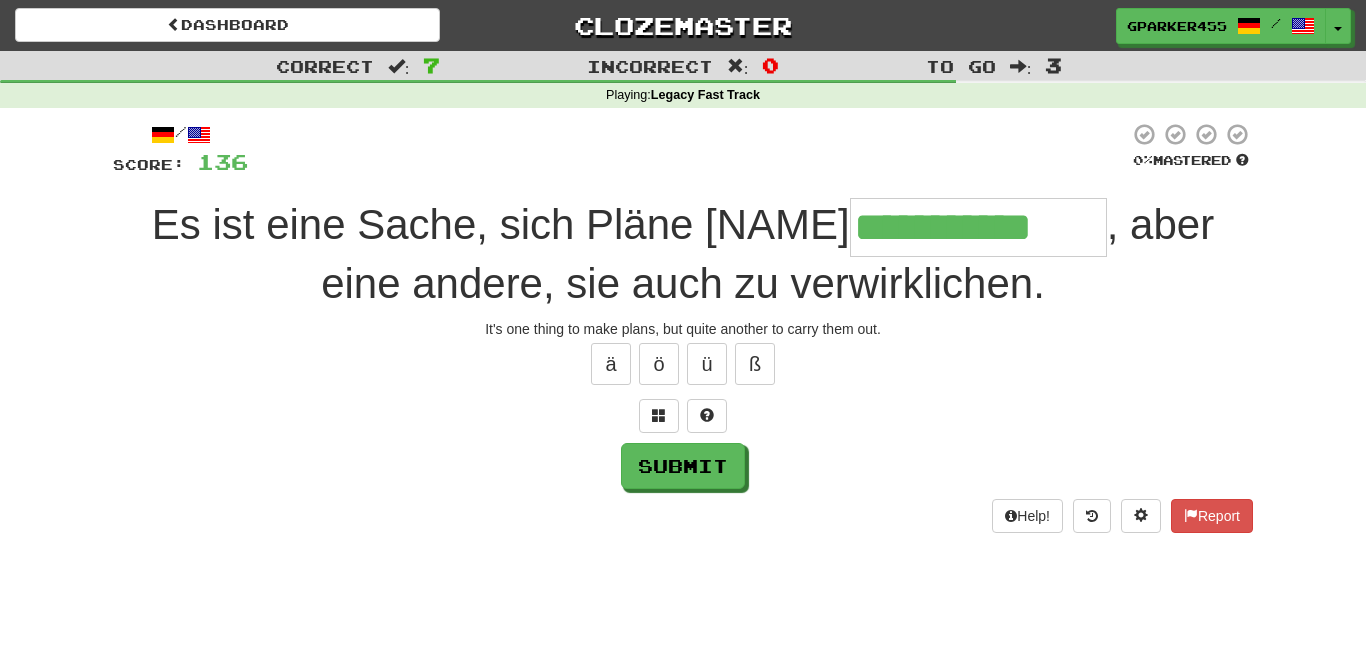type on "**********" 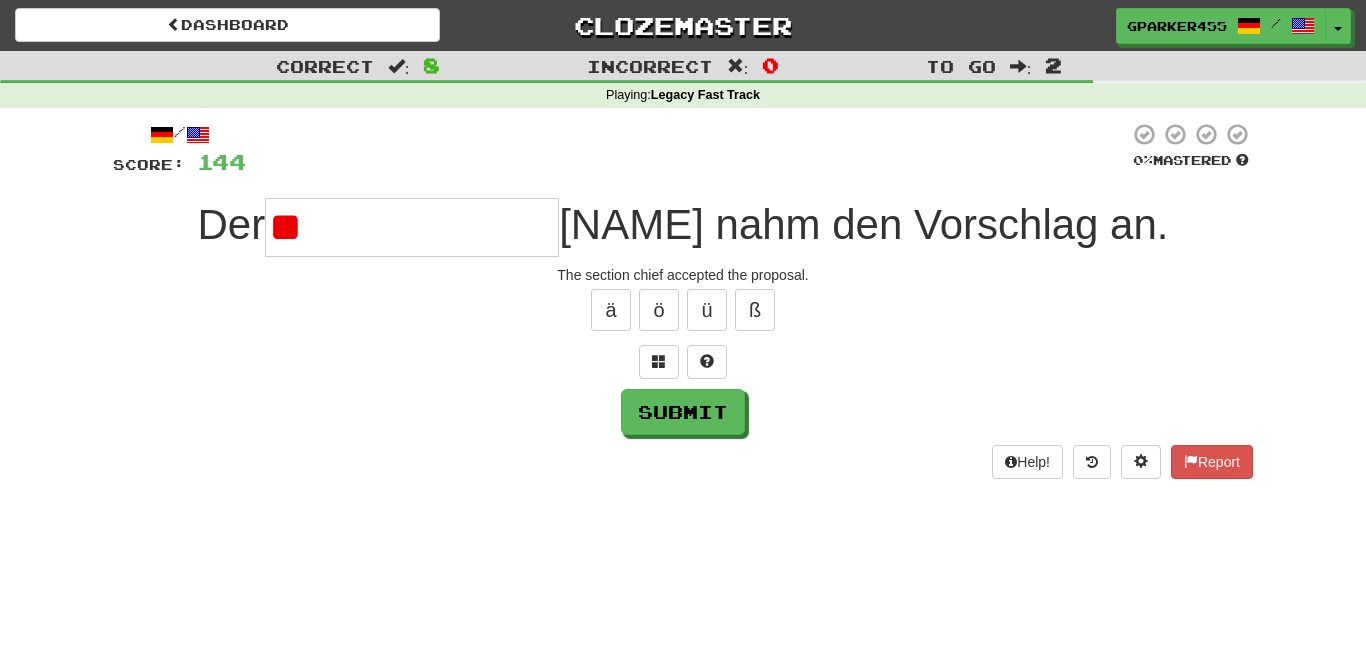 type on "*" 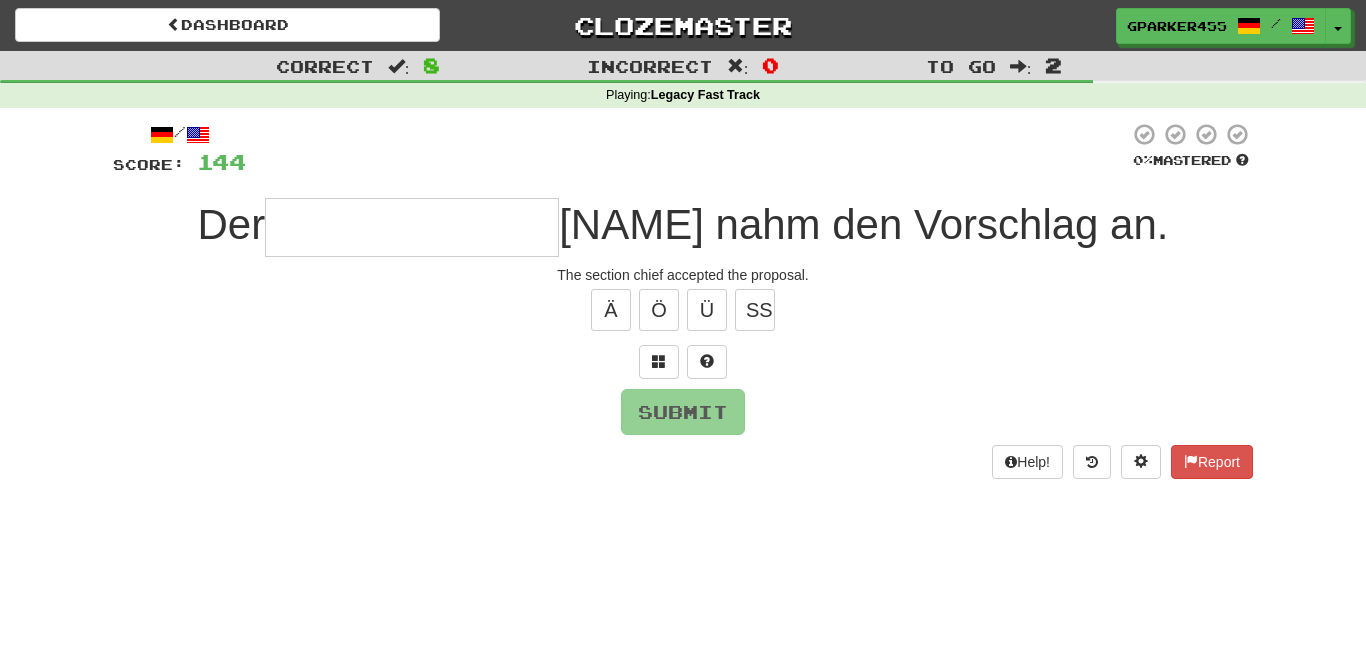 type on "*" 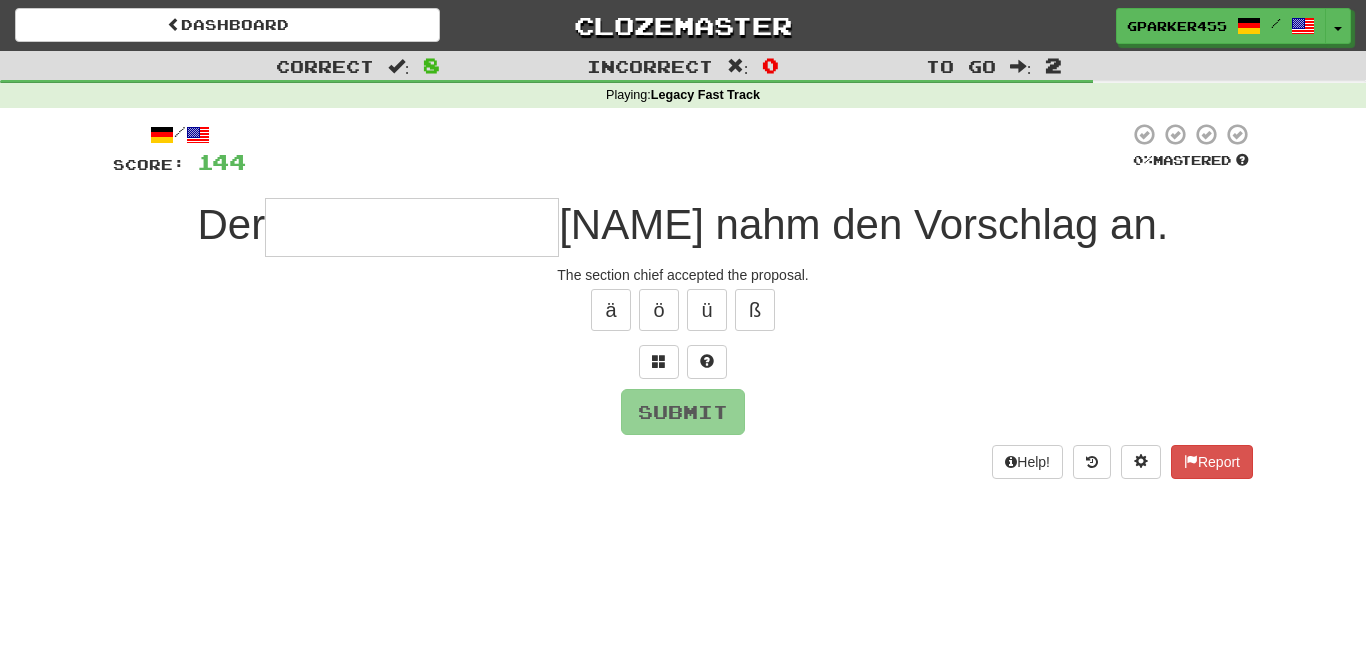 type on "*" 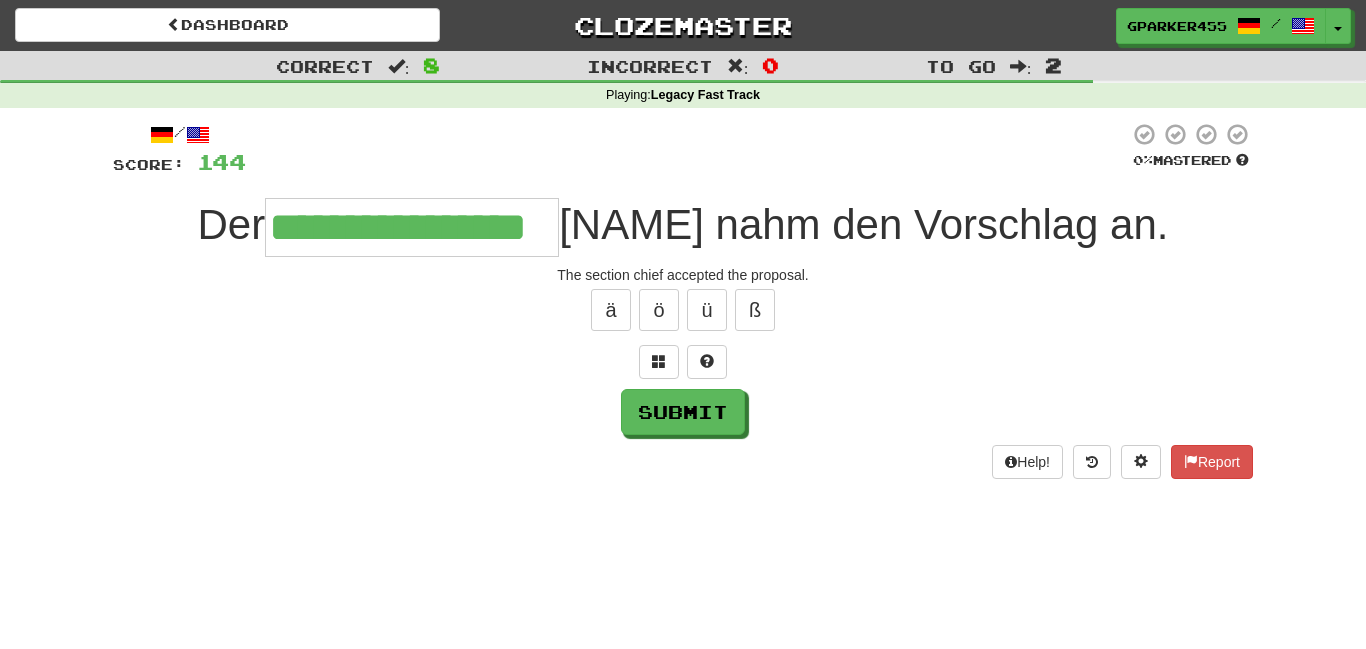 type on "**********" 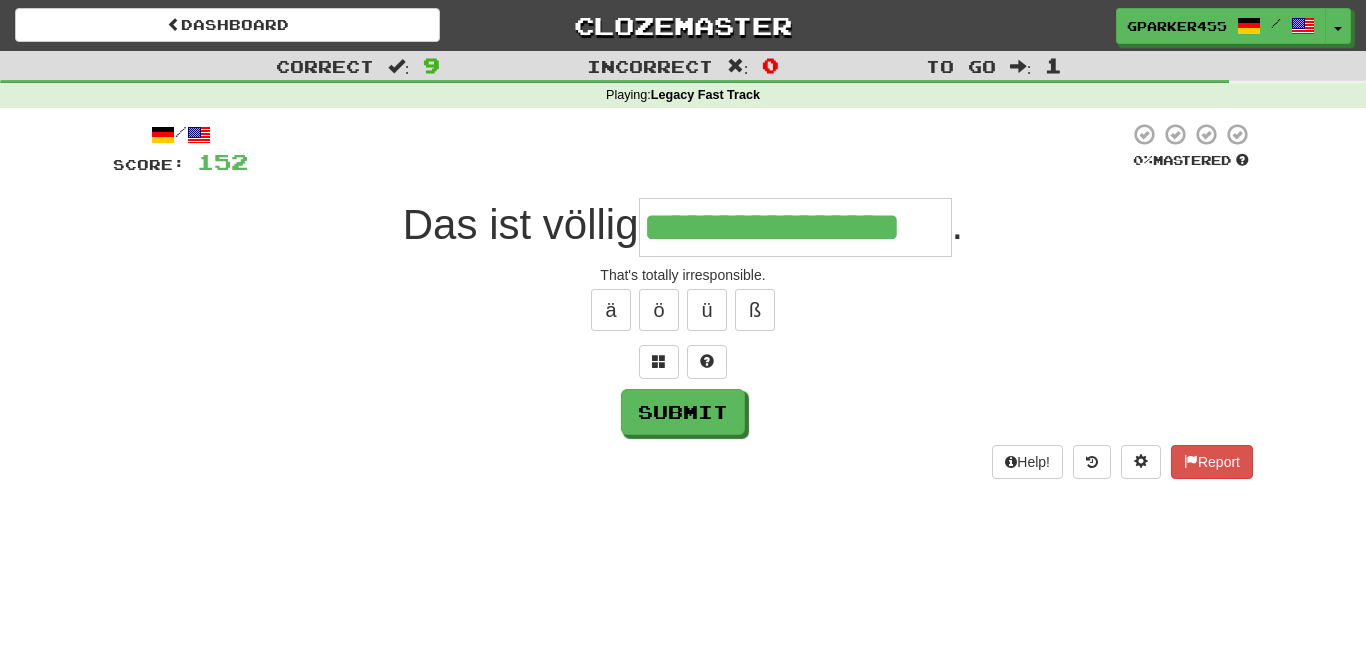 type on "**********" 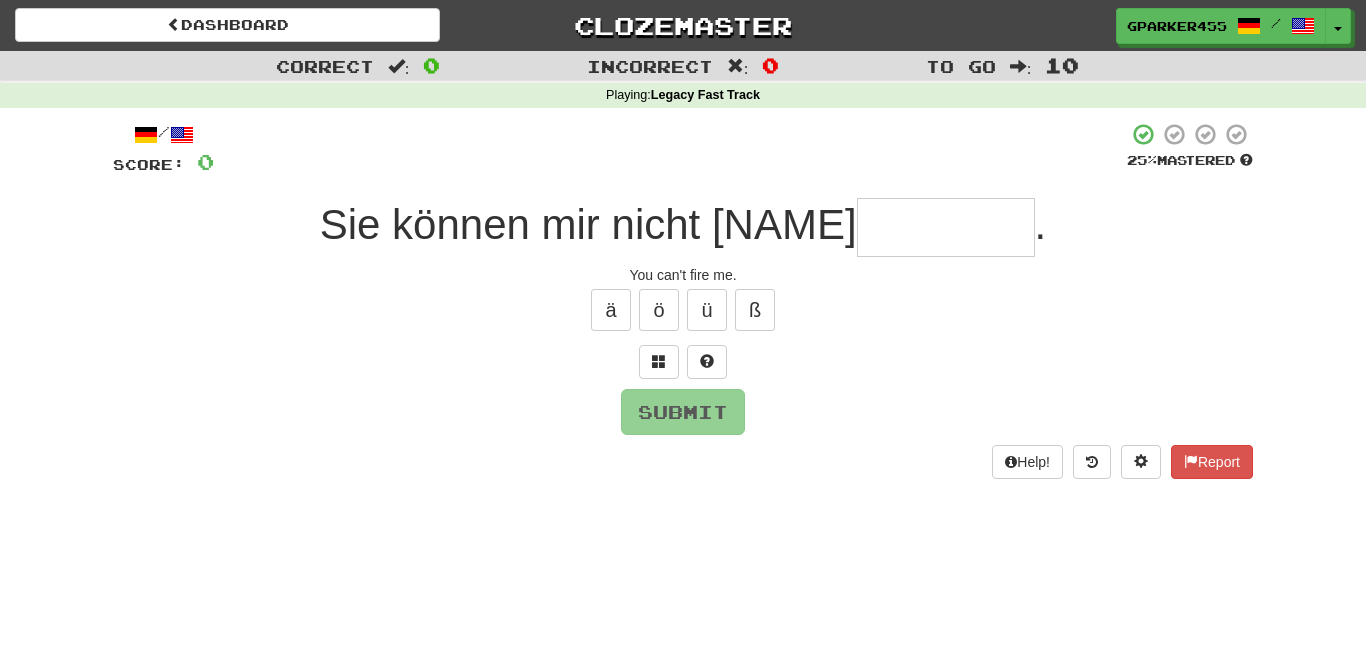 type on "*" 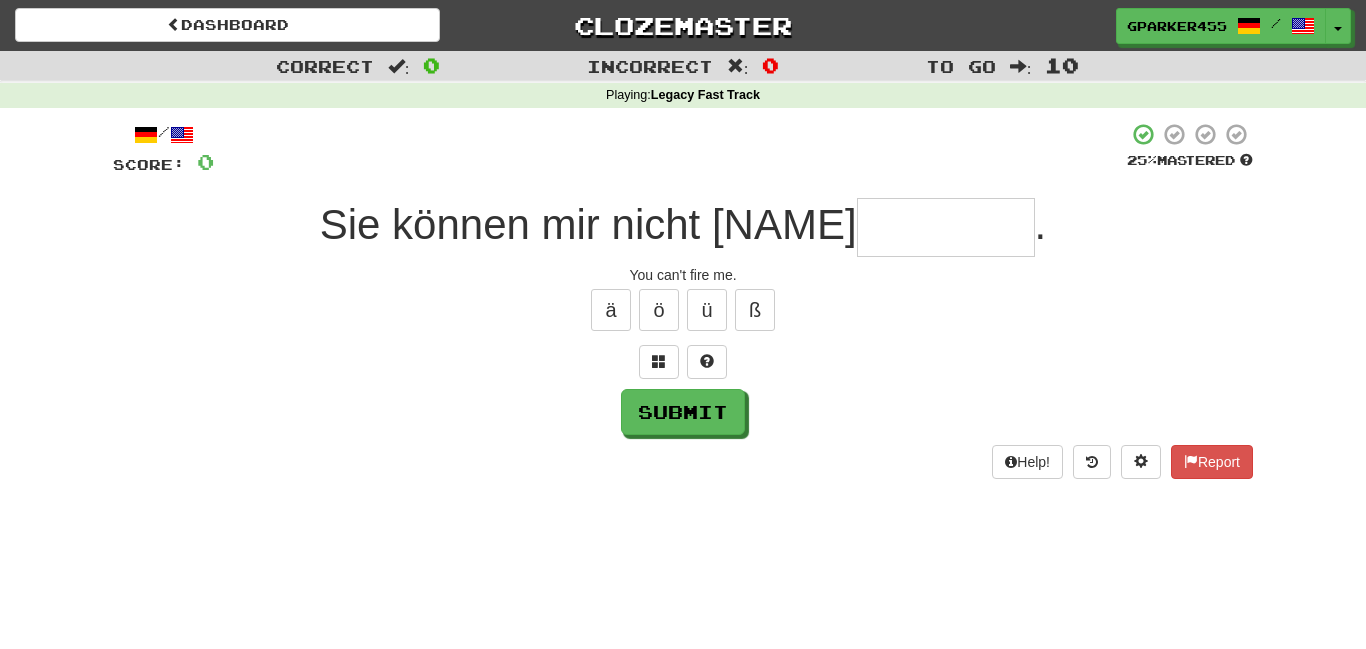 type on "*" 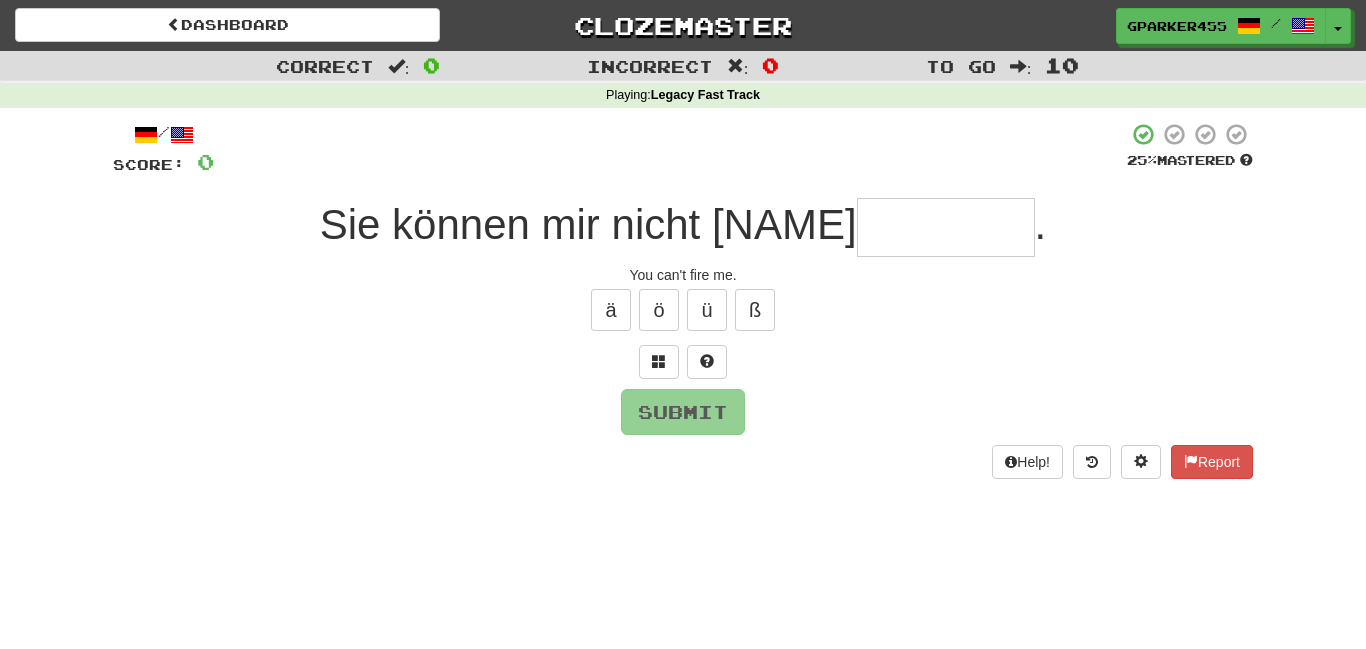 type on "*" 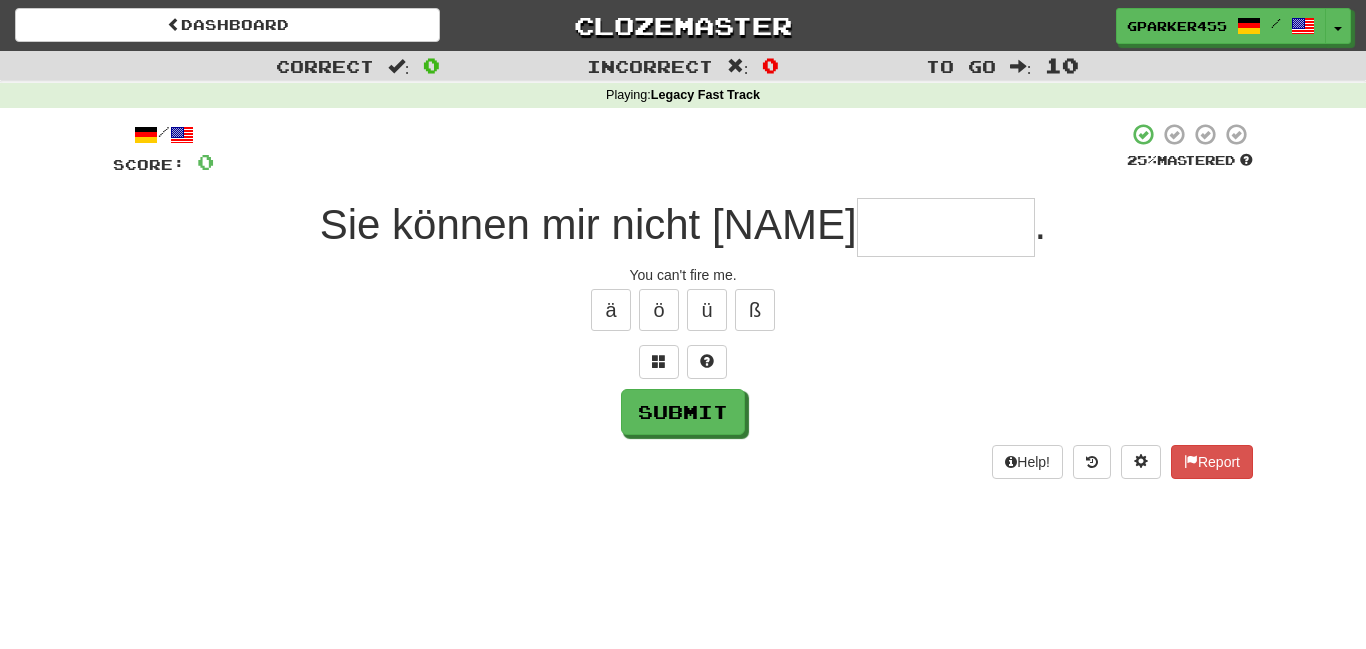 type on "*" 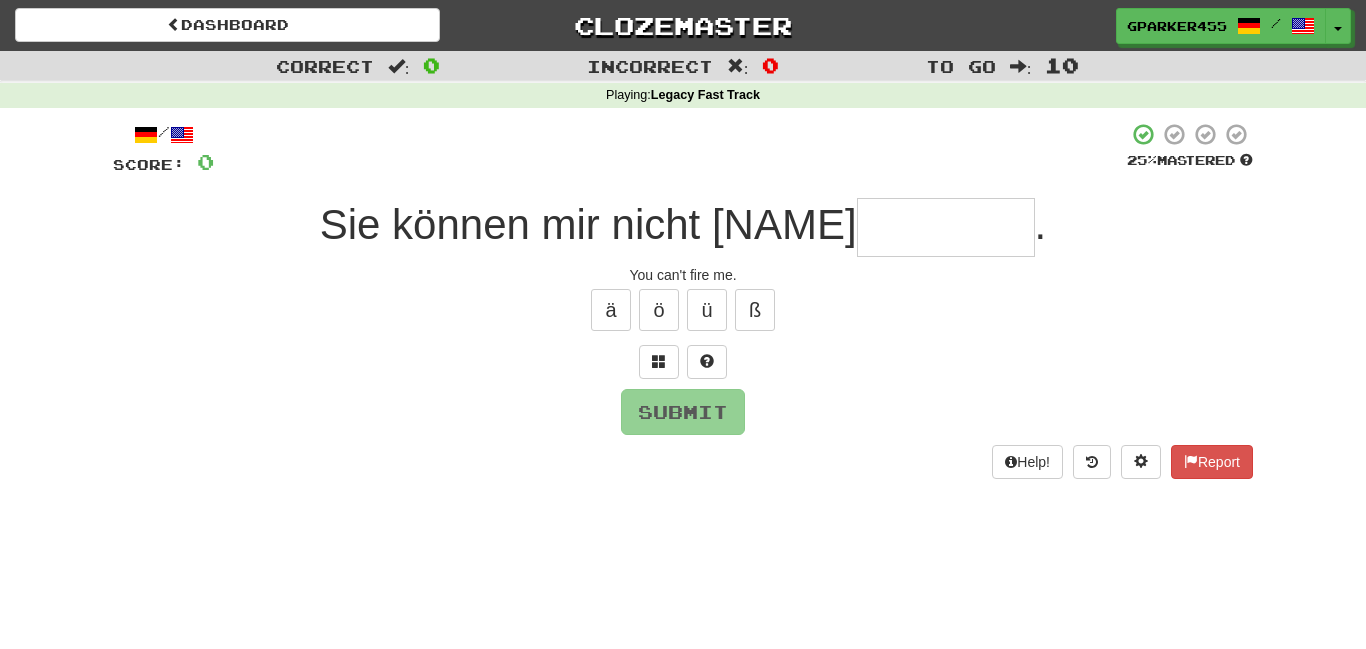 type on "*" 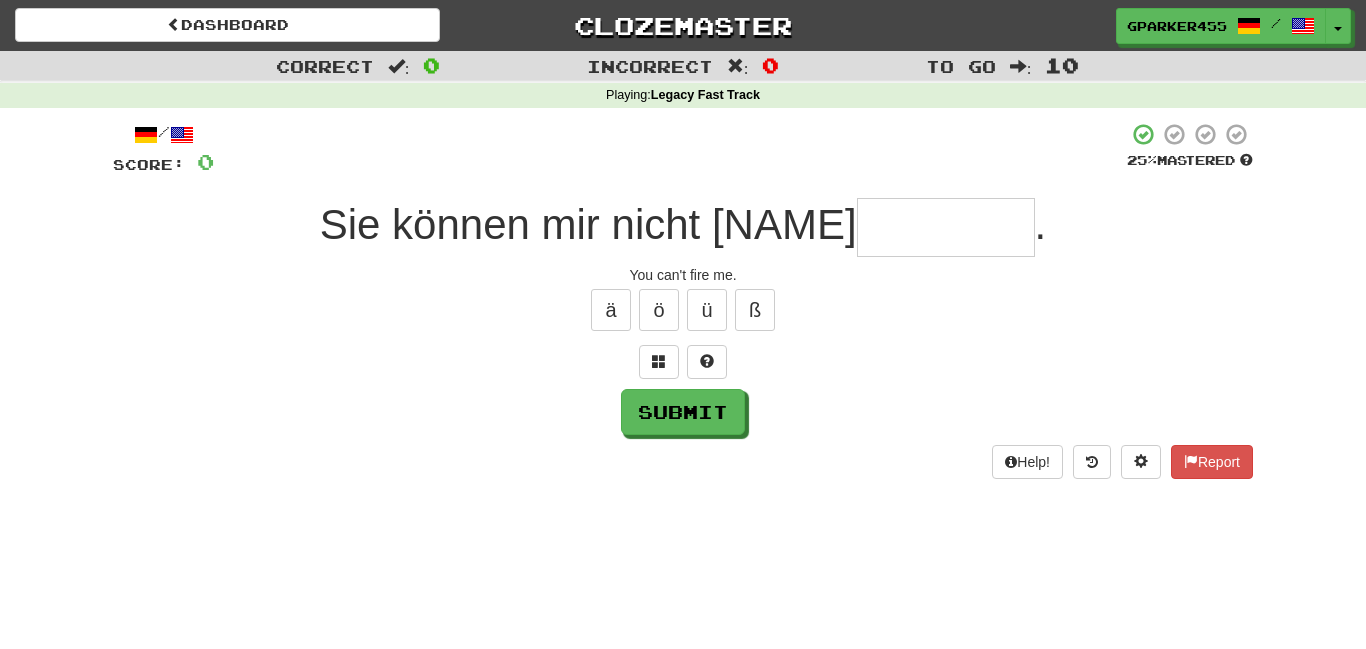 type on "*" 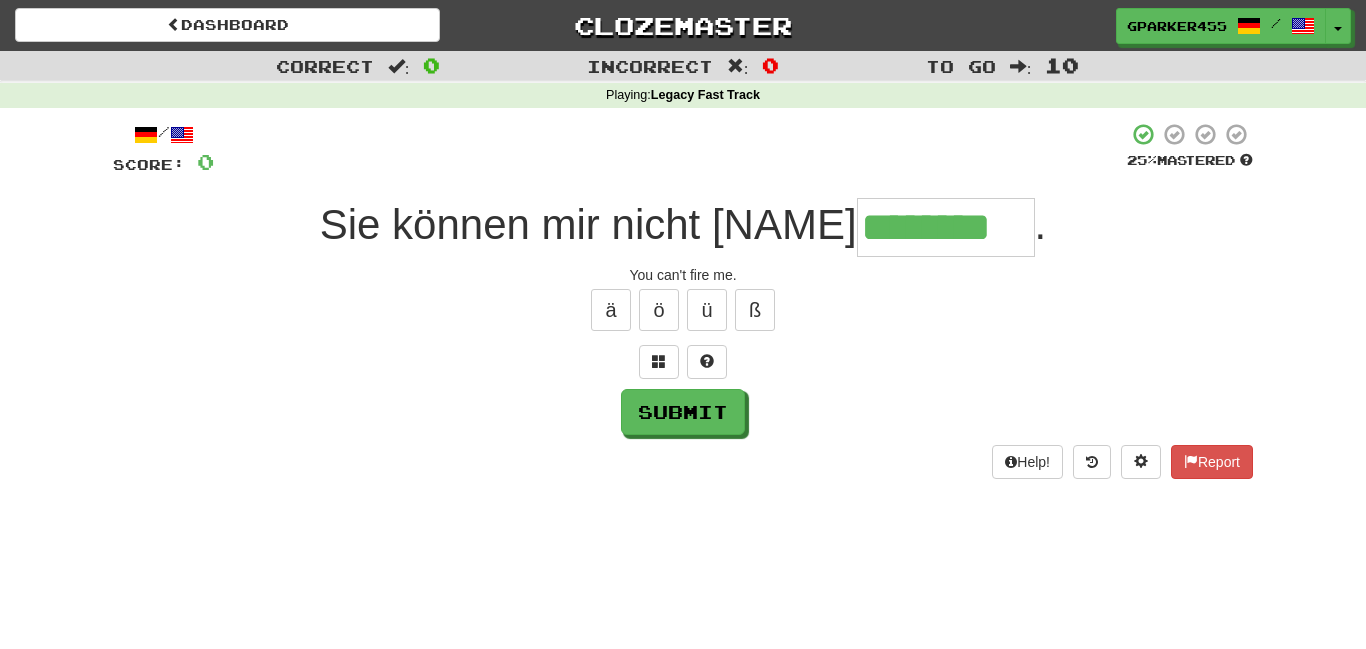 type on "********" 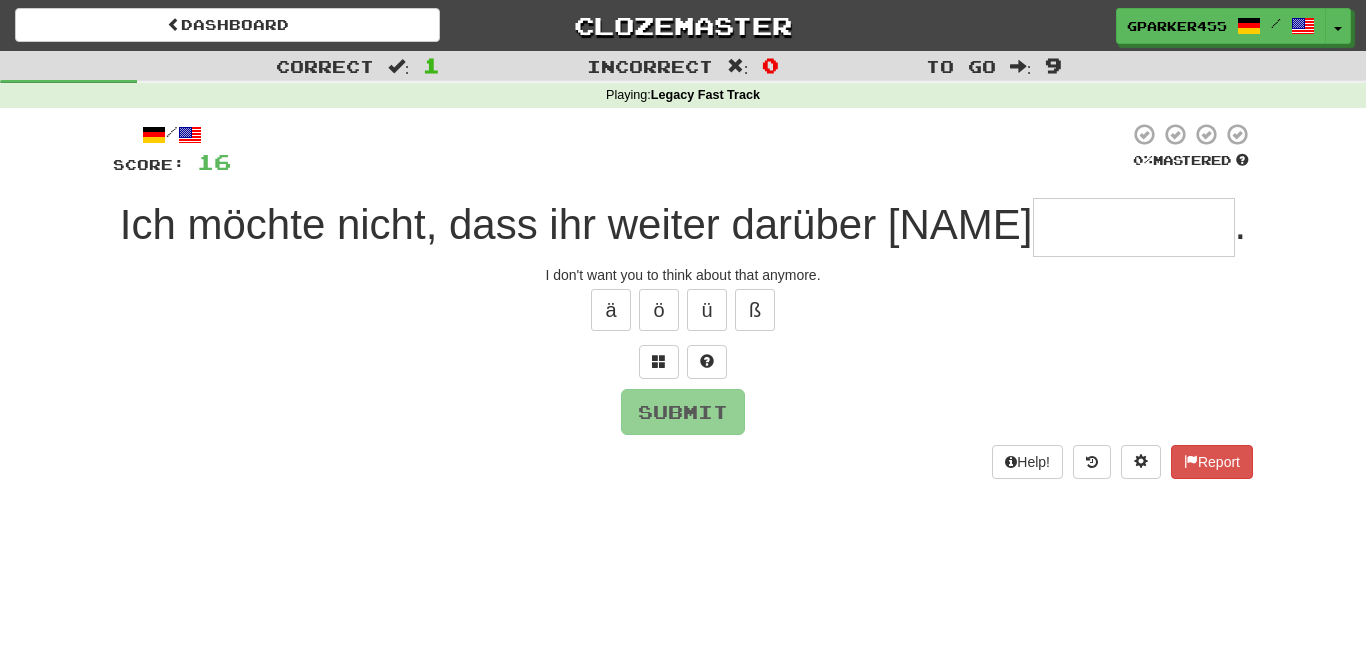 type on "*" 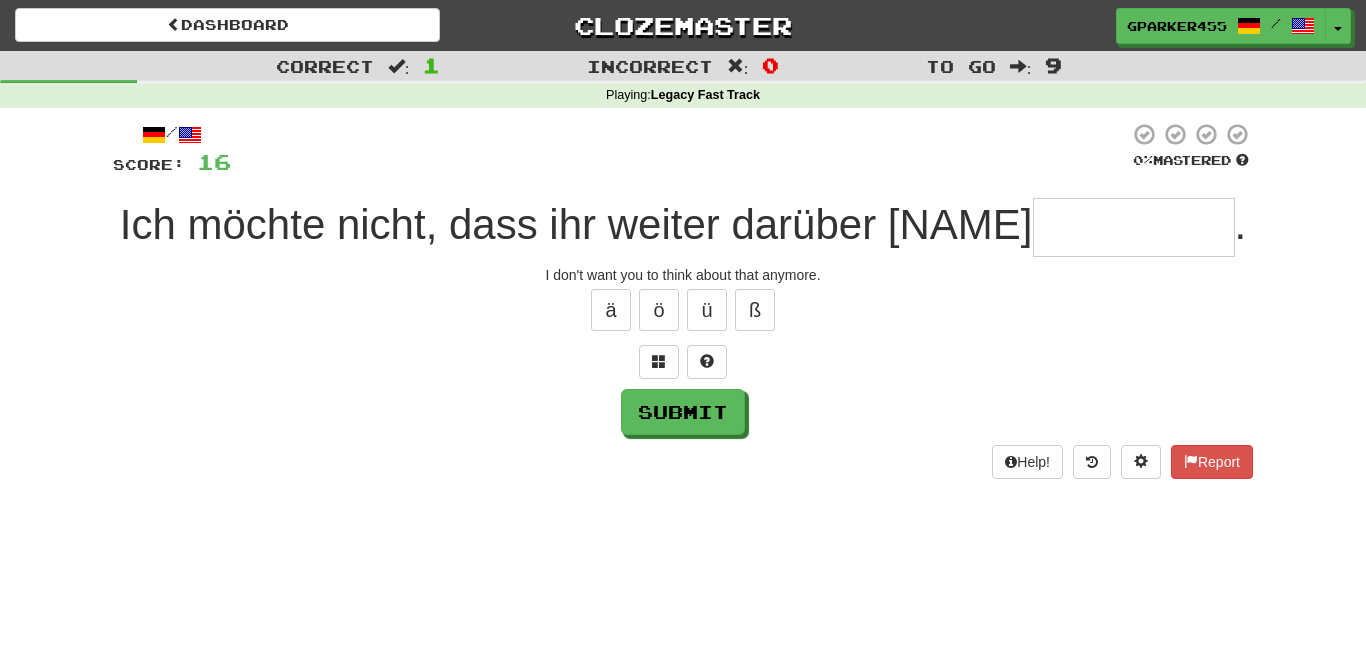 type on "*" 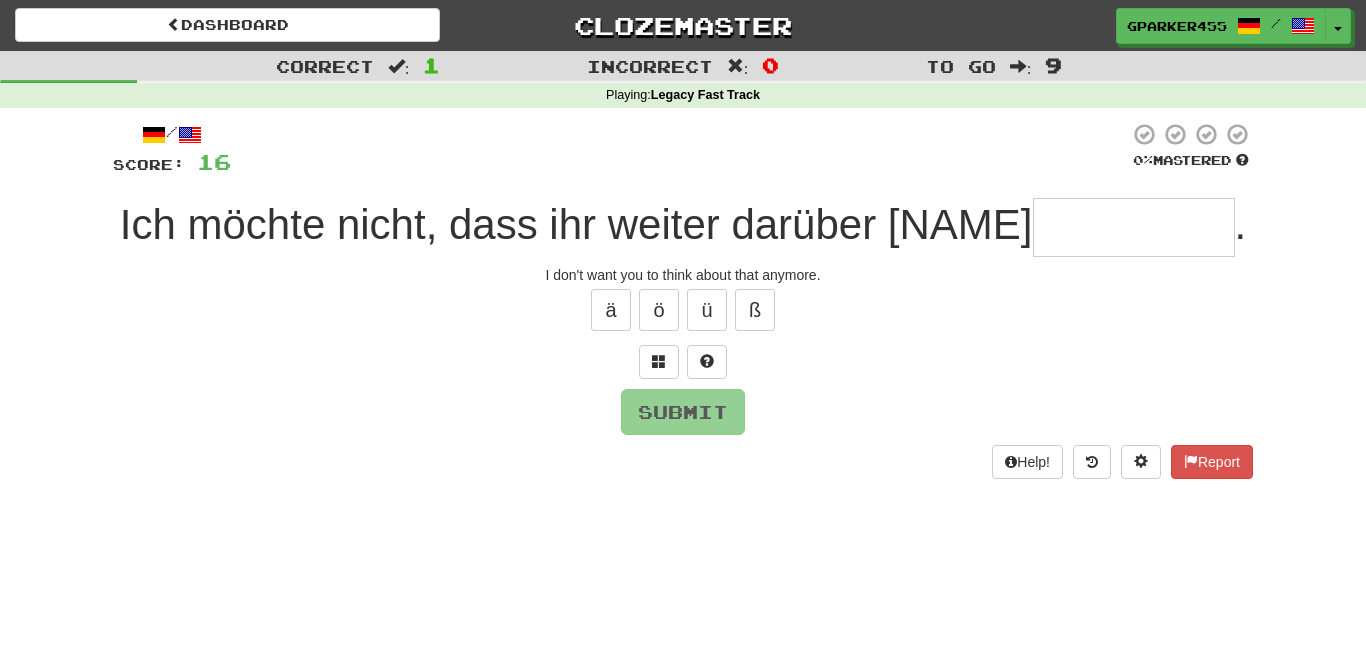 type on "*" 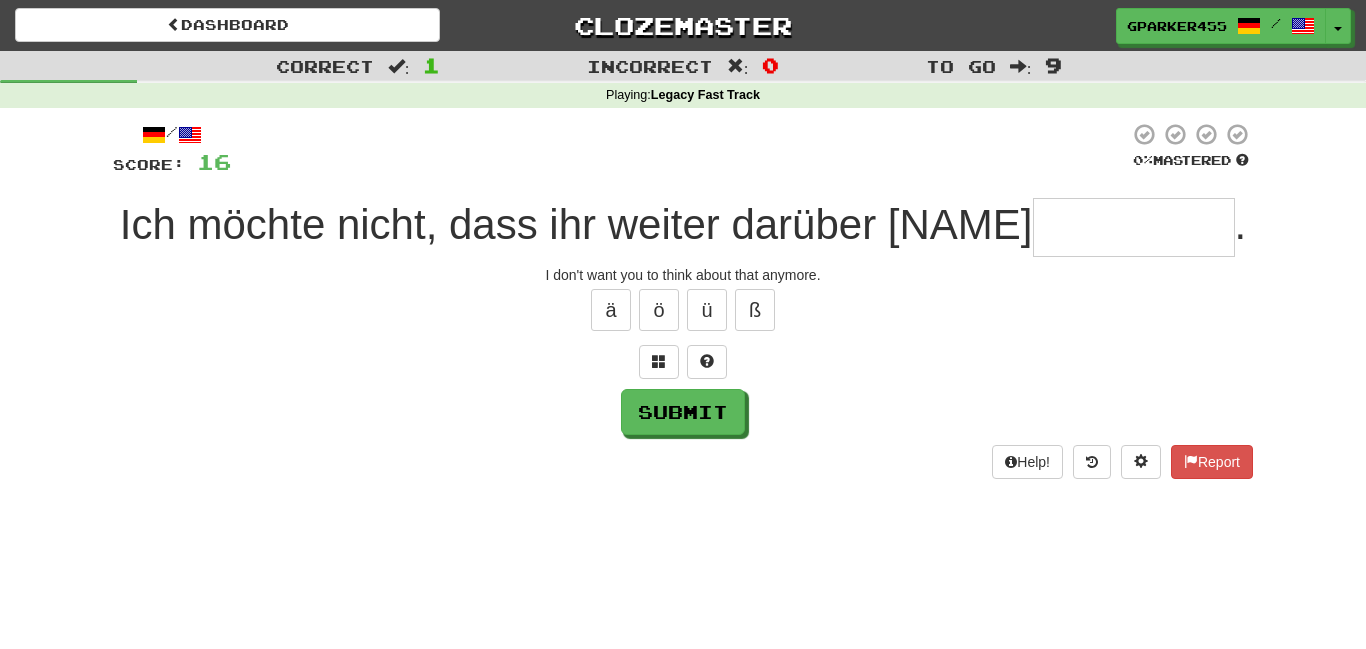 type on "*" 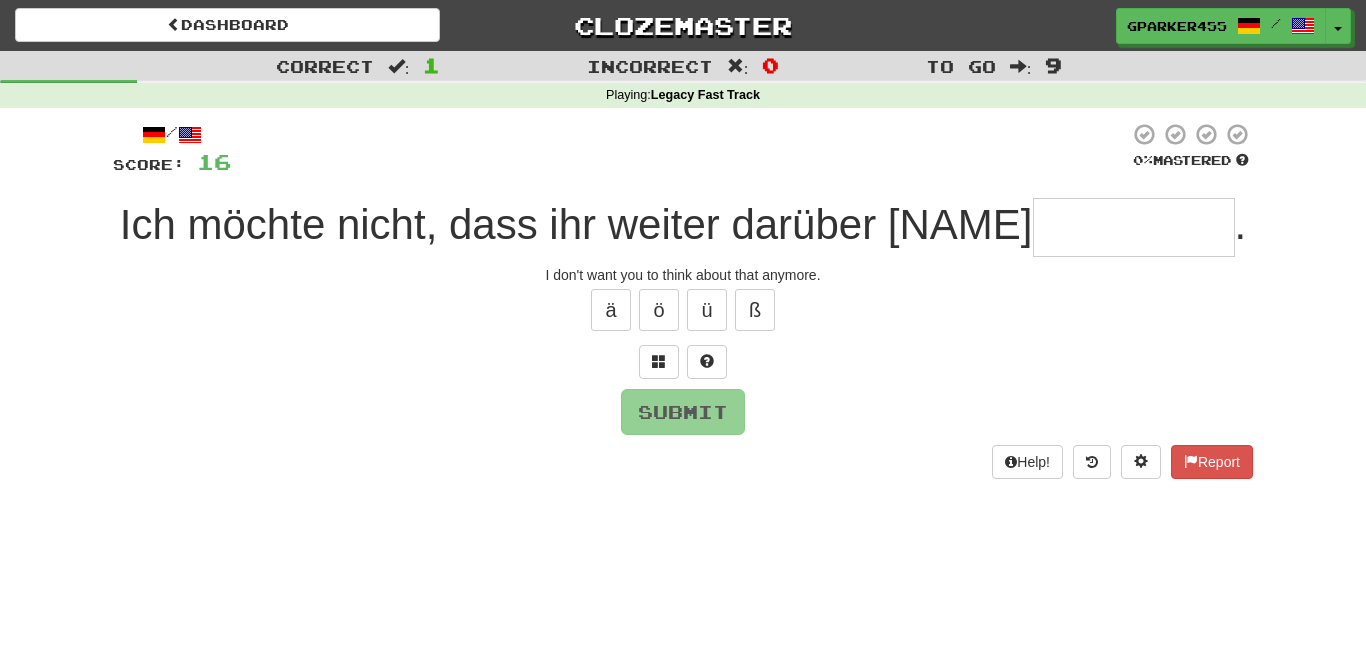 type on "*" 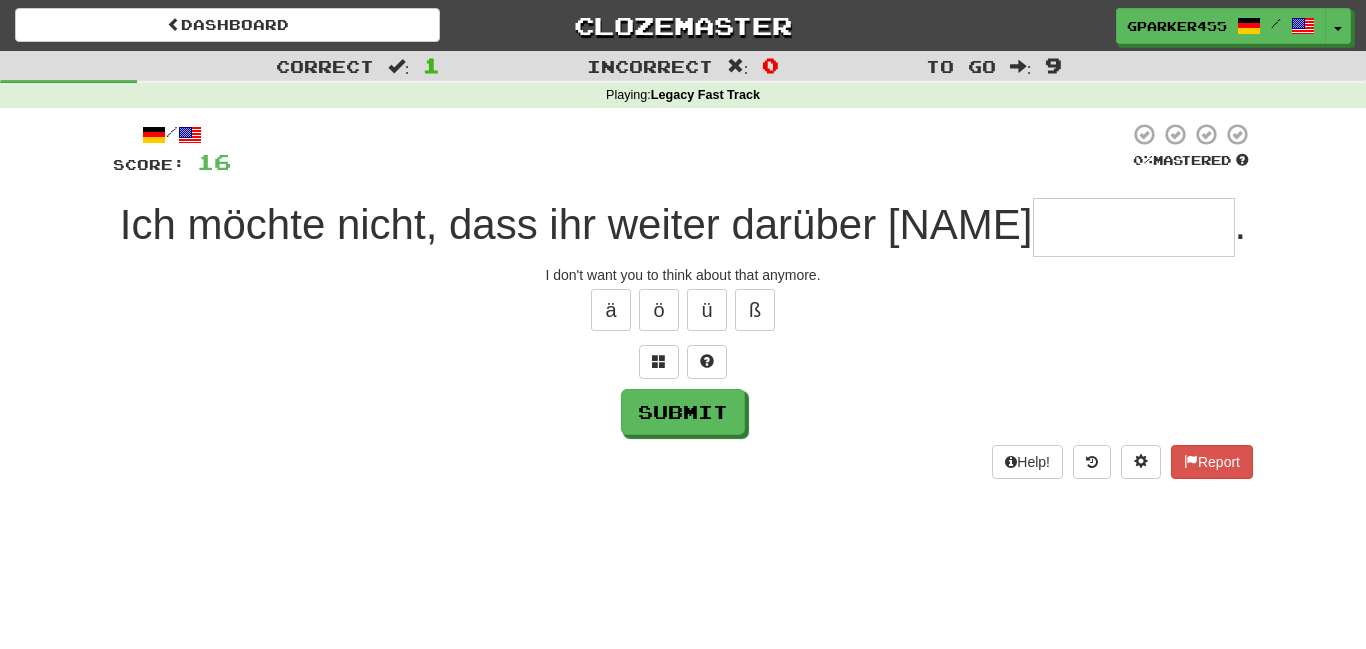 type on "*" 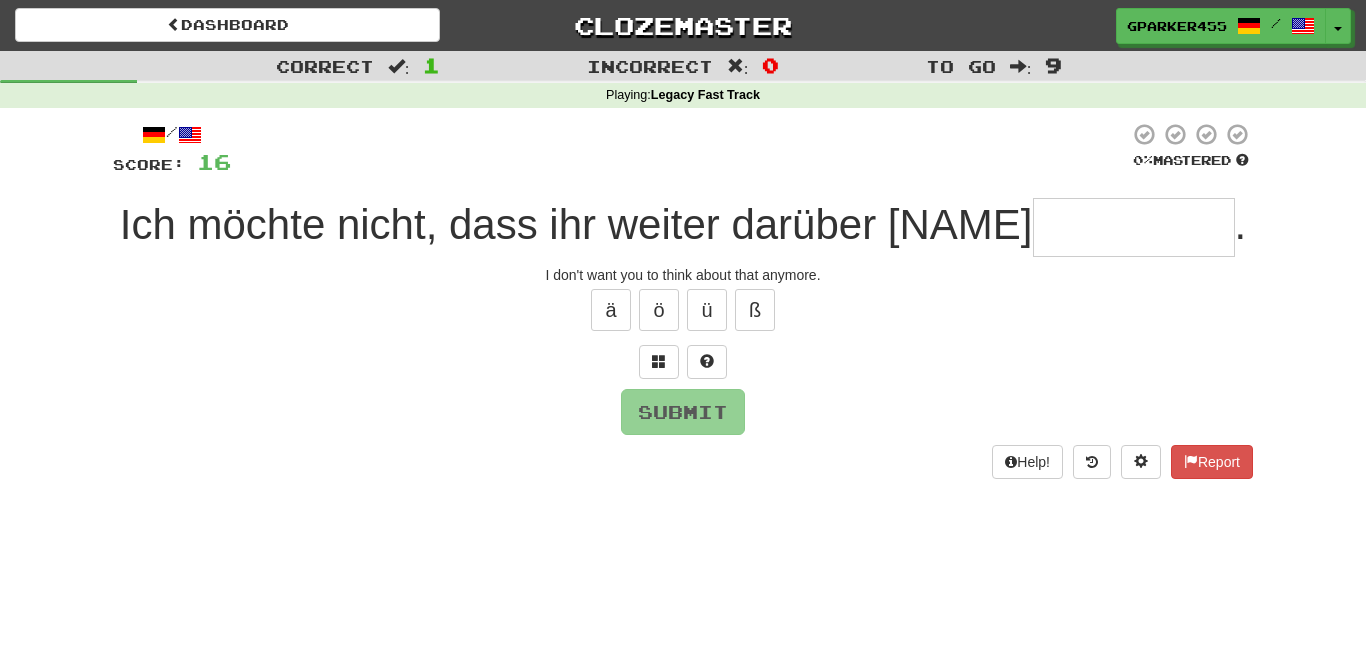 type on "*" 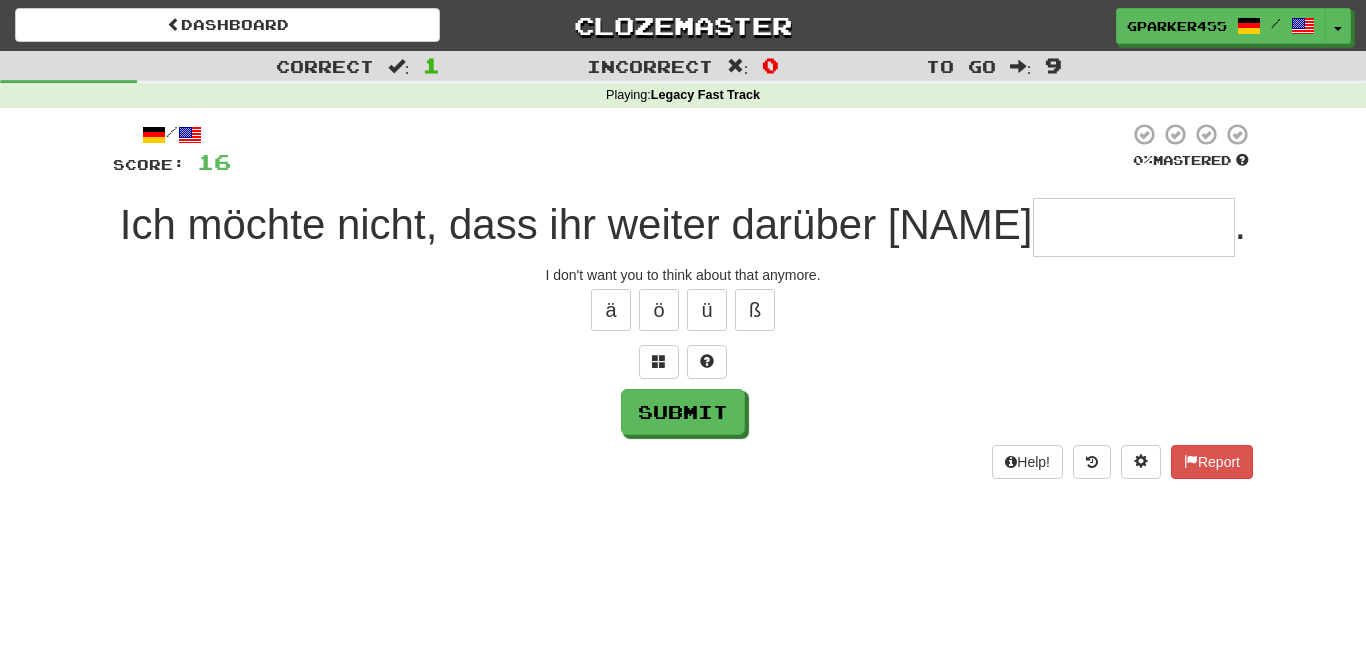 type on "*" 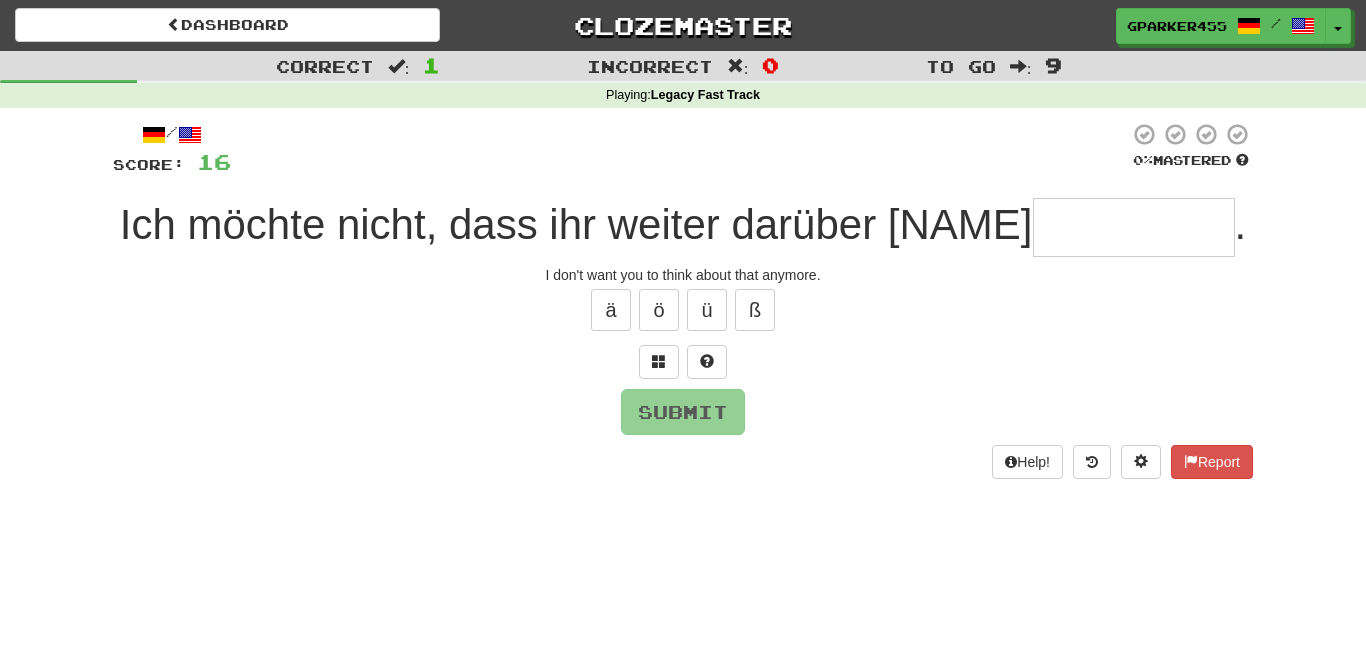 type on "*" 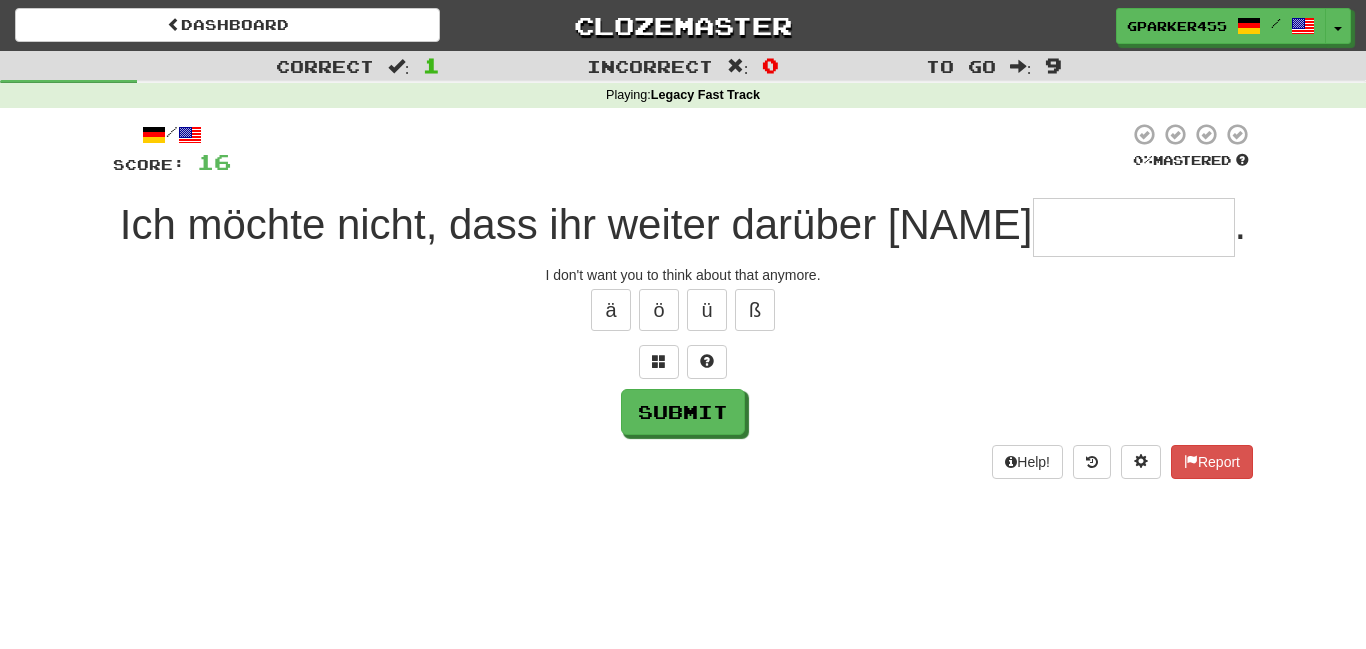 type on "*" 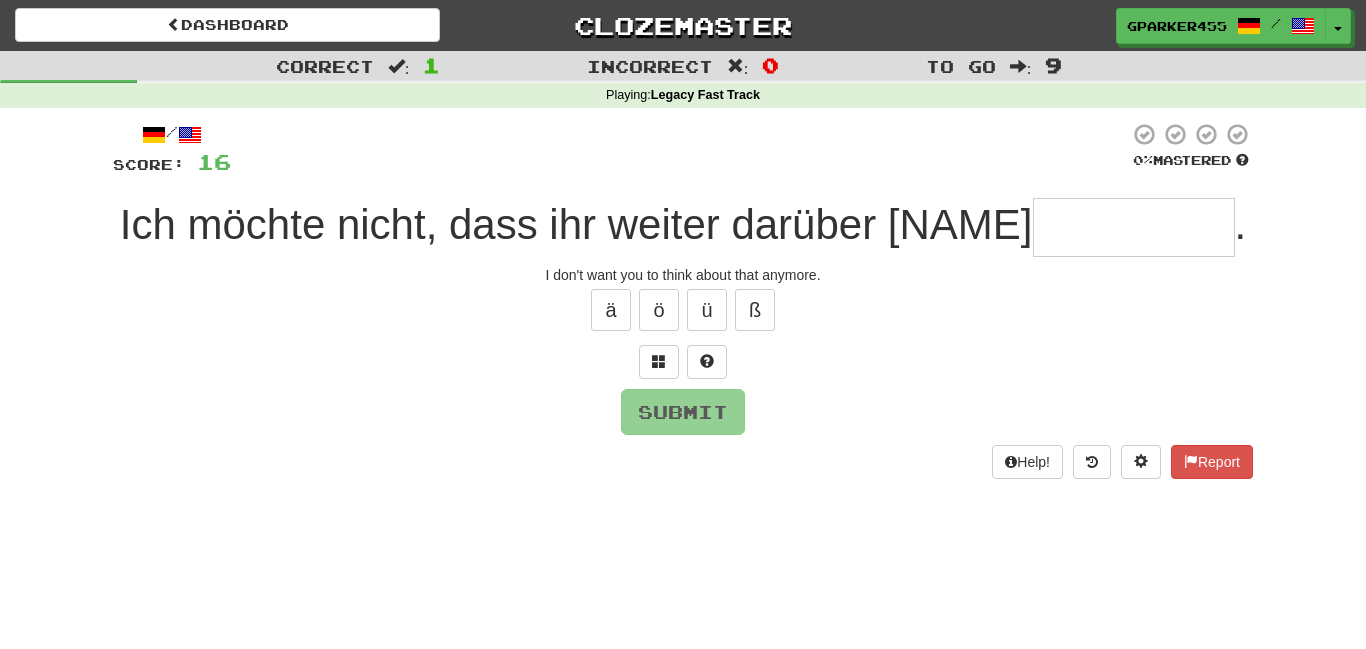 type on "*" 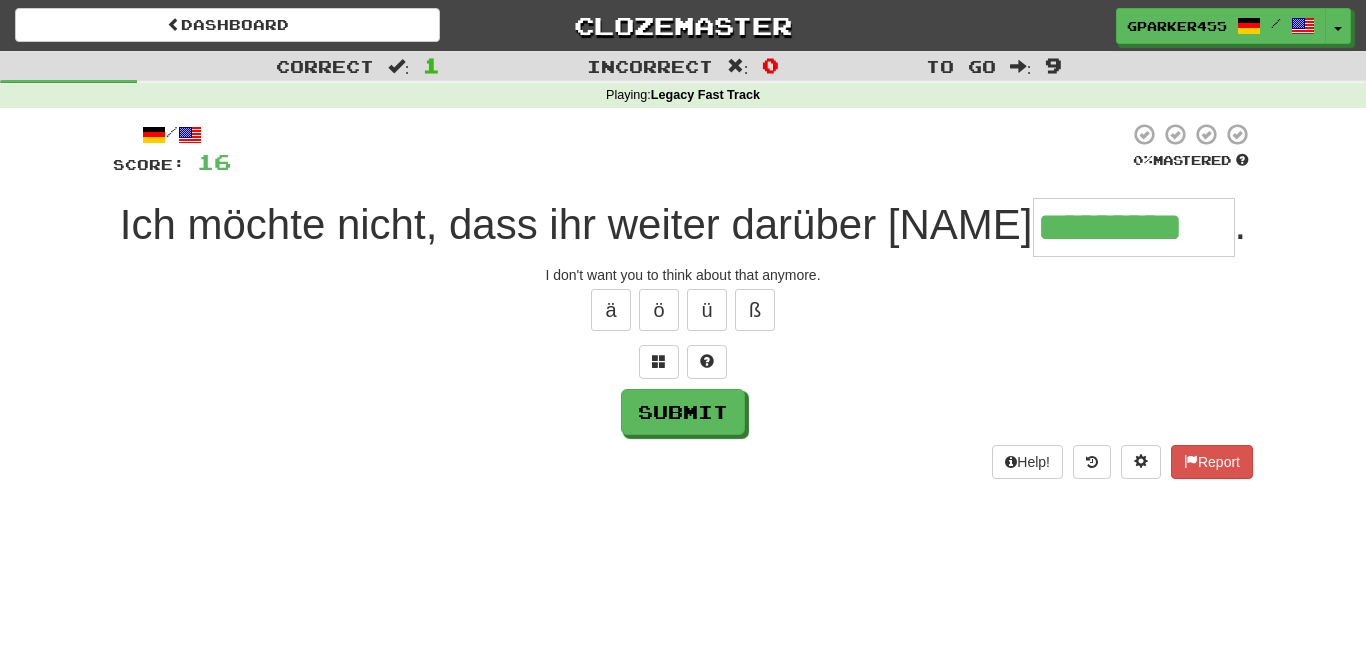 type on "*********" 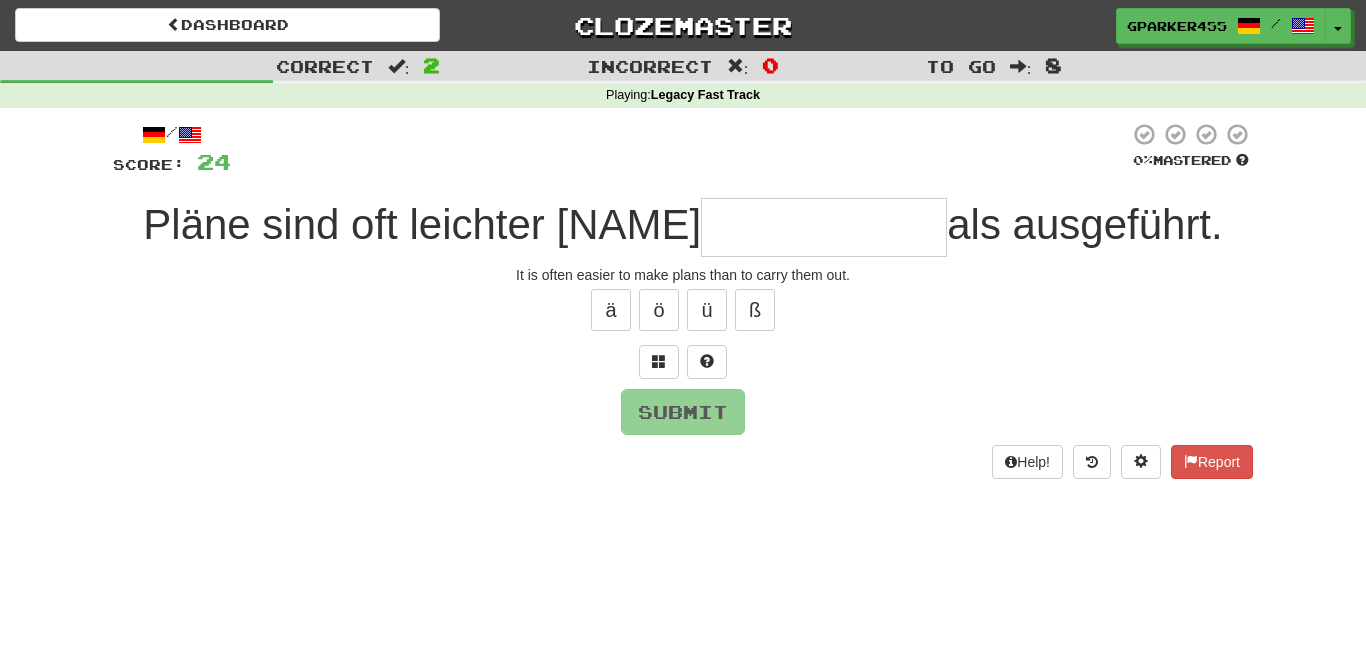 type on "*" 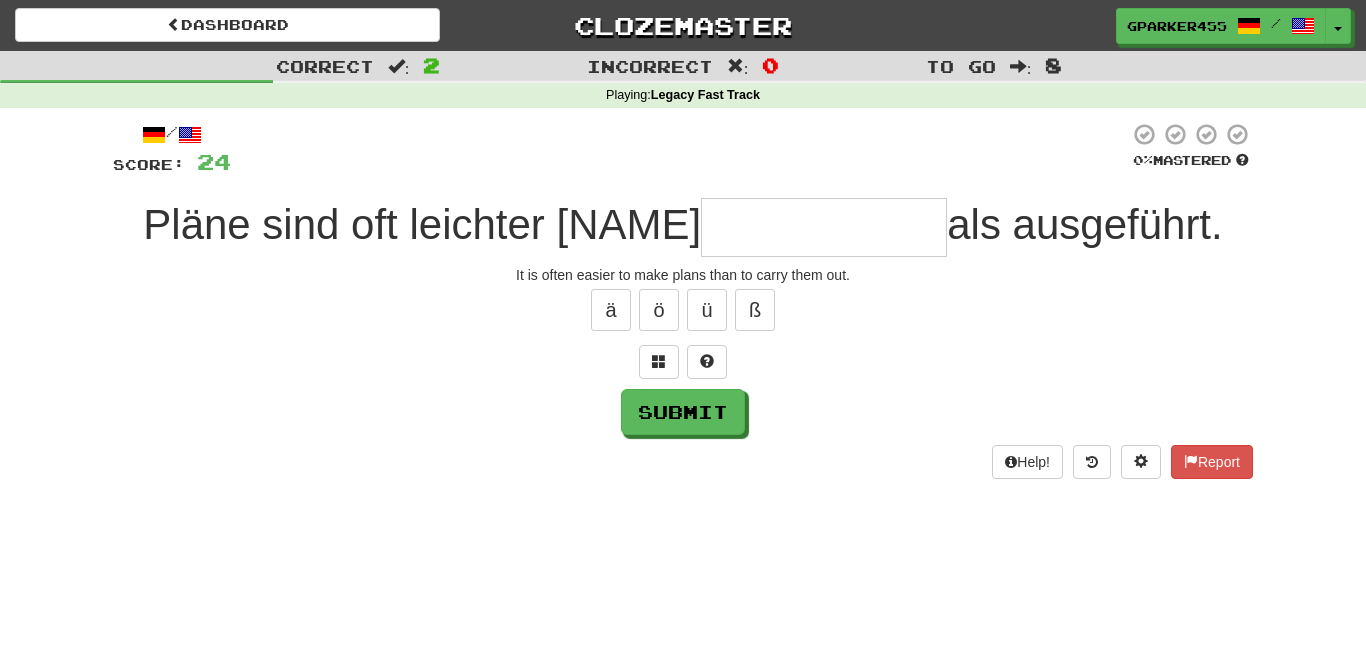 type on "*" 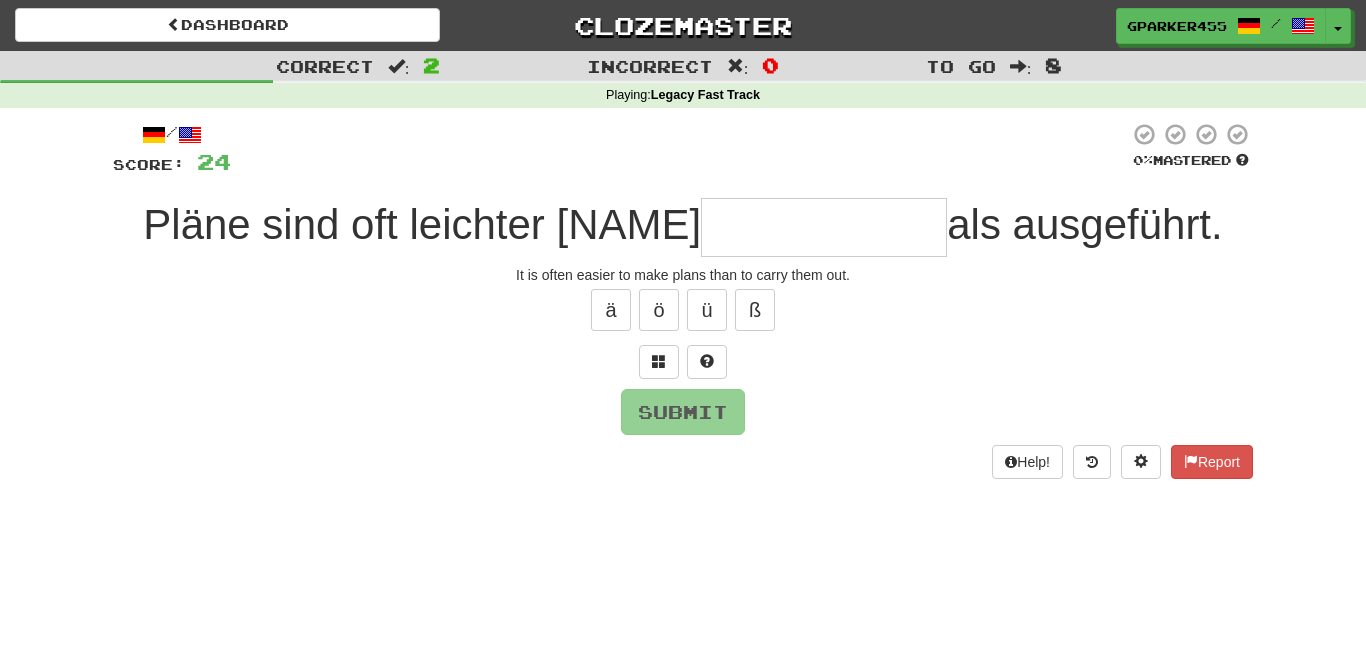 type on "*" 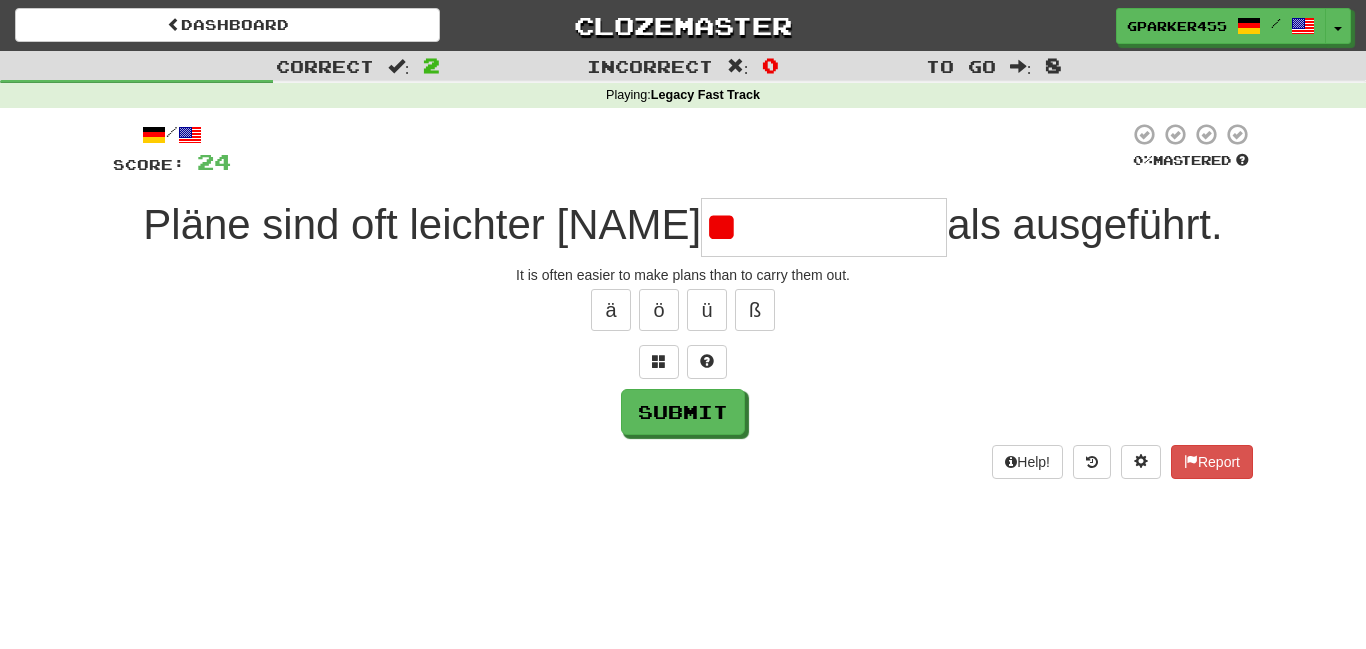 type on "*" 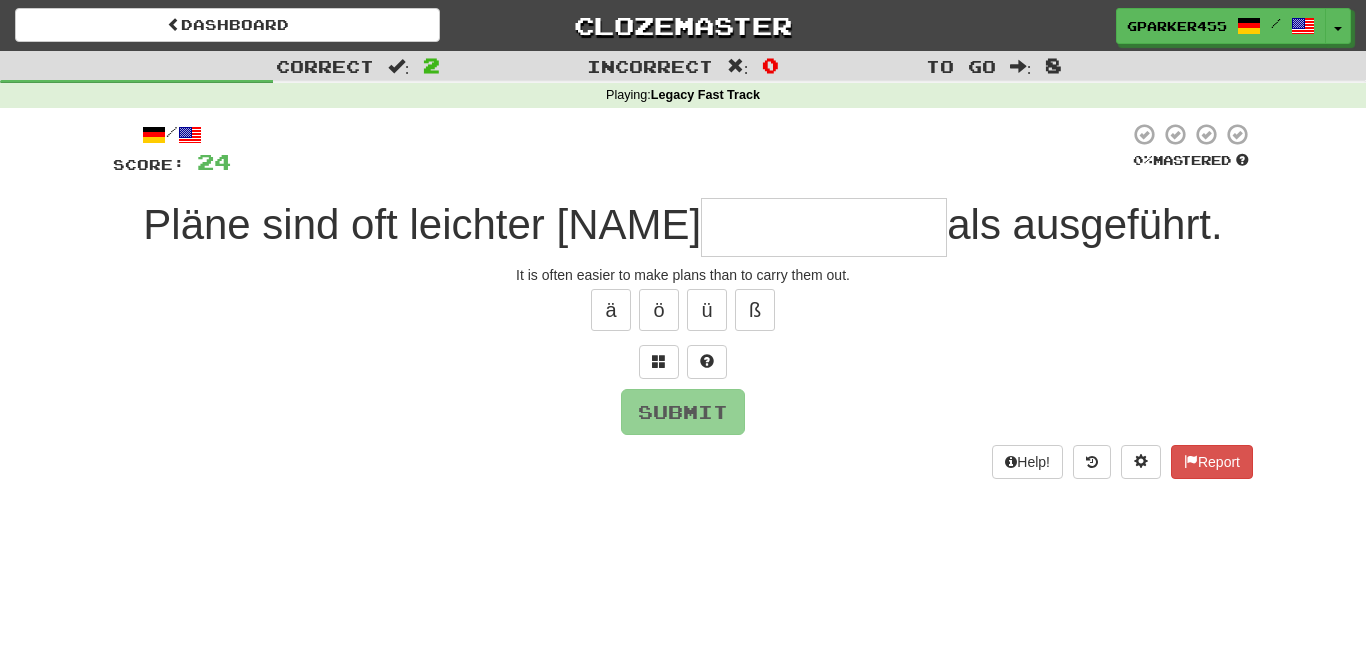 type on "*" 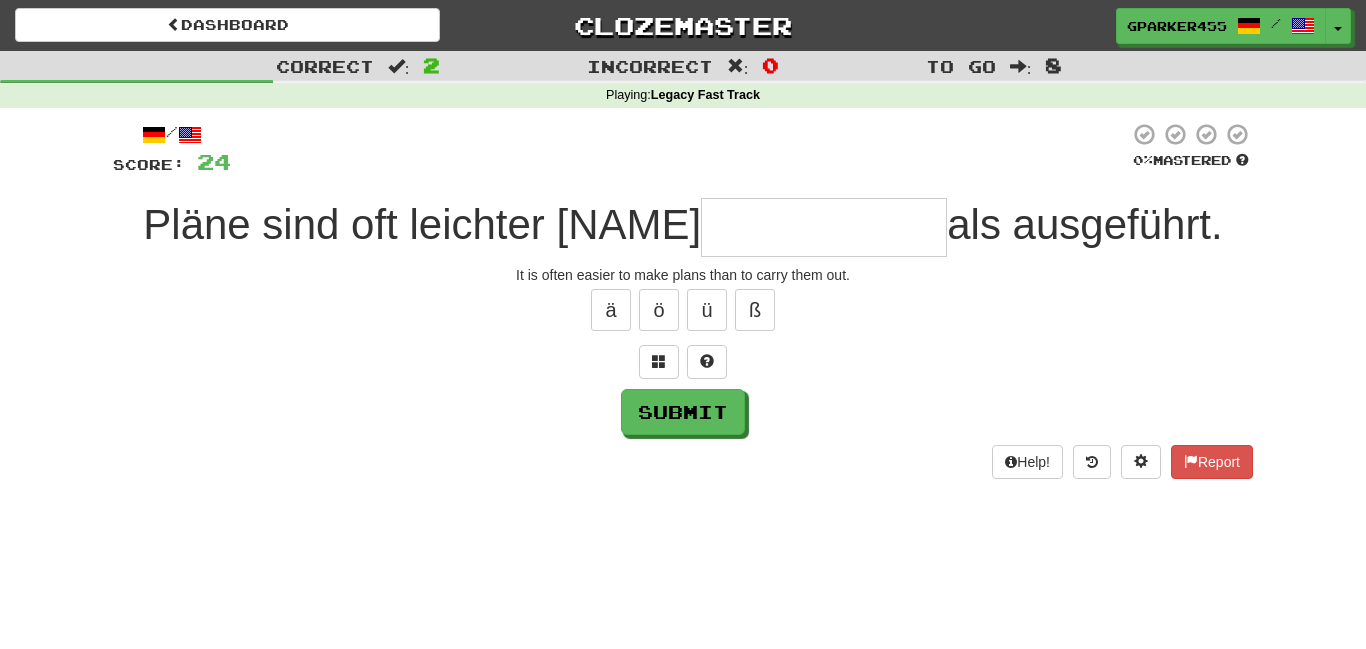 type on "*" 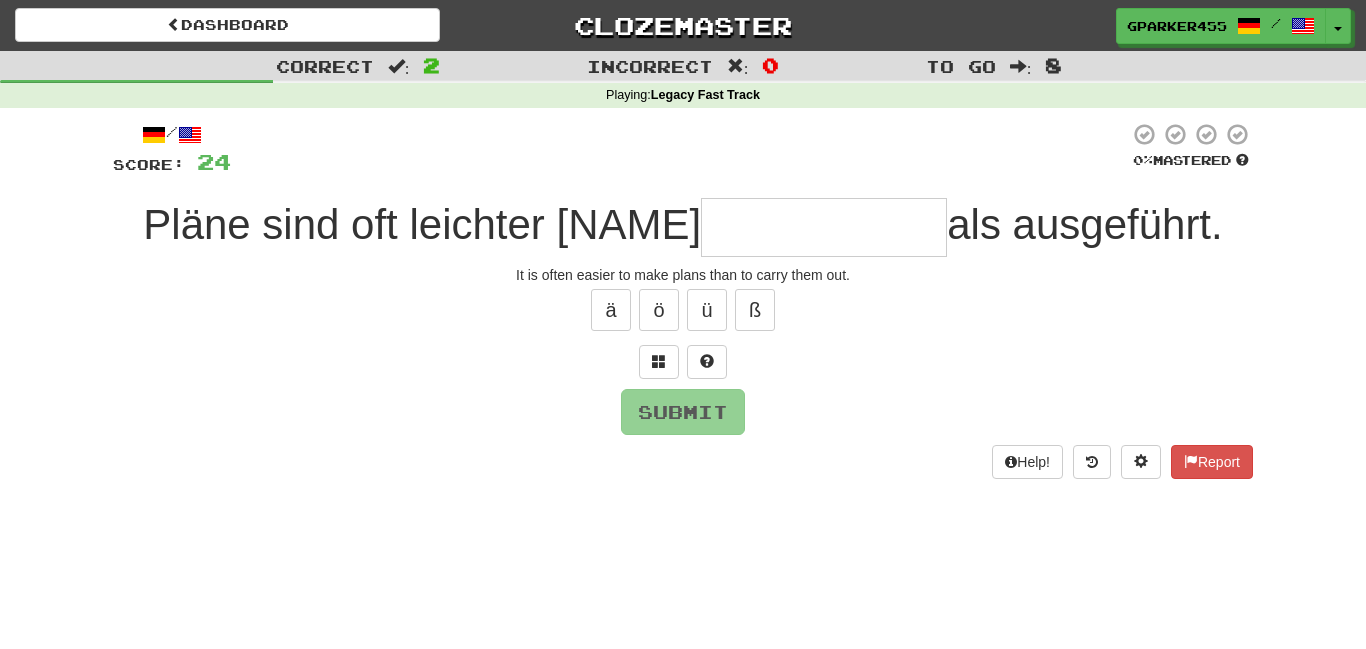type on "*" 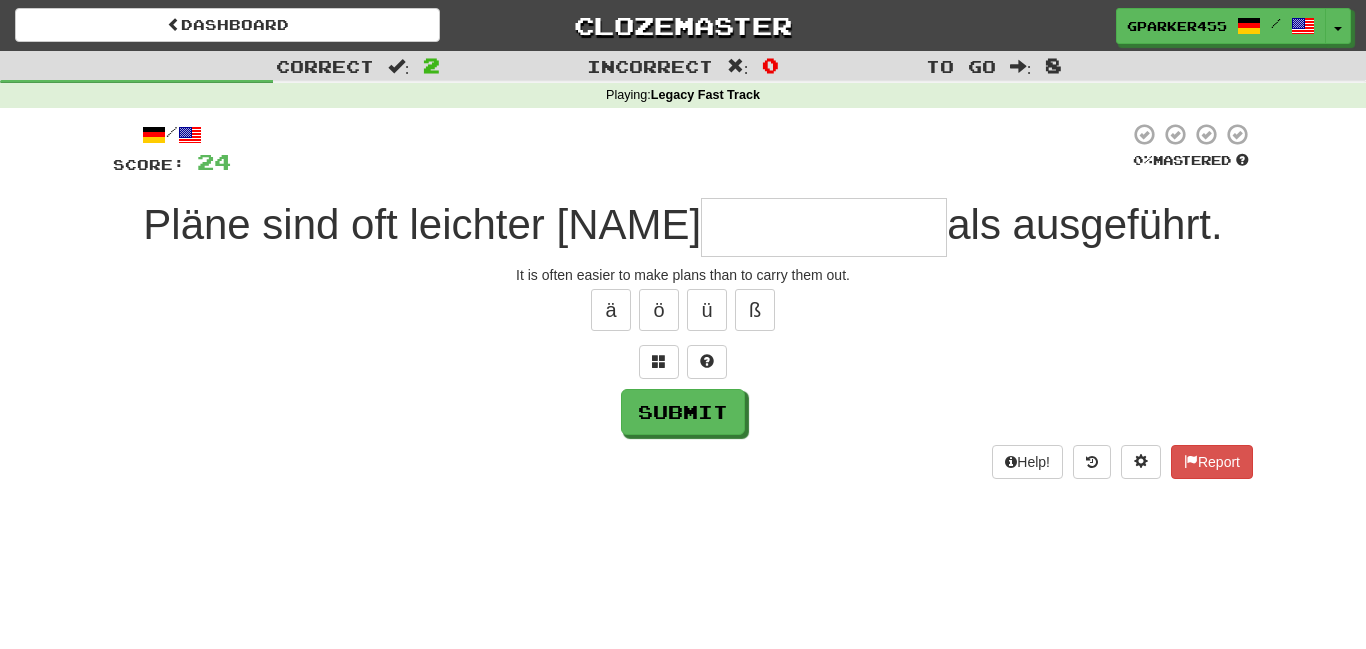 type on "*" 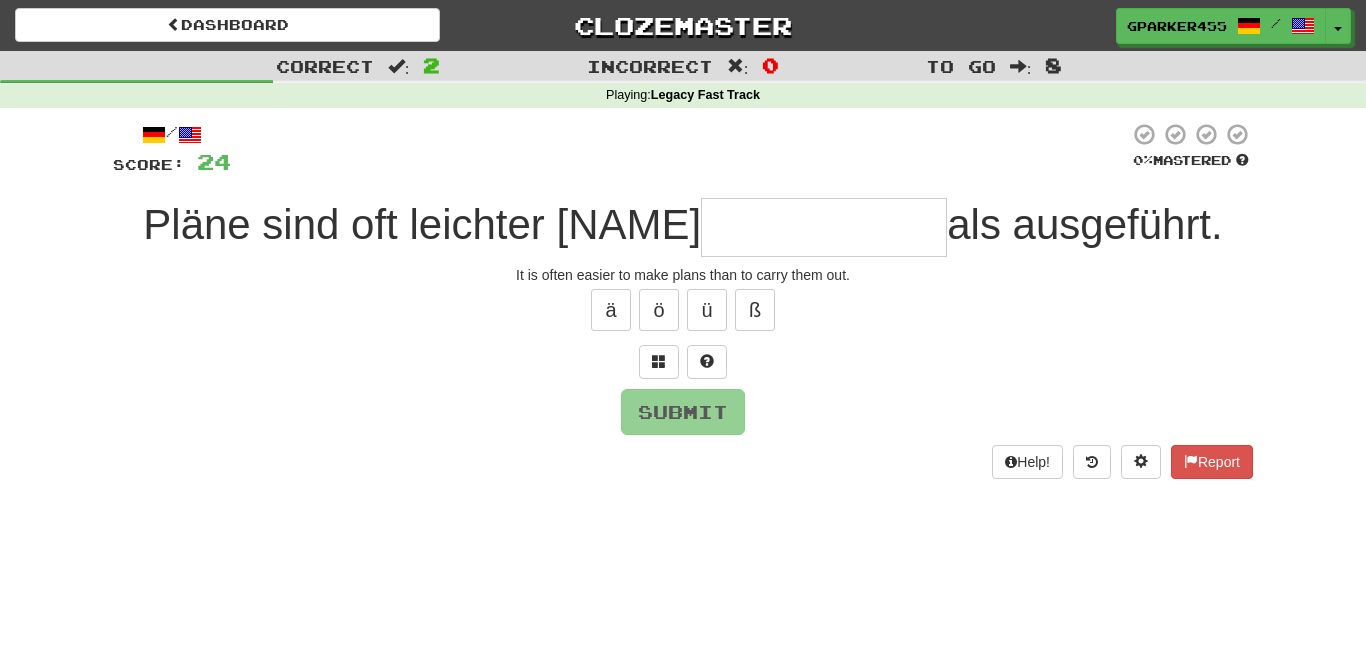 type on "*" 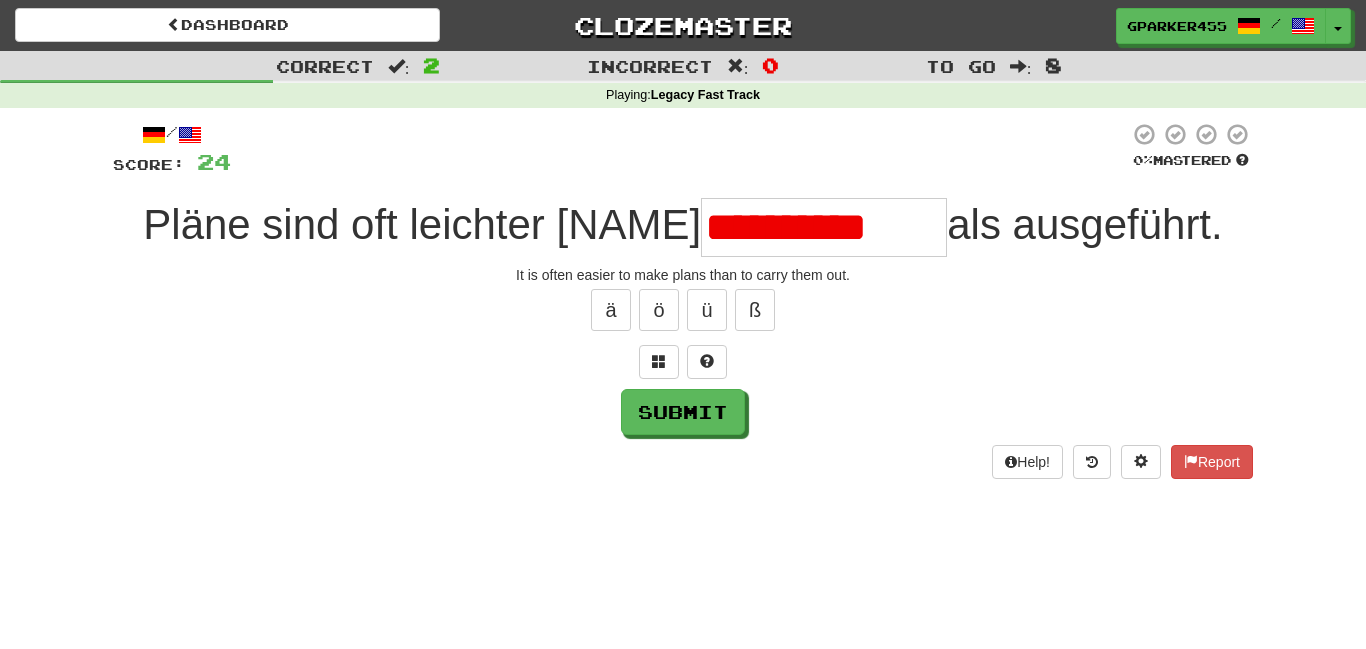 scroll, scrollTop: 0, scrollLeft: 0, axis: both 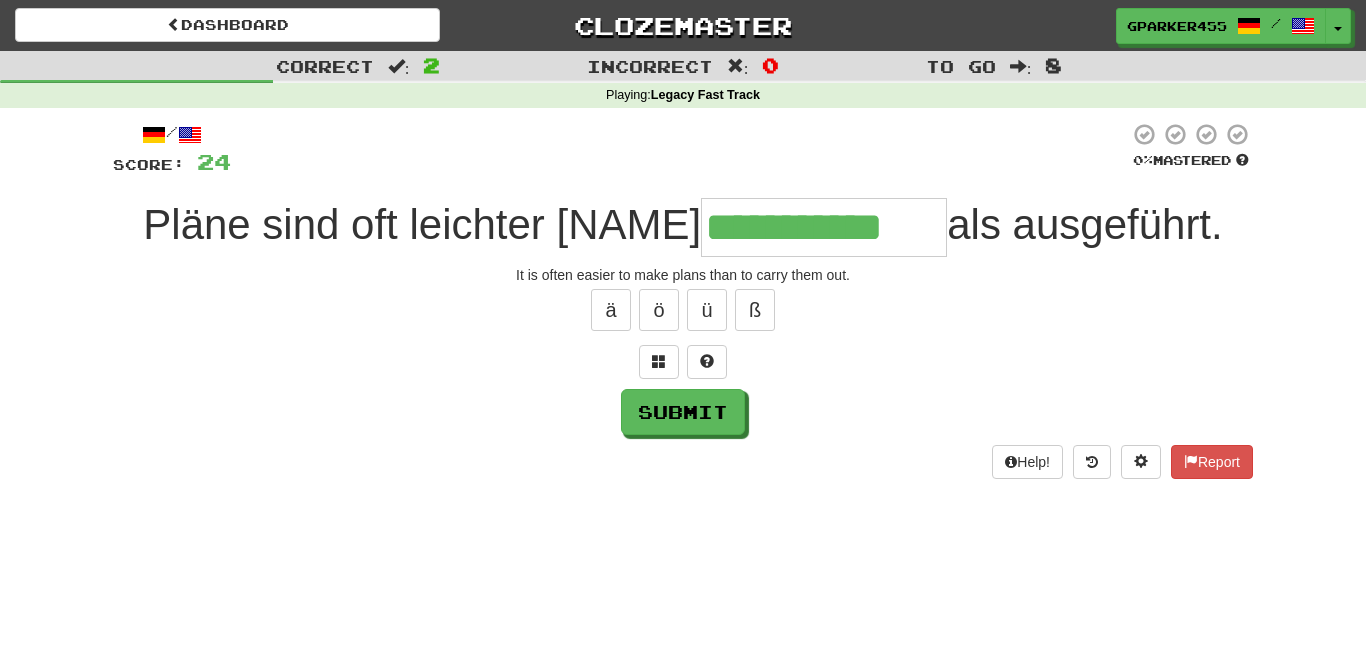 type on "**********" 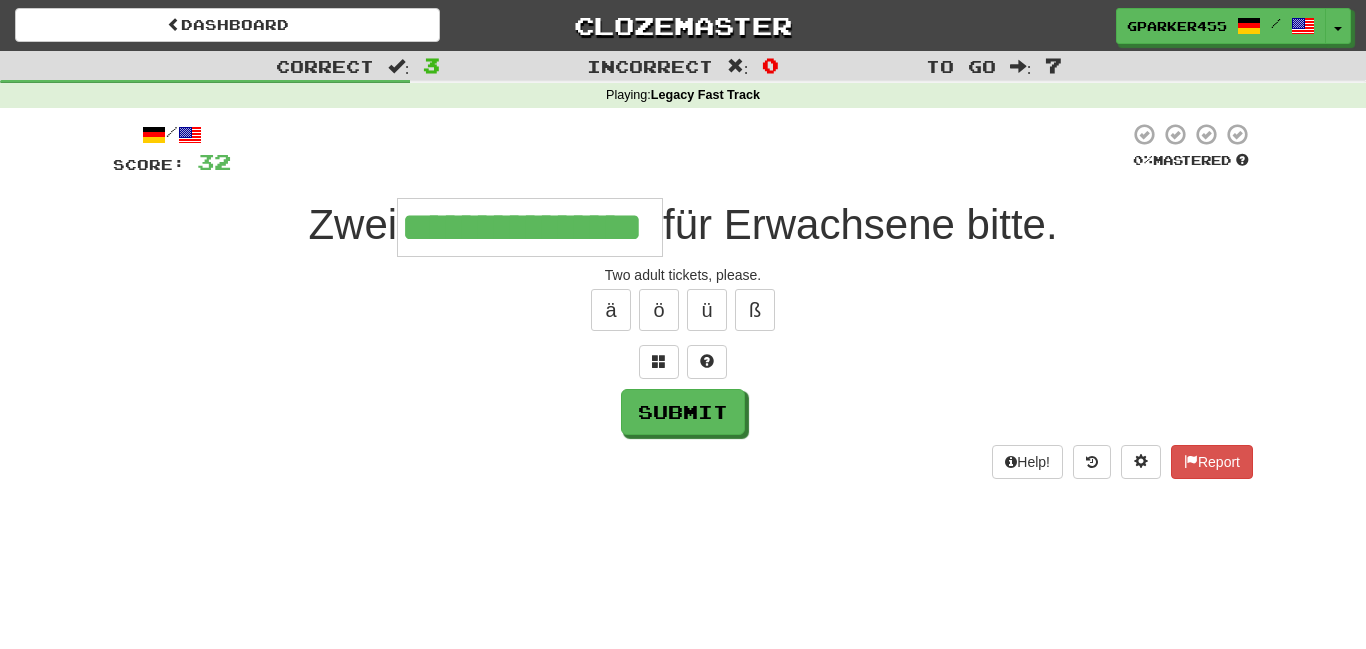 type on "**********" 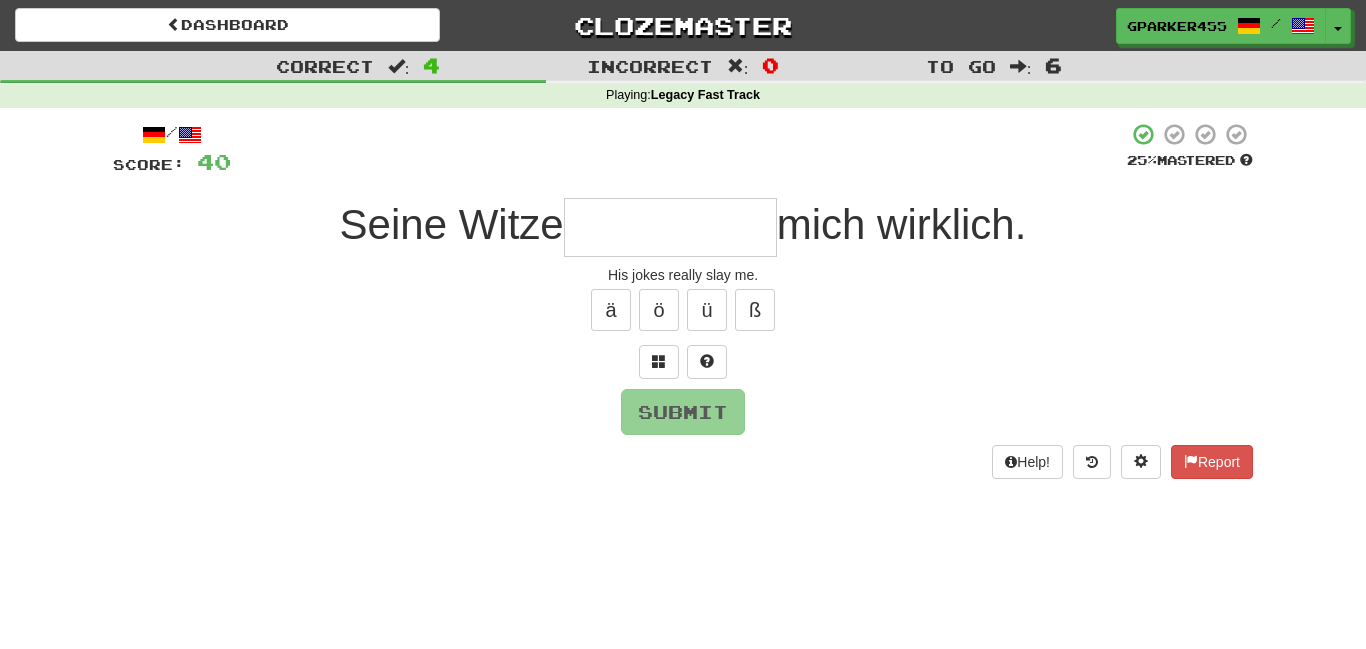 type on "*" 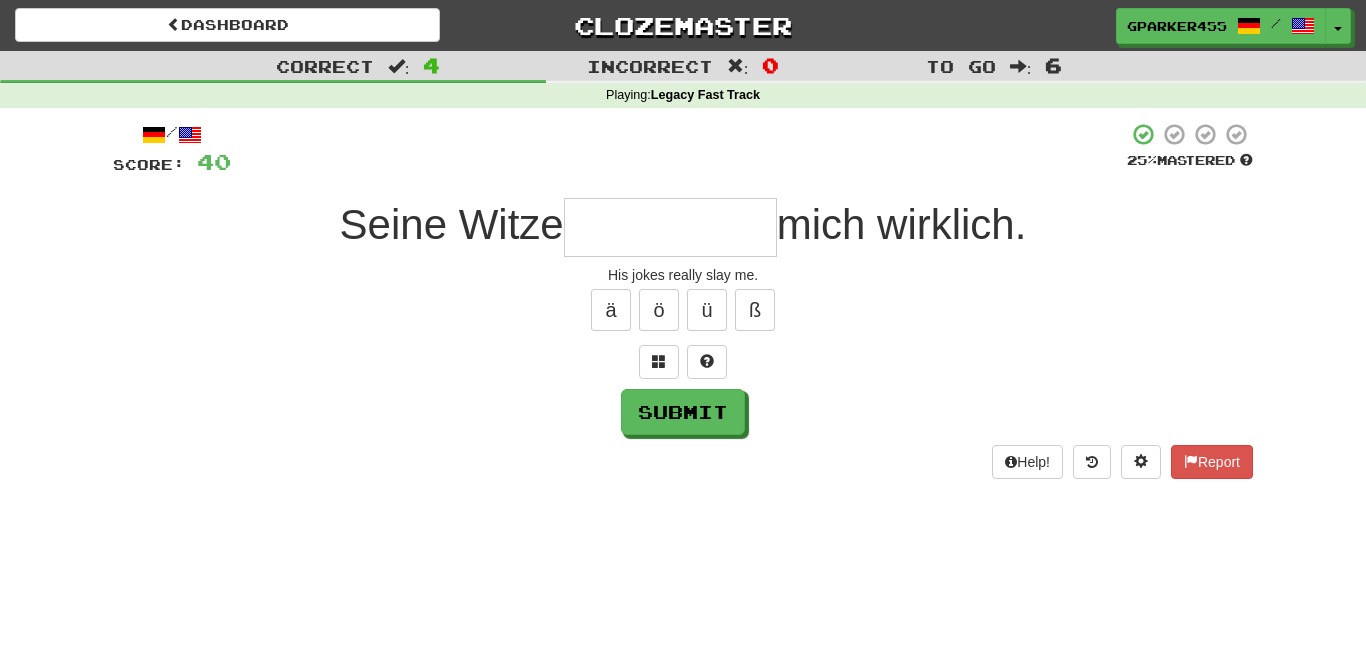 type on "*" 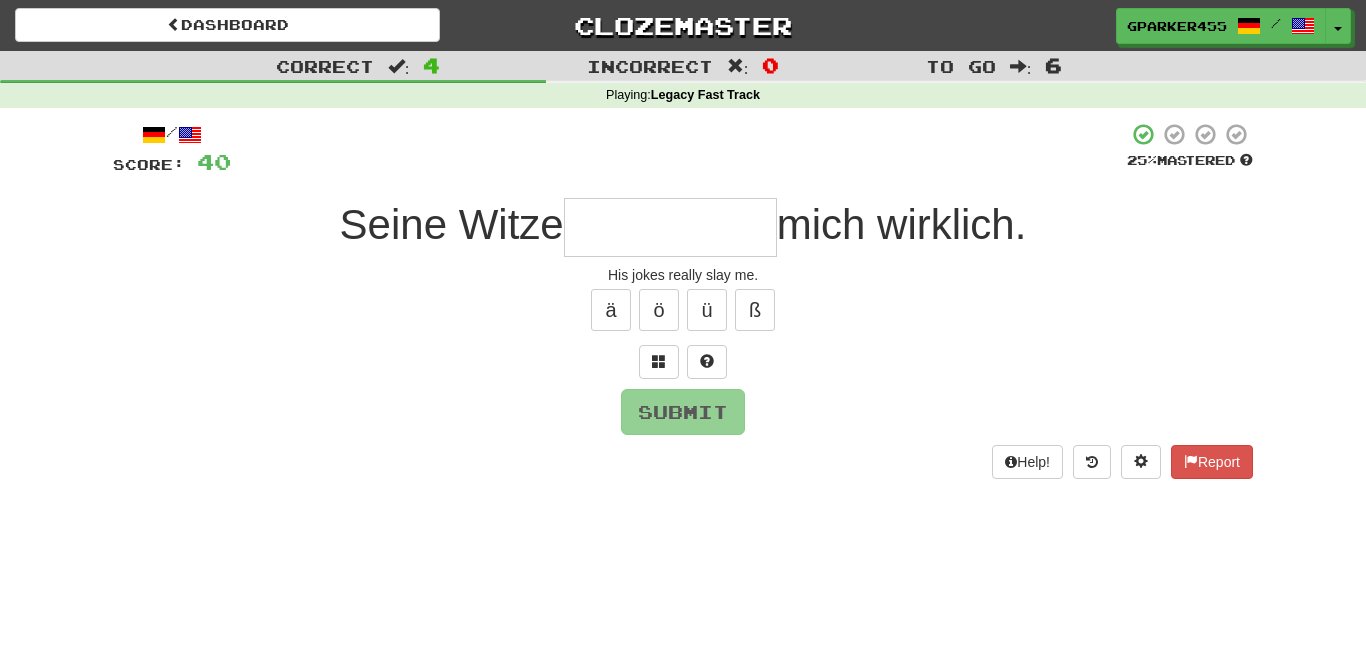 type on "*" 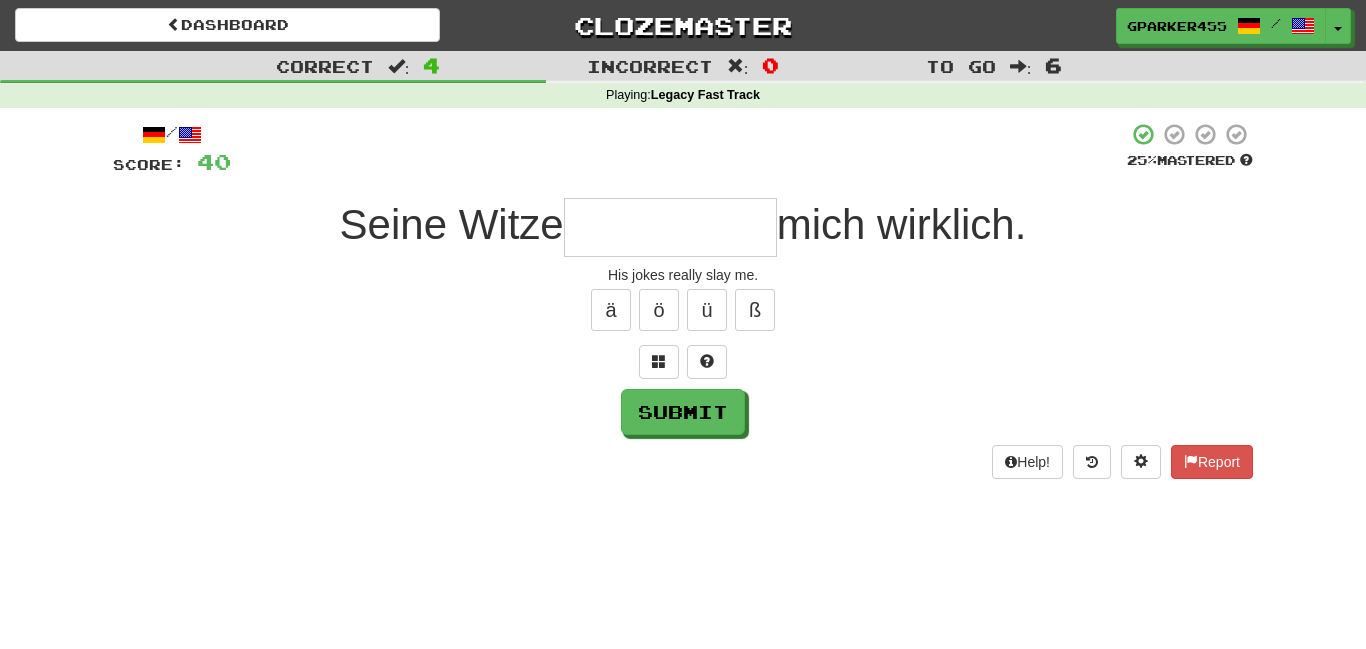 type on "*" 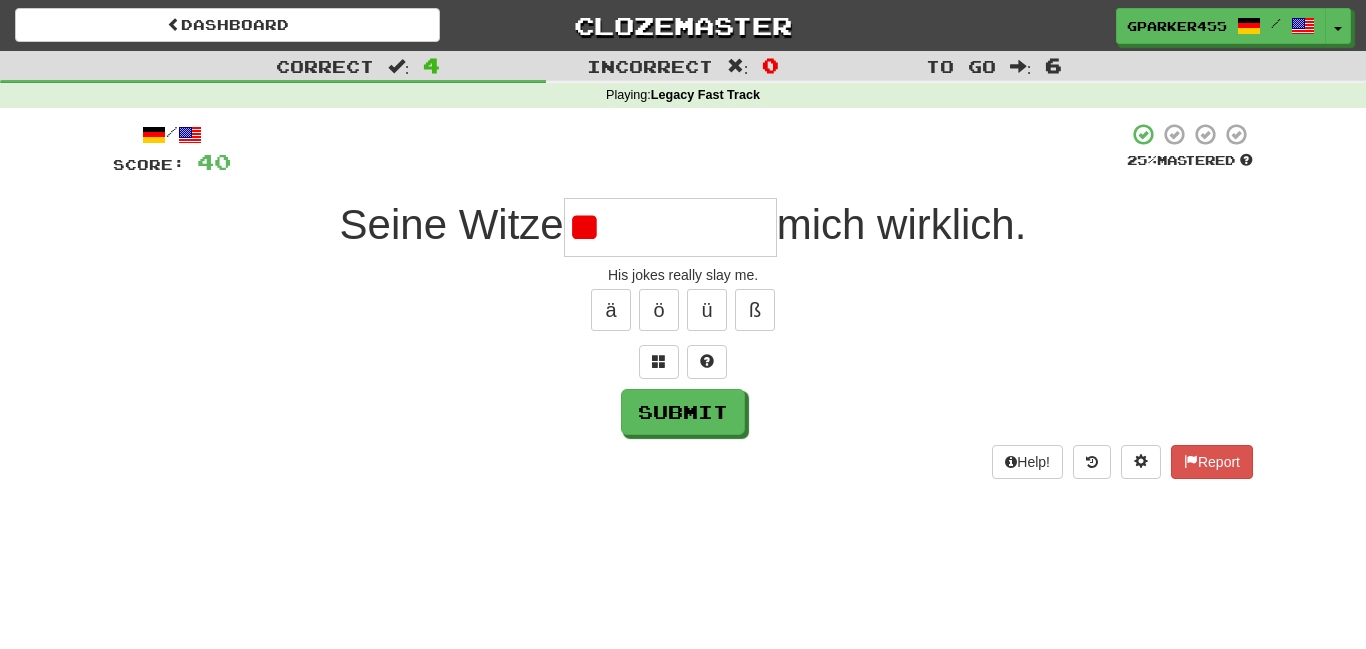 type on "*" 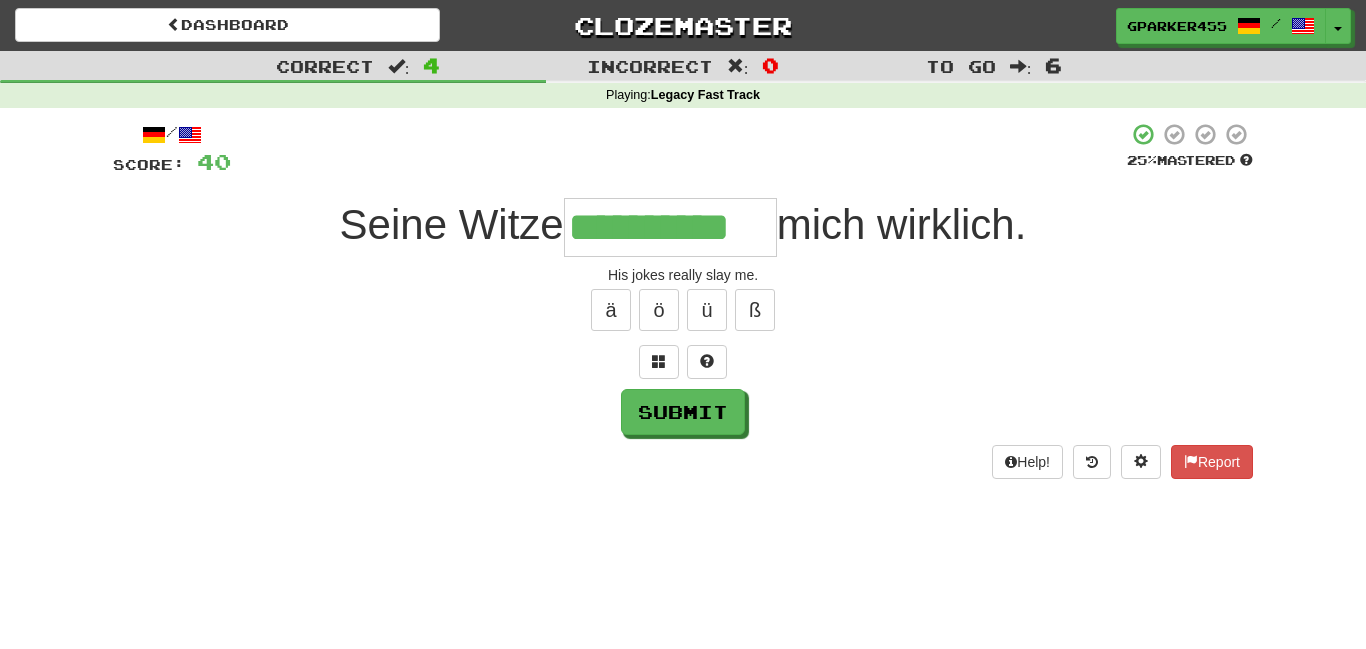 type on "**********" 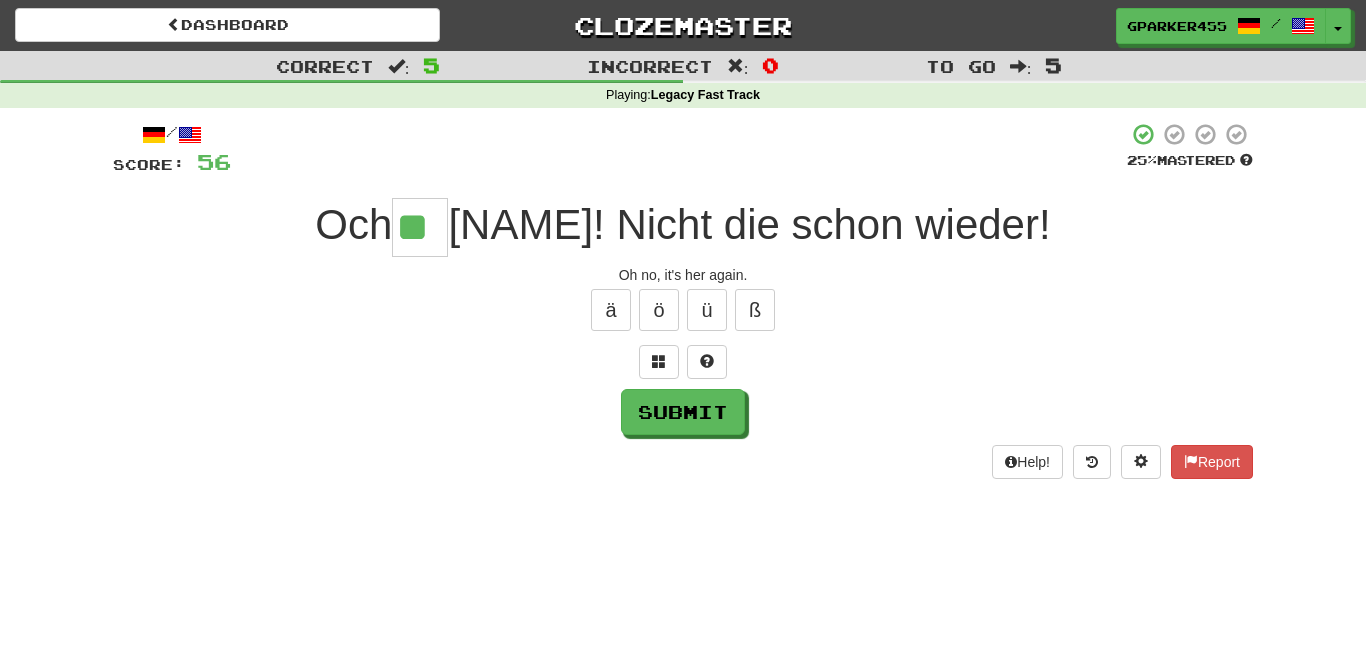 type on "**" 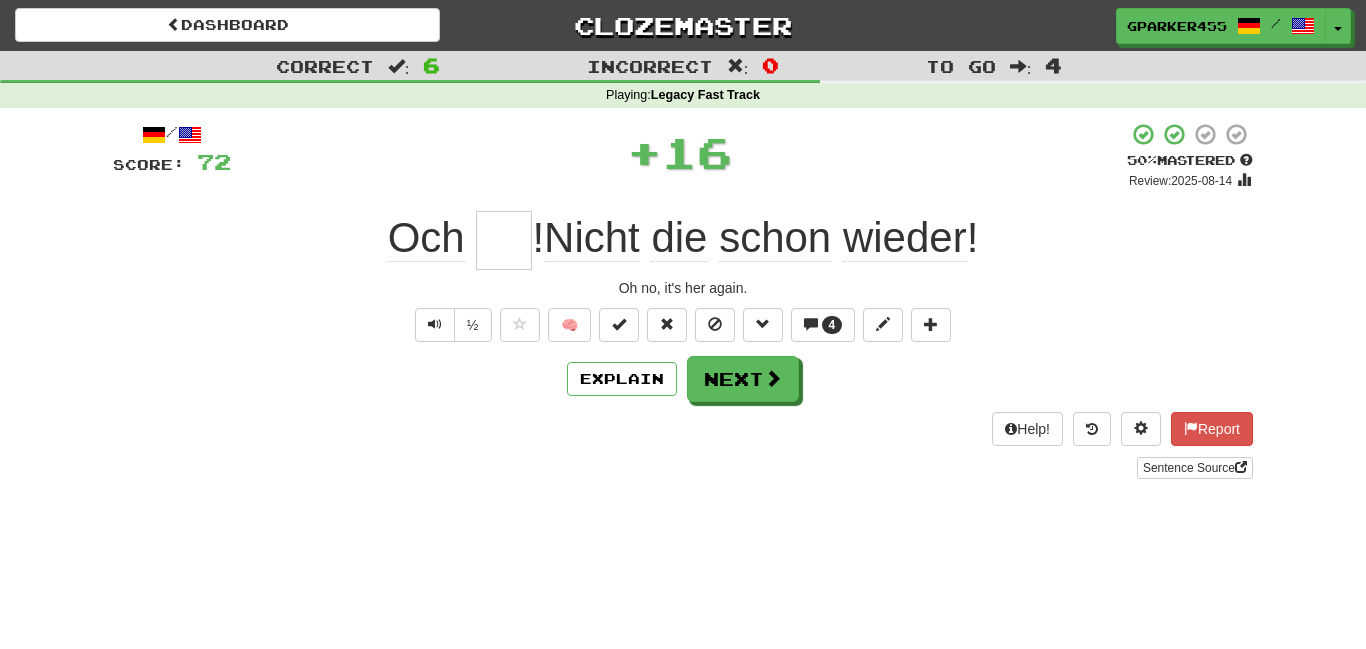 type on "******" 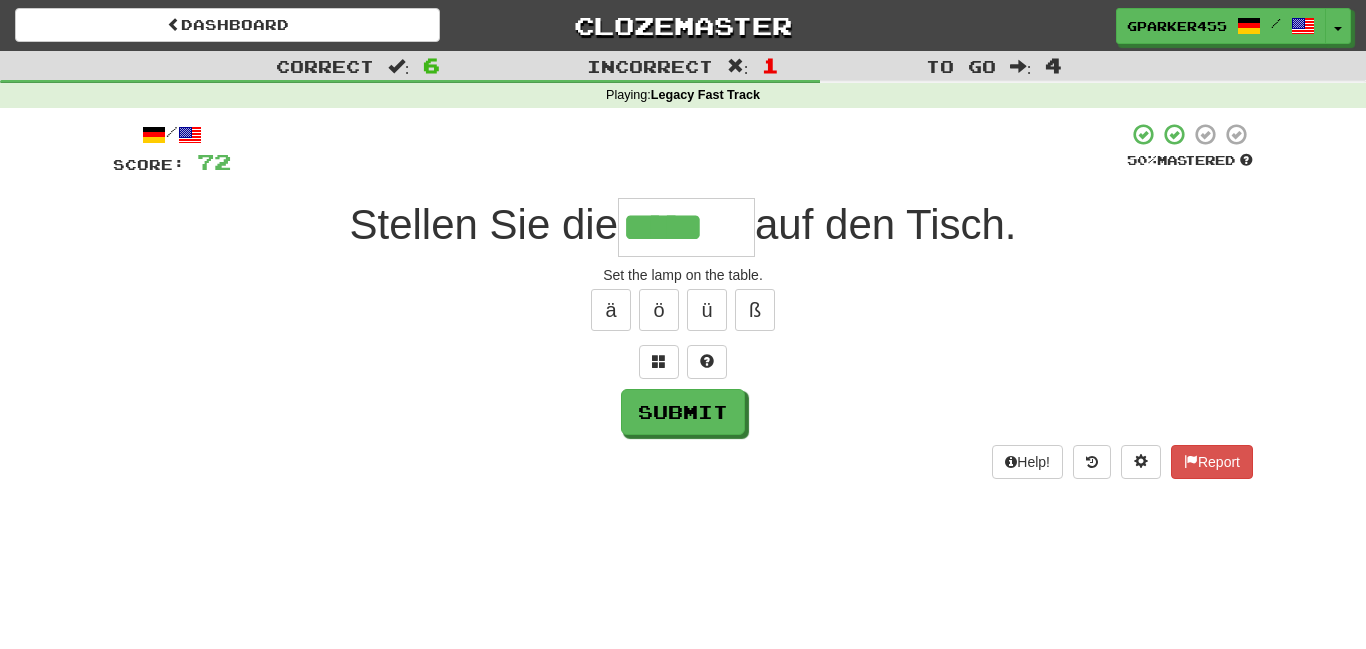 type on "*****" 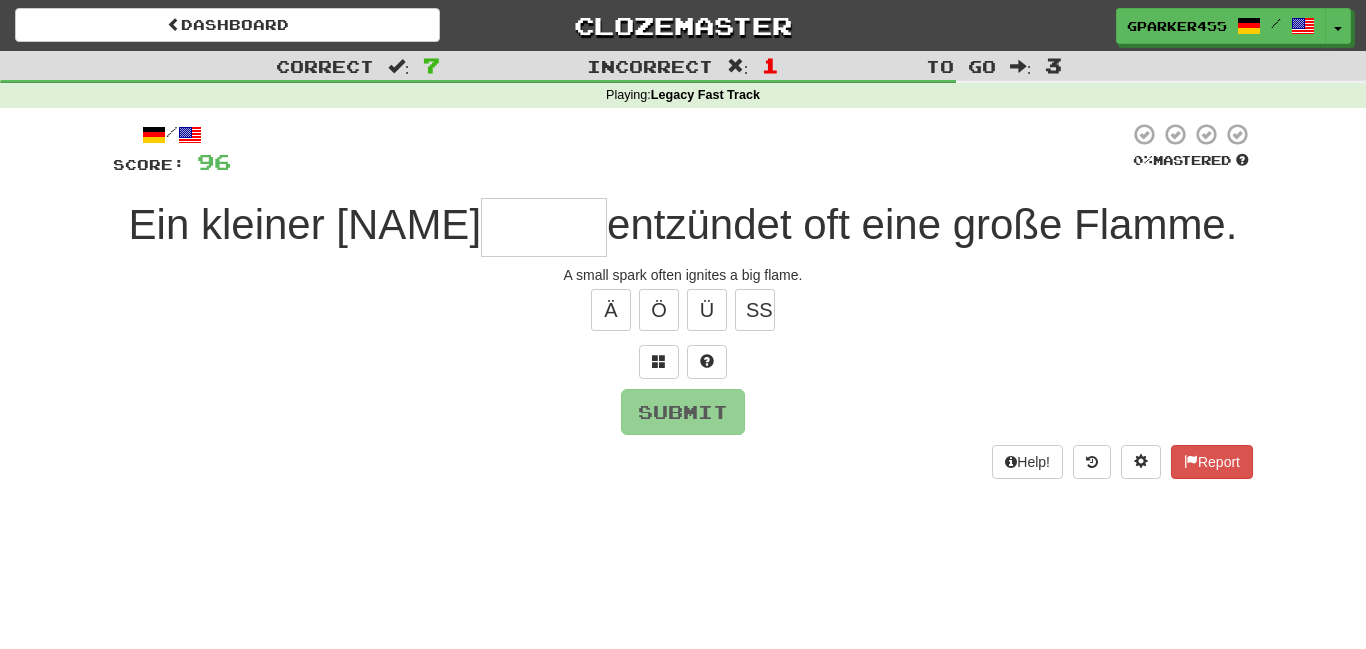 type on "*" 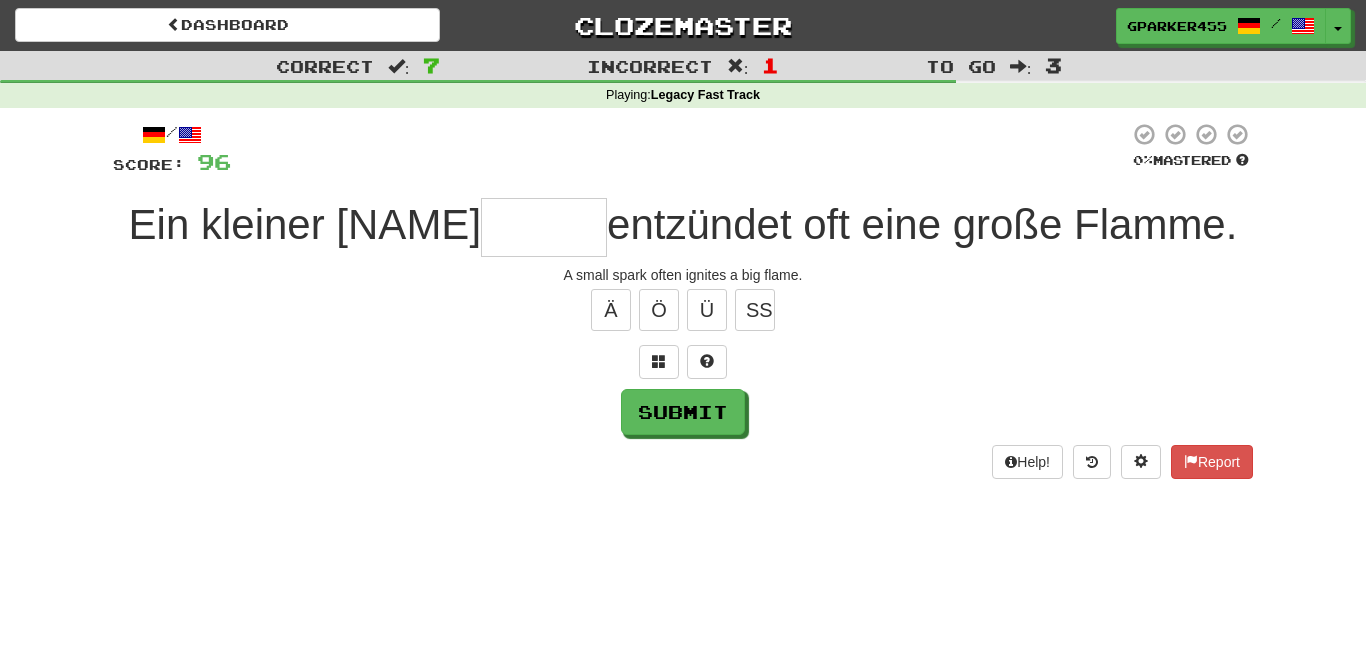 type on "*" 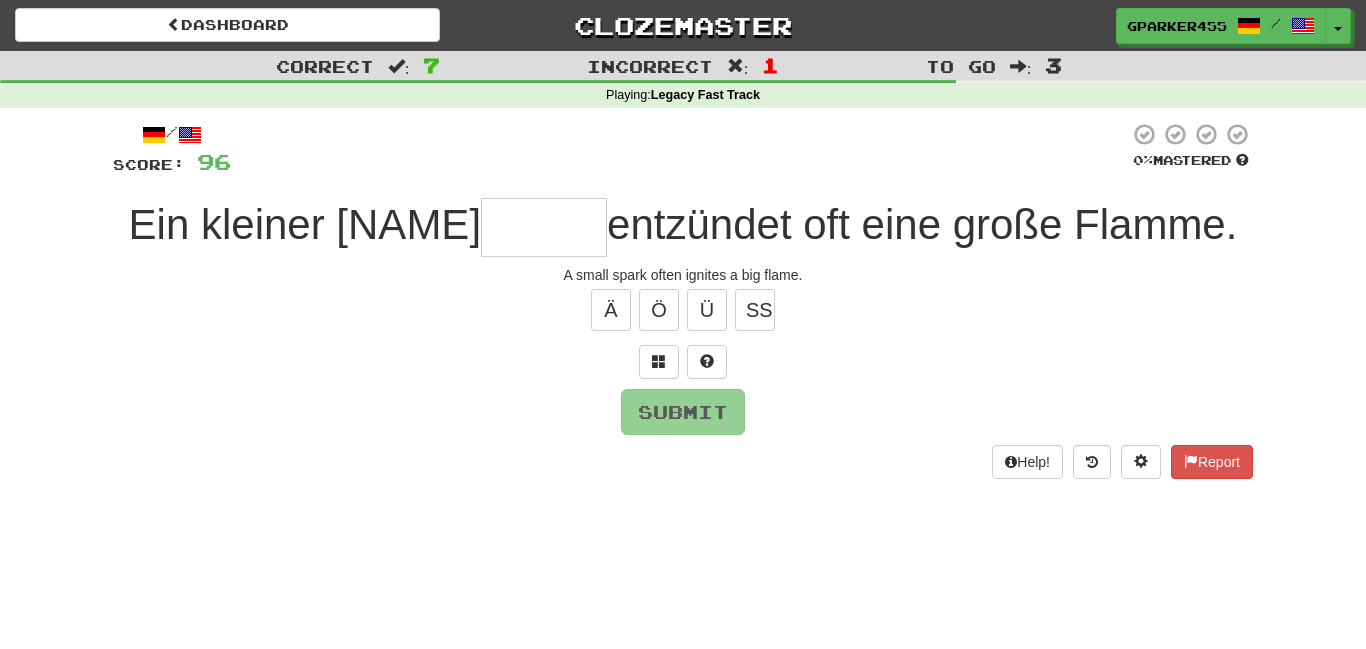 type on "*" 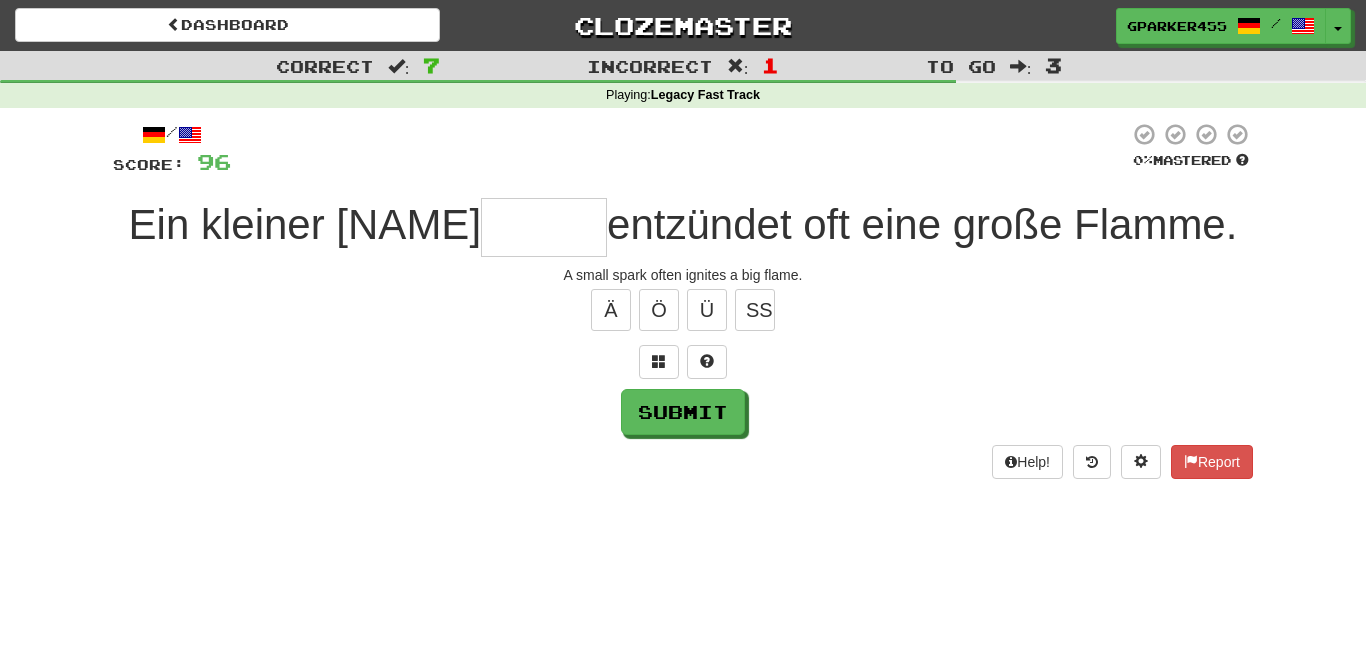 type on "*" 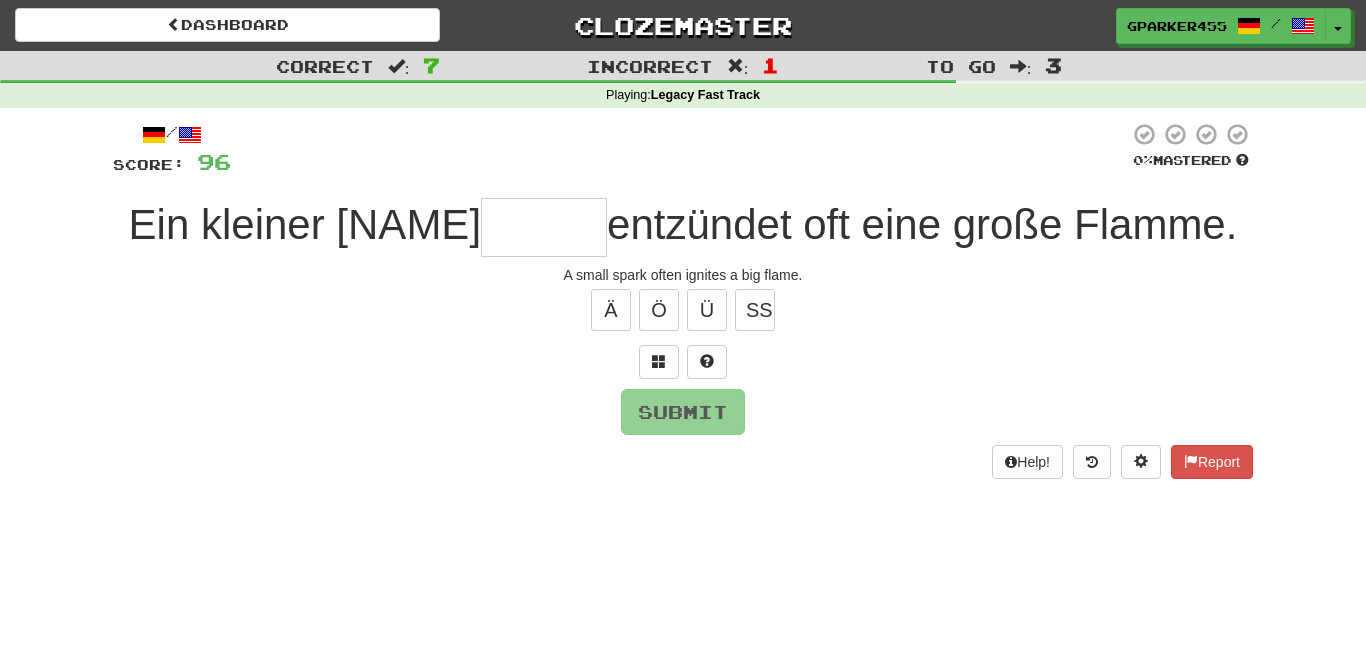 type on "*" 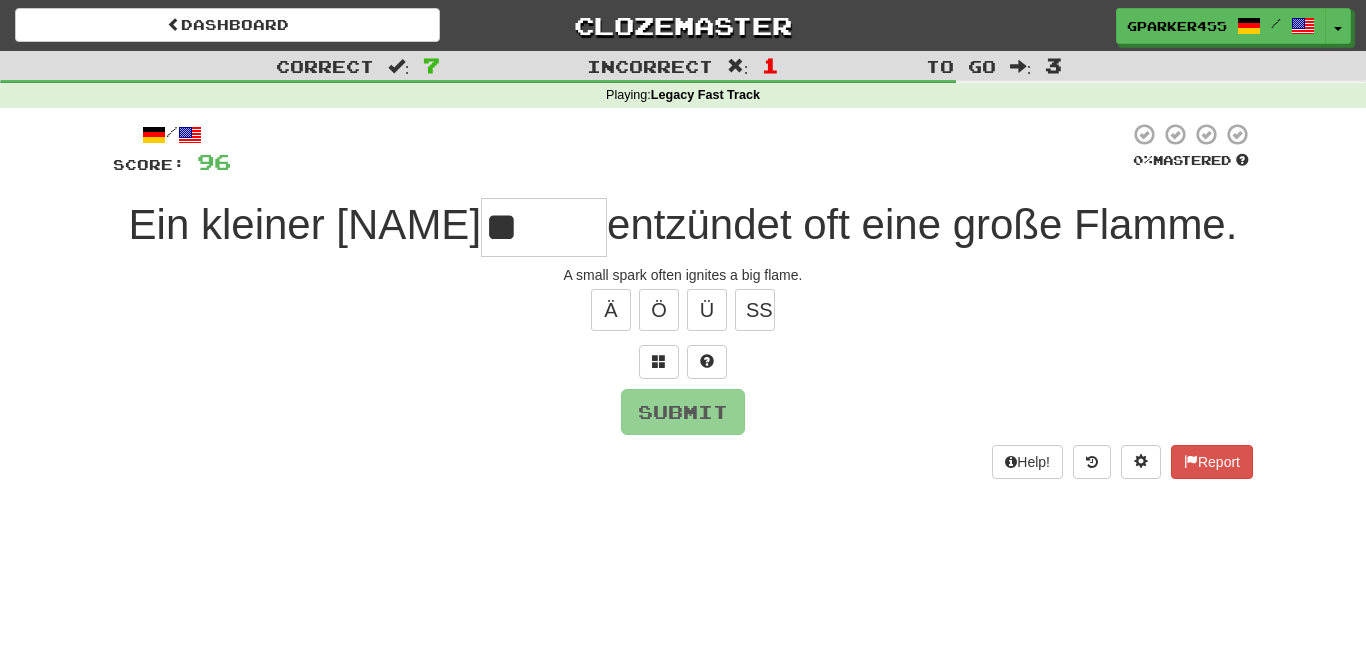 type on "*" 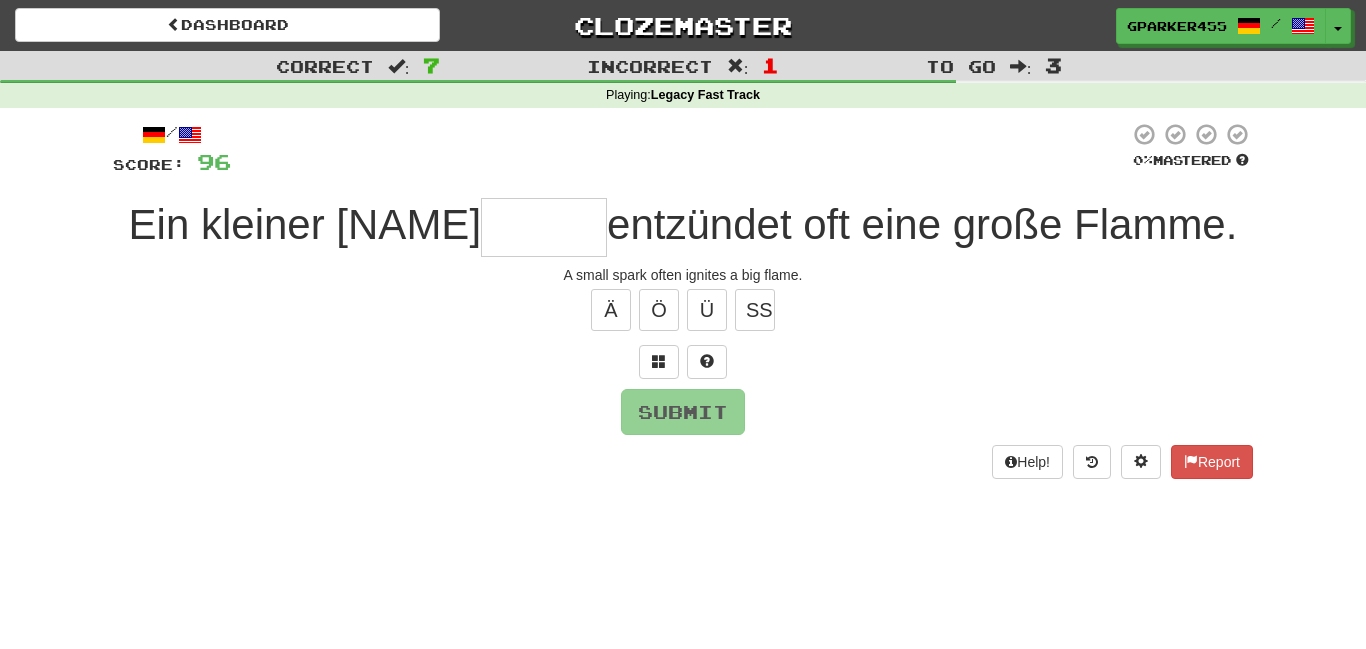 type on "*" 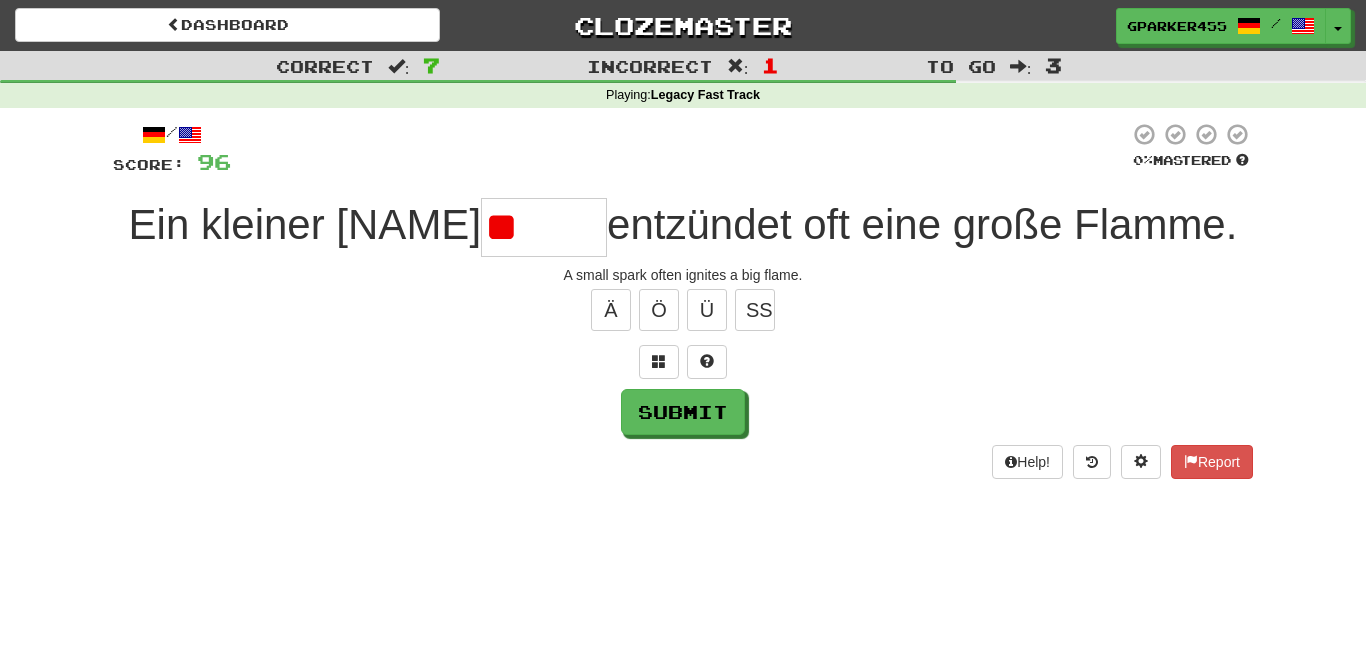 type on "*" 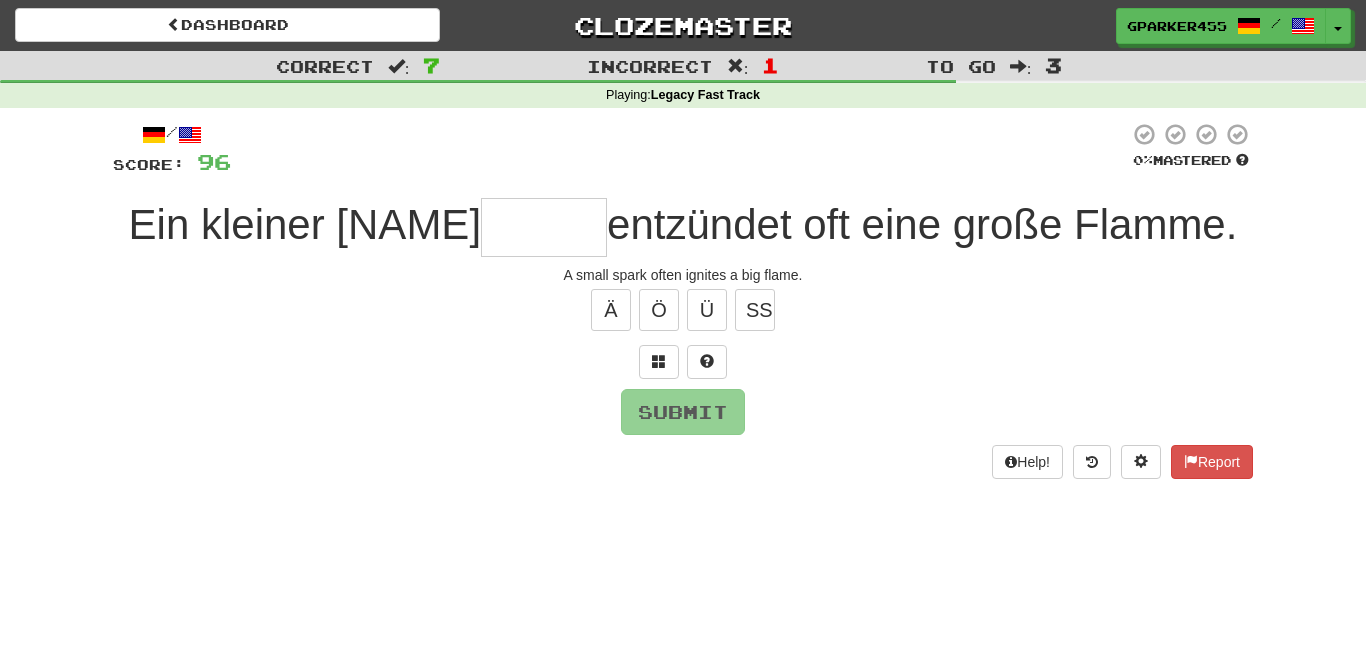 type on "*" 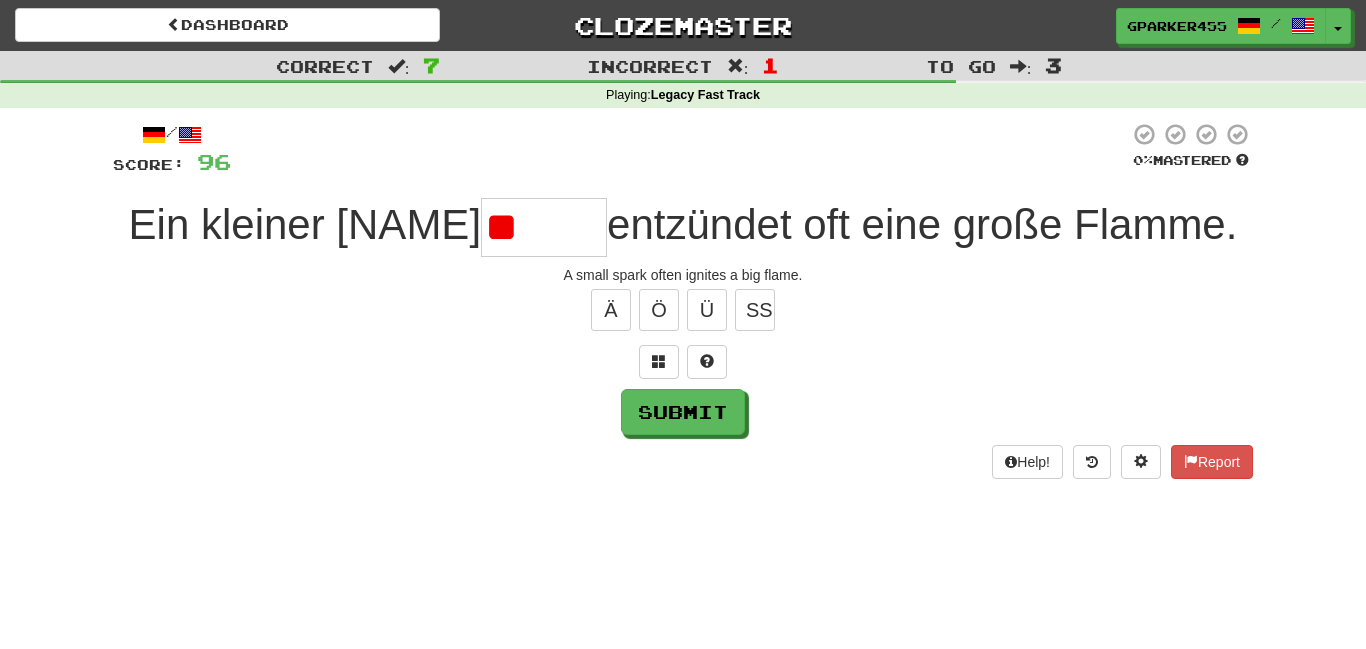 type on "*" 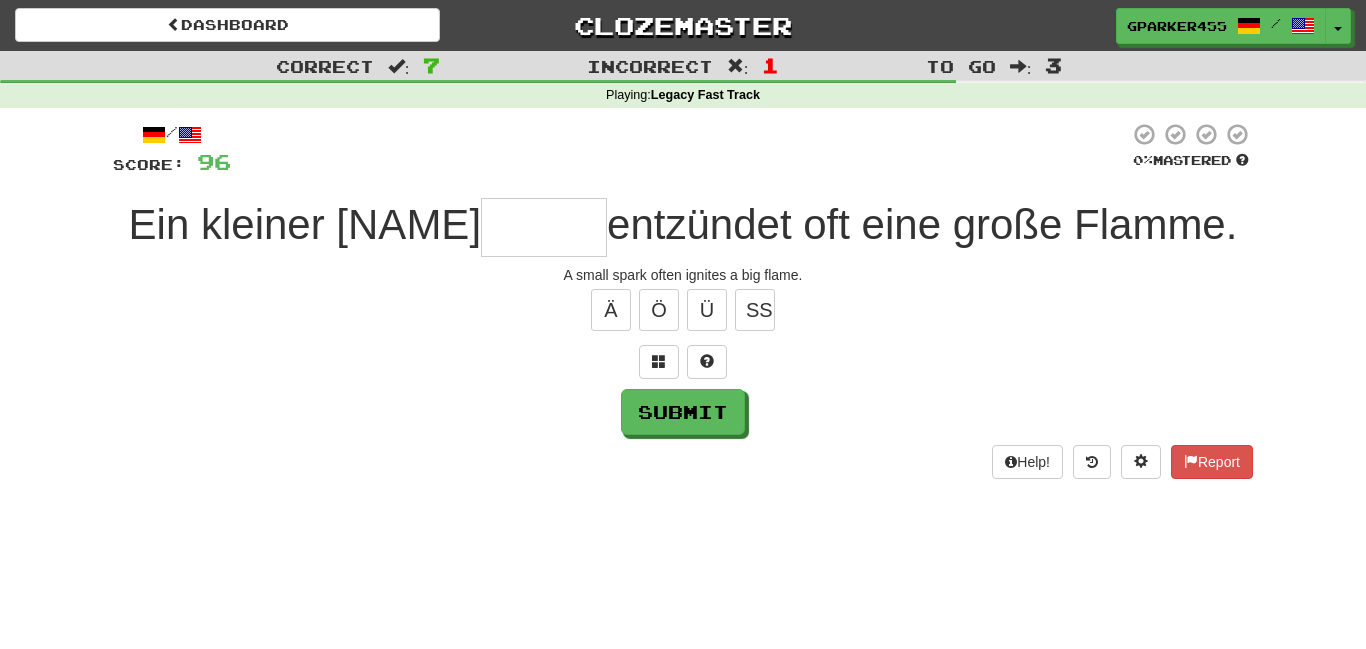 type on "*" 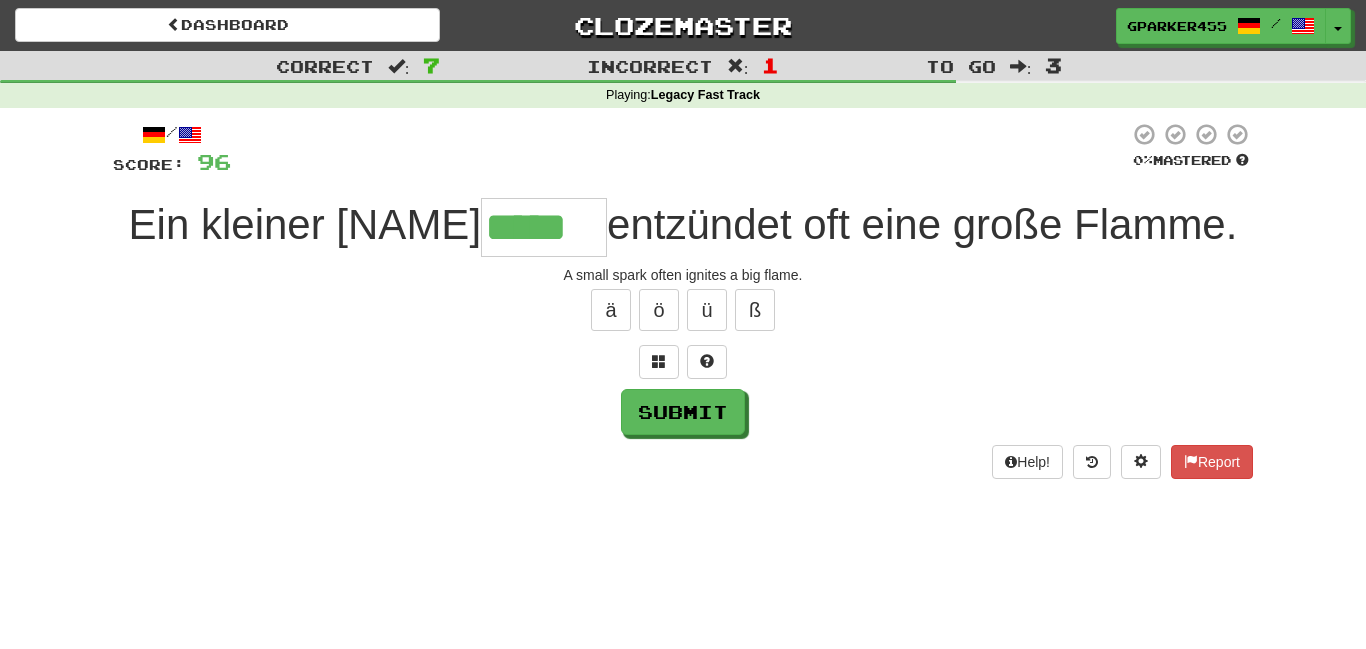 type on "*****" 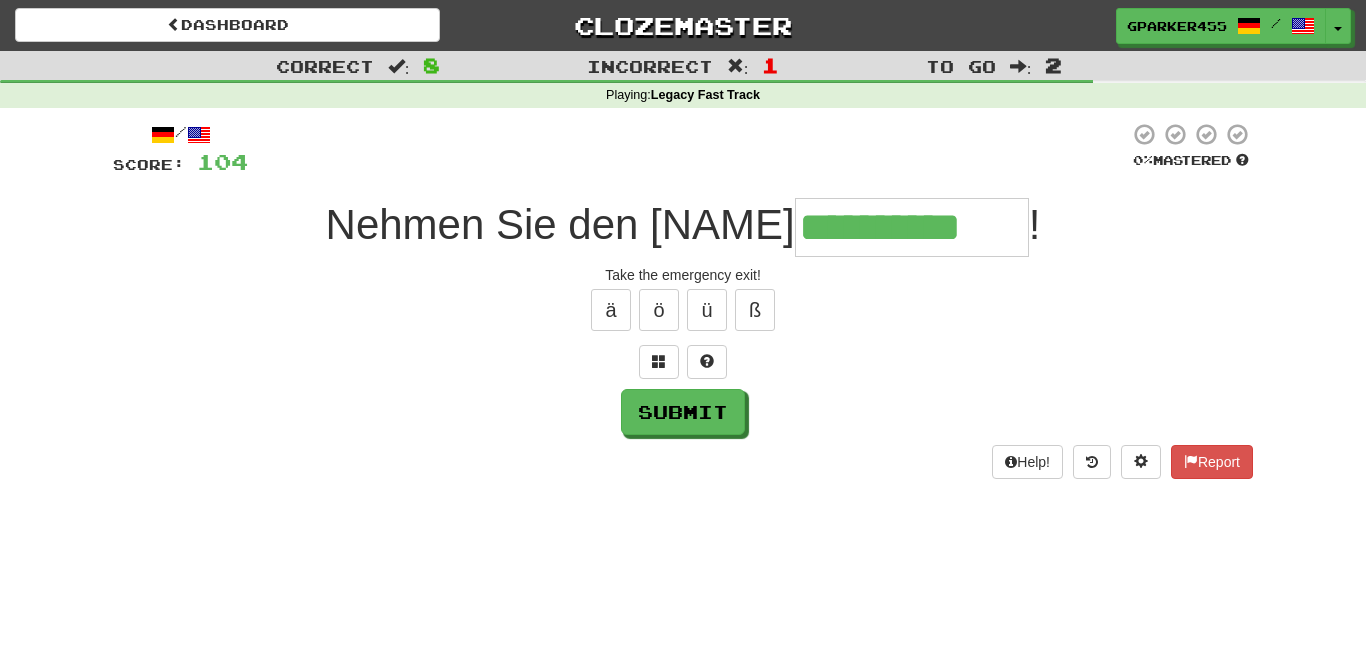type on "**********" 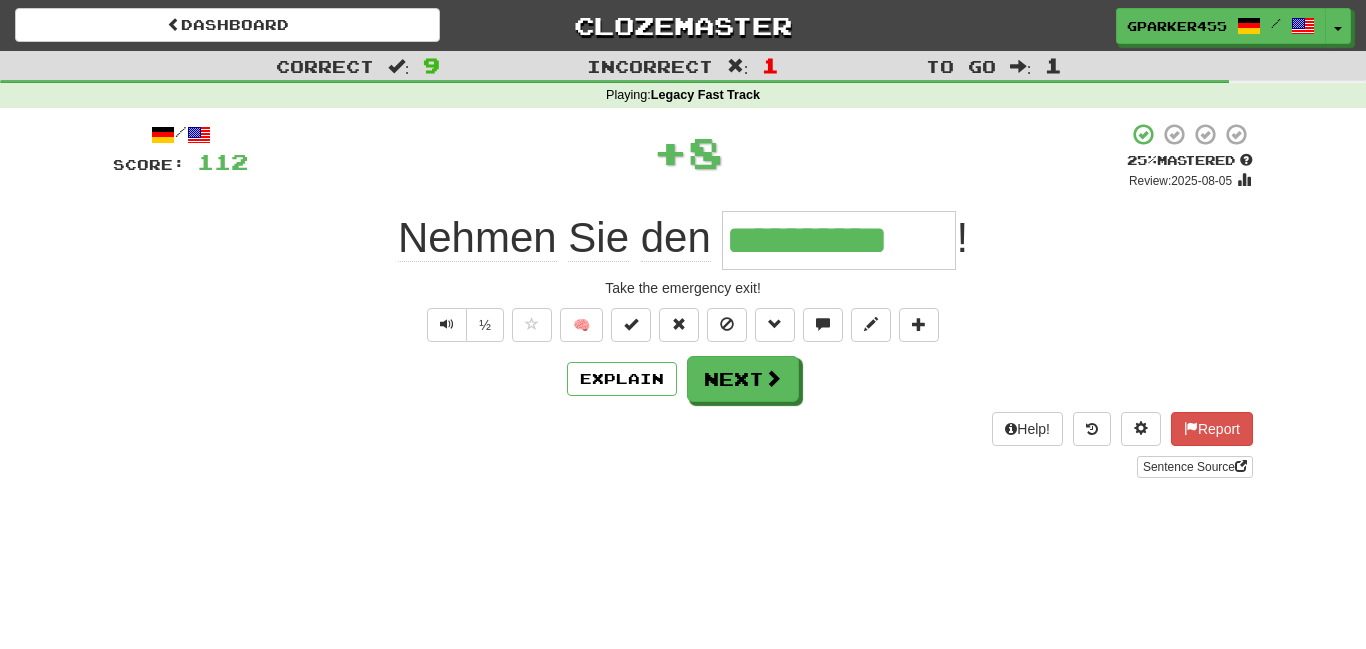 type 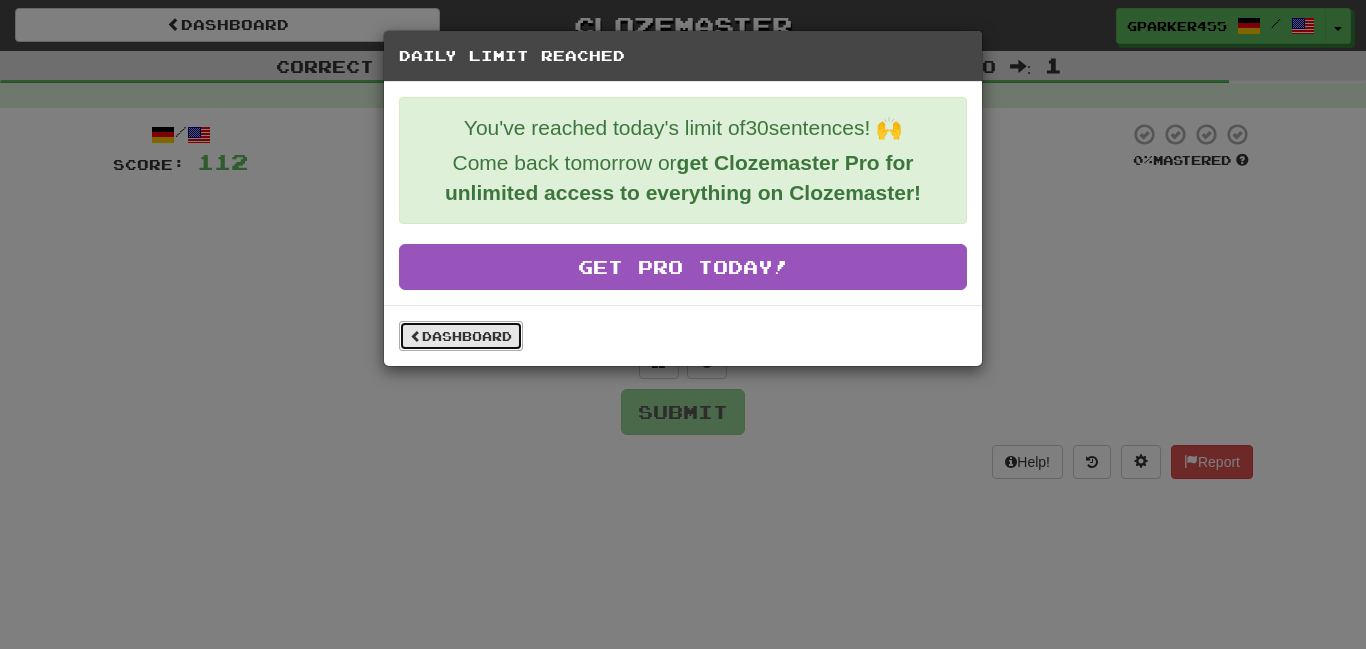 click on "Dashboard" at bounding box center [461, 336] 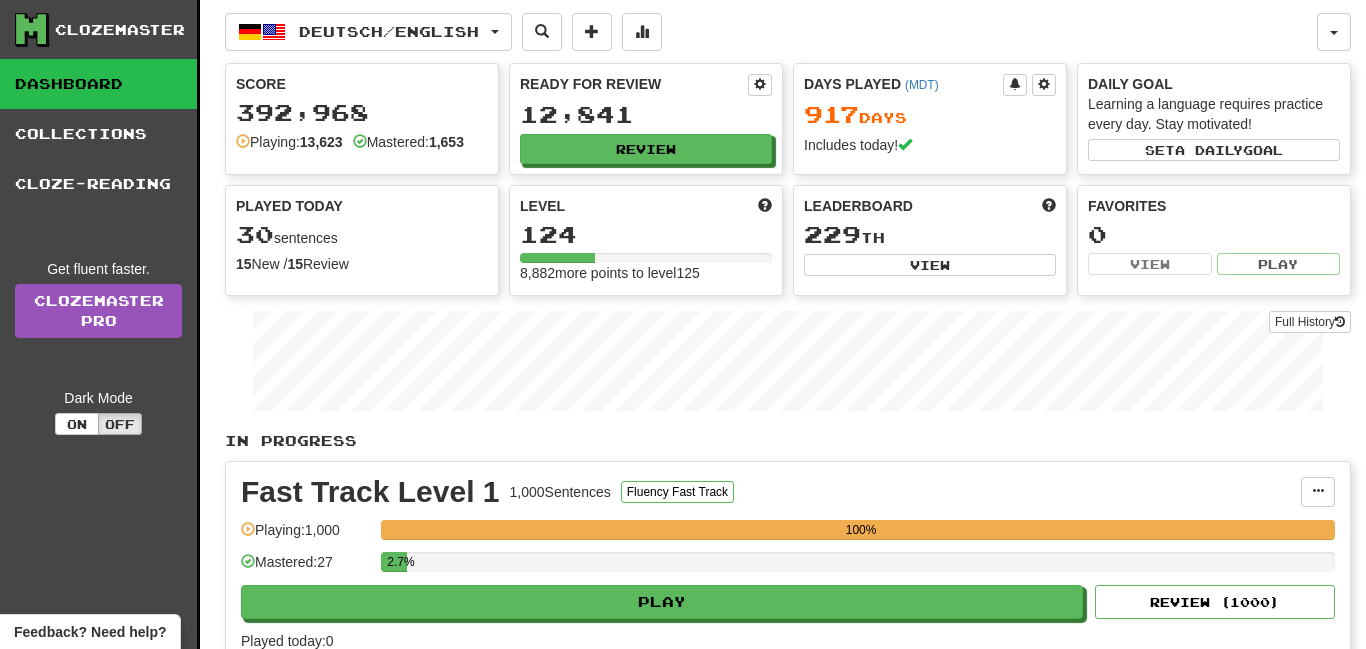 scroll, scrollTop: 0, scrollLeft: 0, axis: both 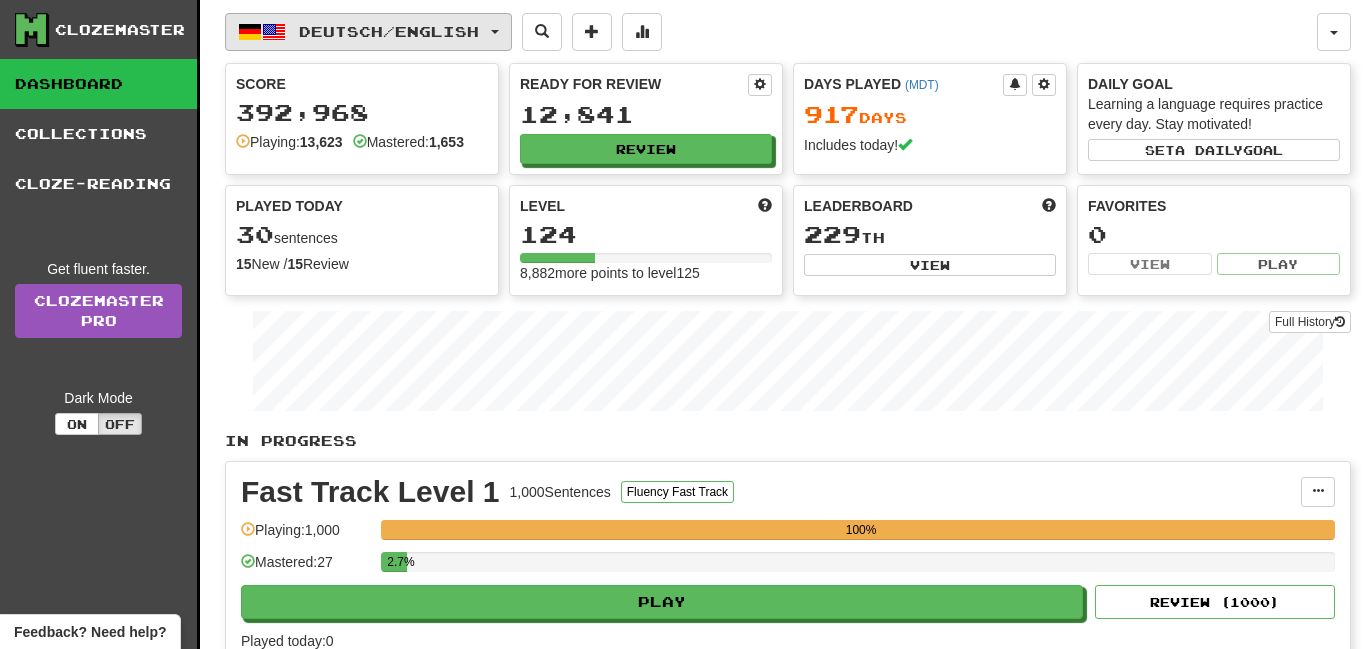 click on "Deutsch  /  English" at bounding box center (389, 31) 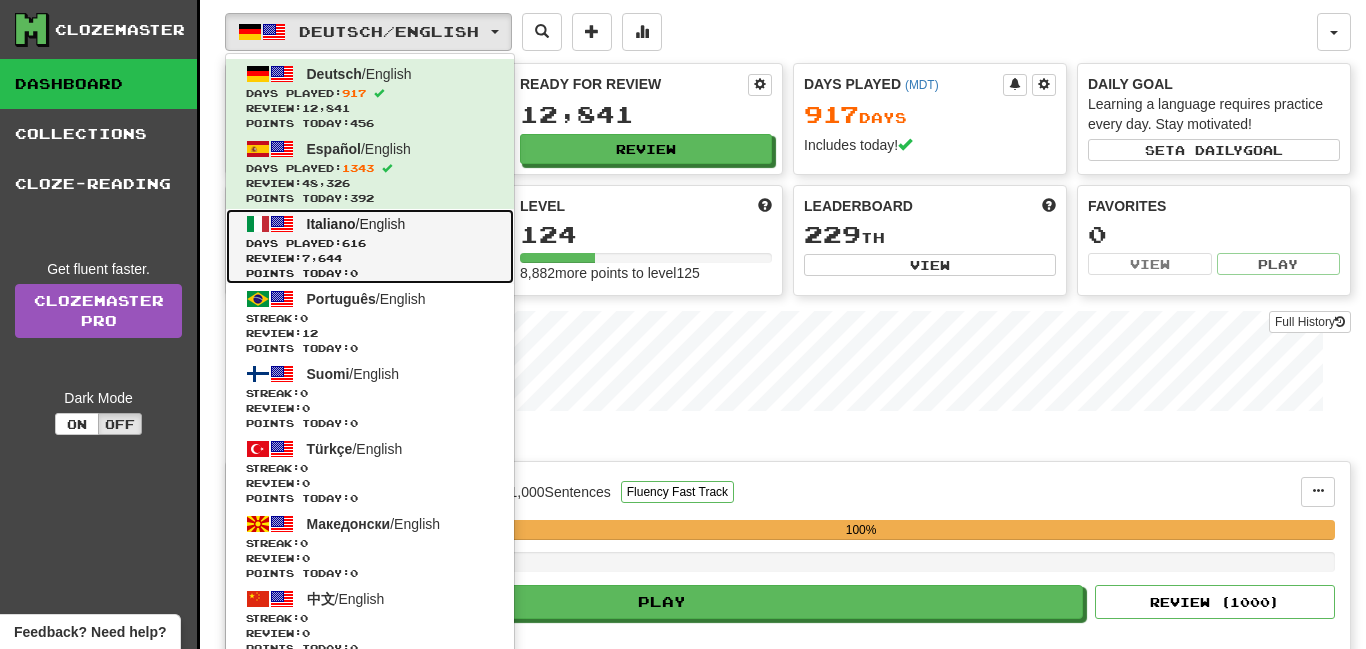 click on "Review:  7,644" at bounding box center [370, 258] 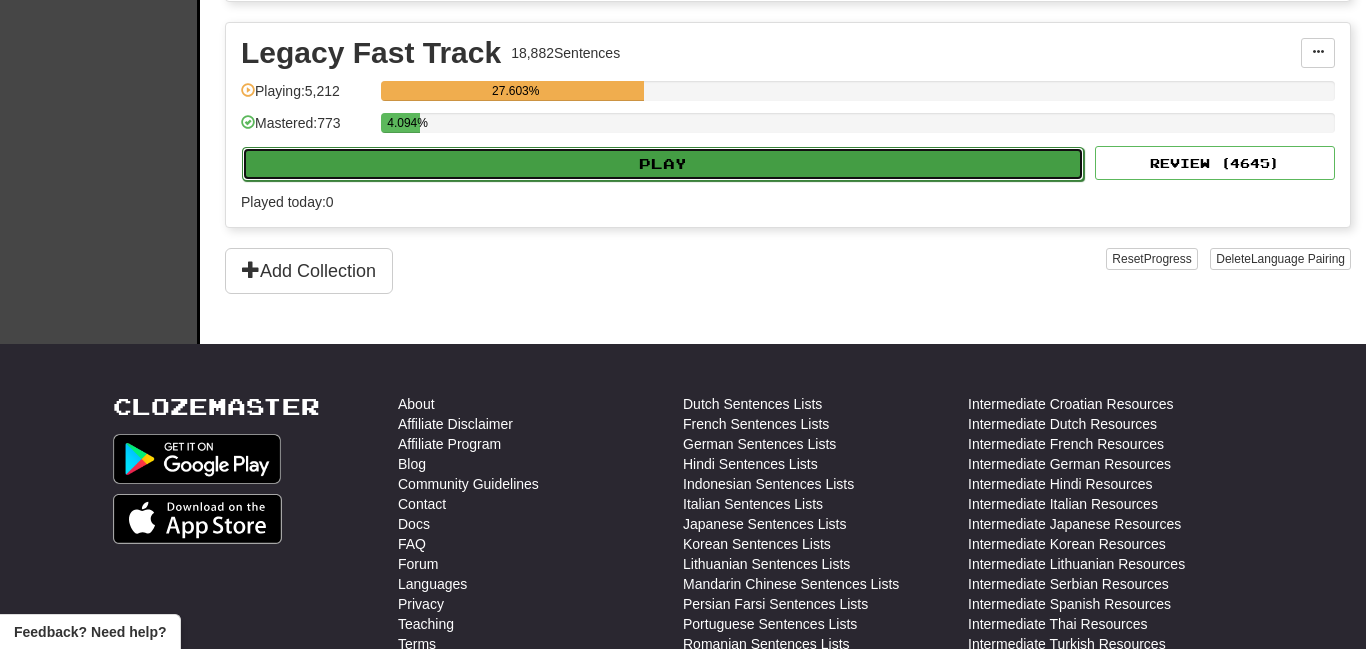 click on "Play" at bounding box center [663, 164] 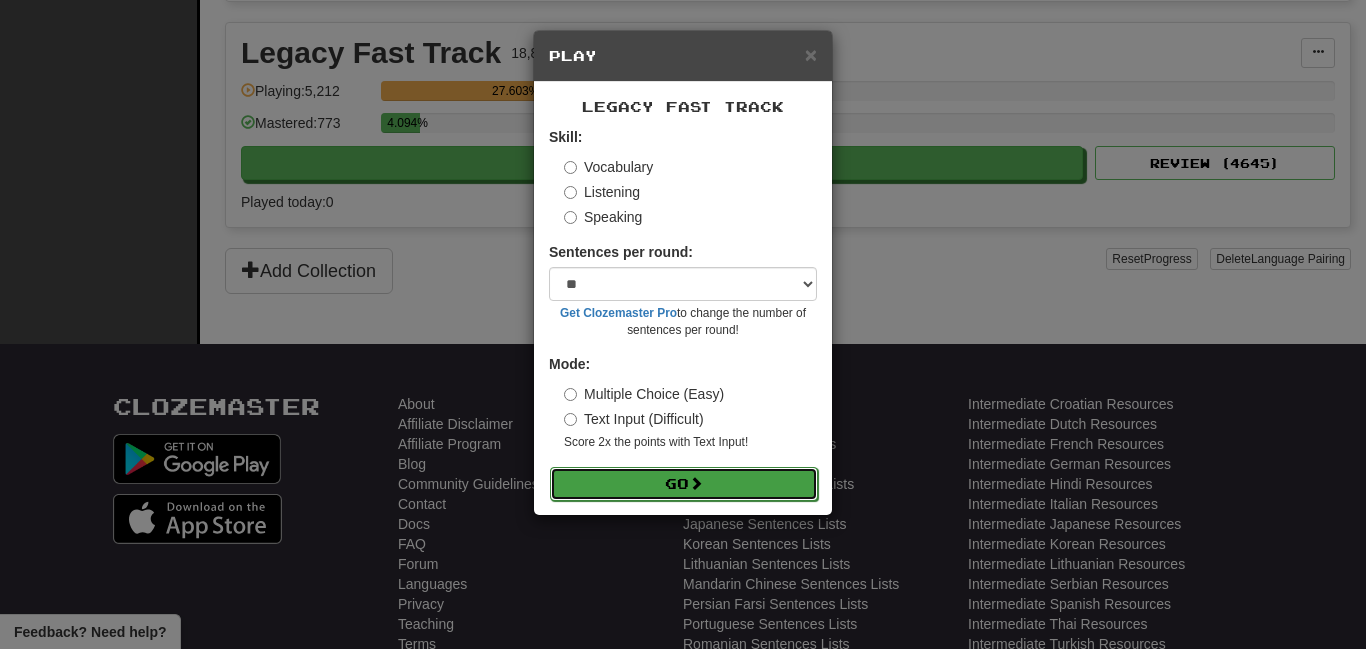 click at bounding box center [696, 483] 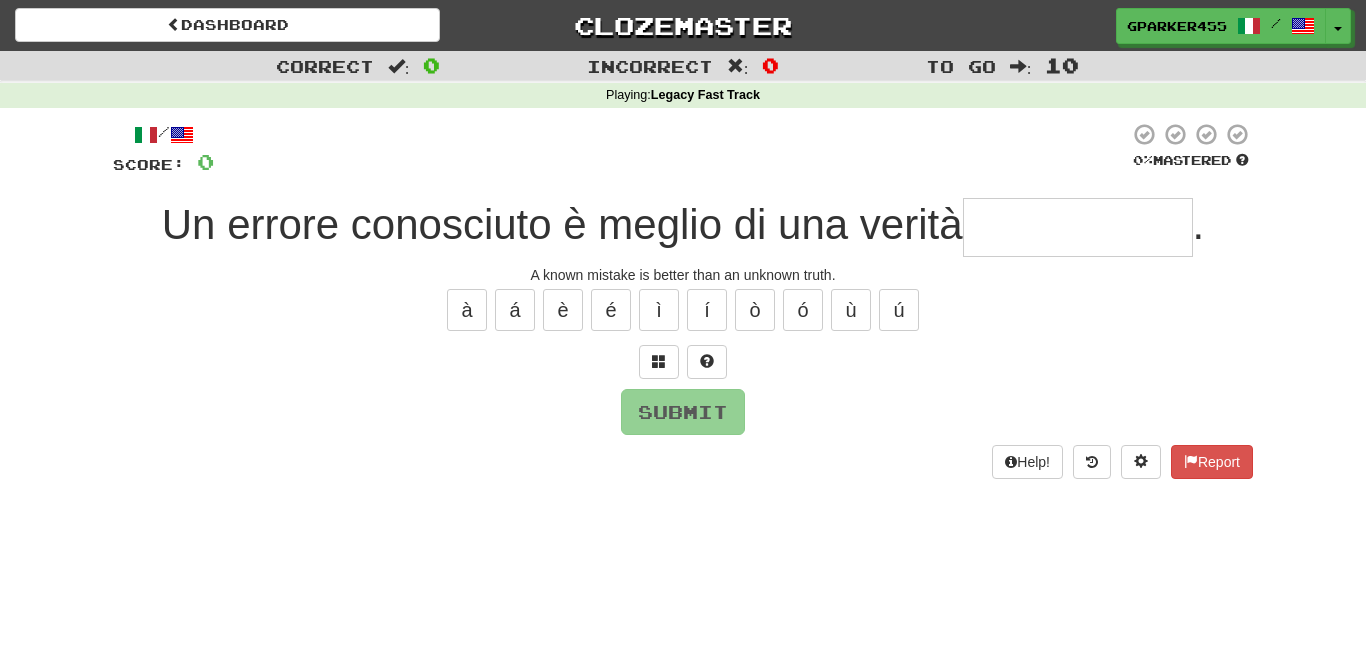 scroll, scrollTop: 0, scrollLeft: 0, axis: both 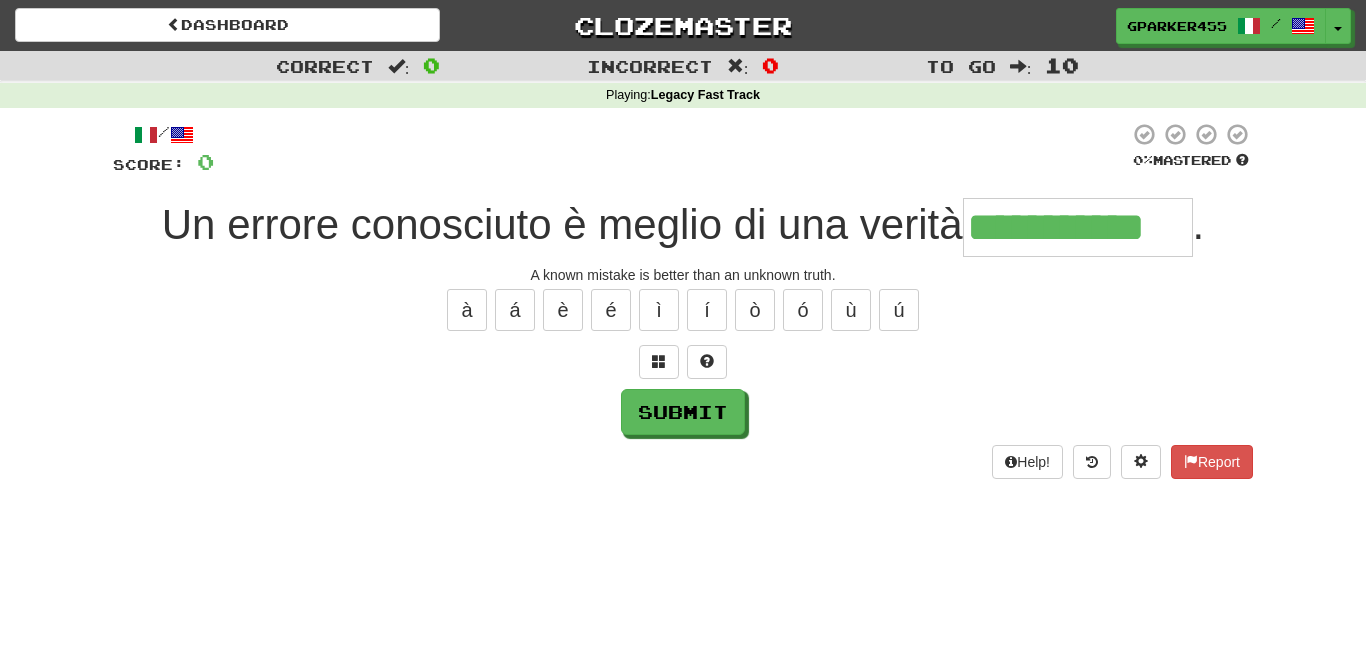 type on "**********" 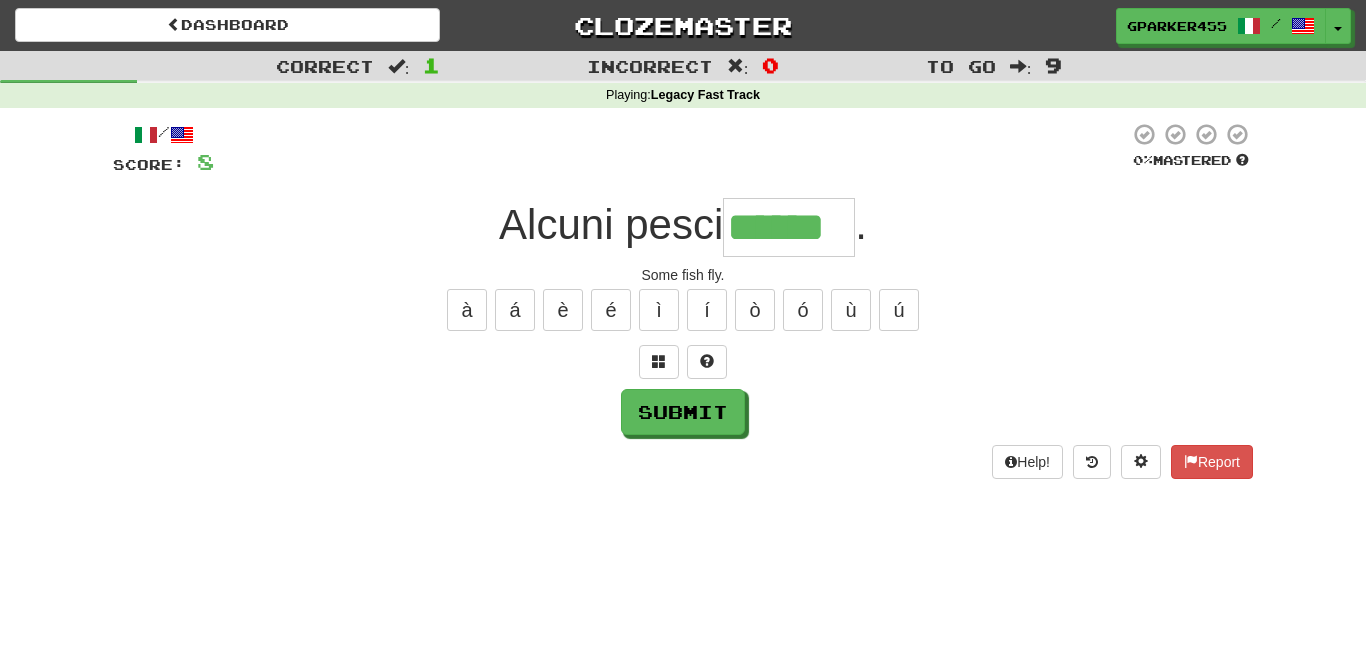 type on "******" 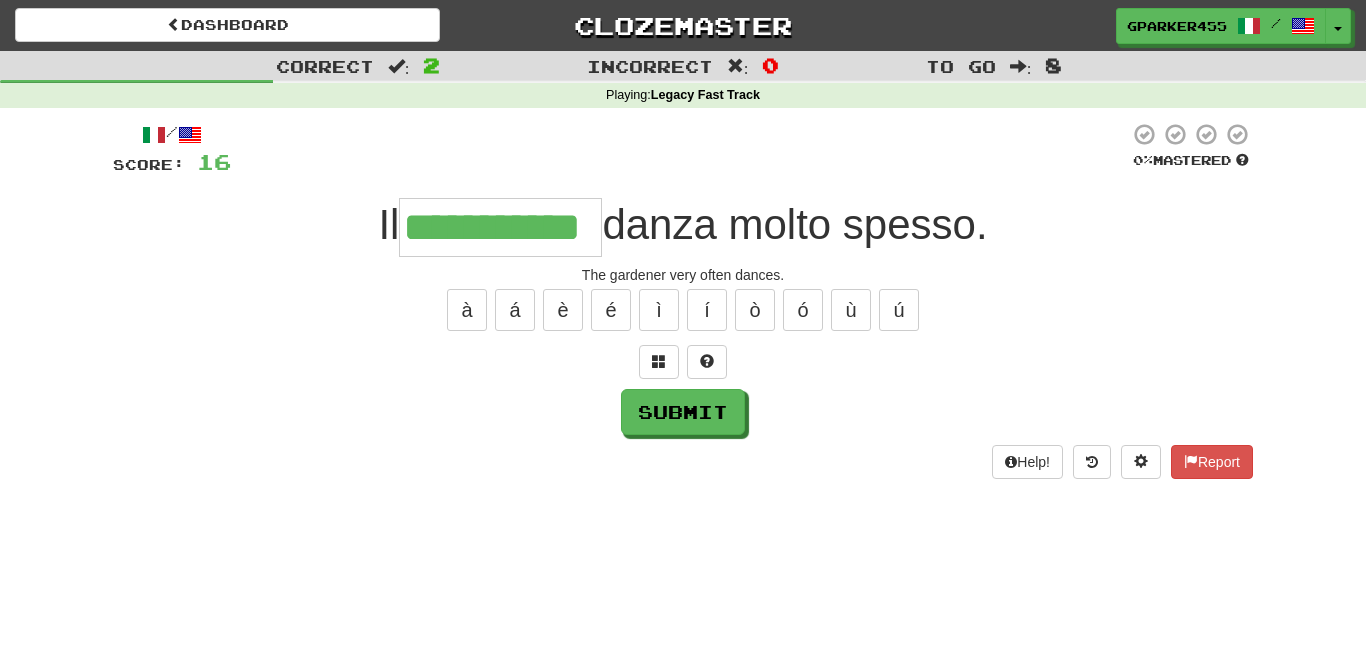 type on "**********" 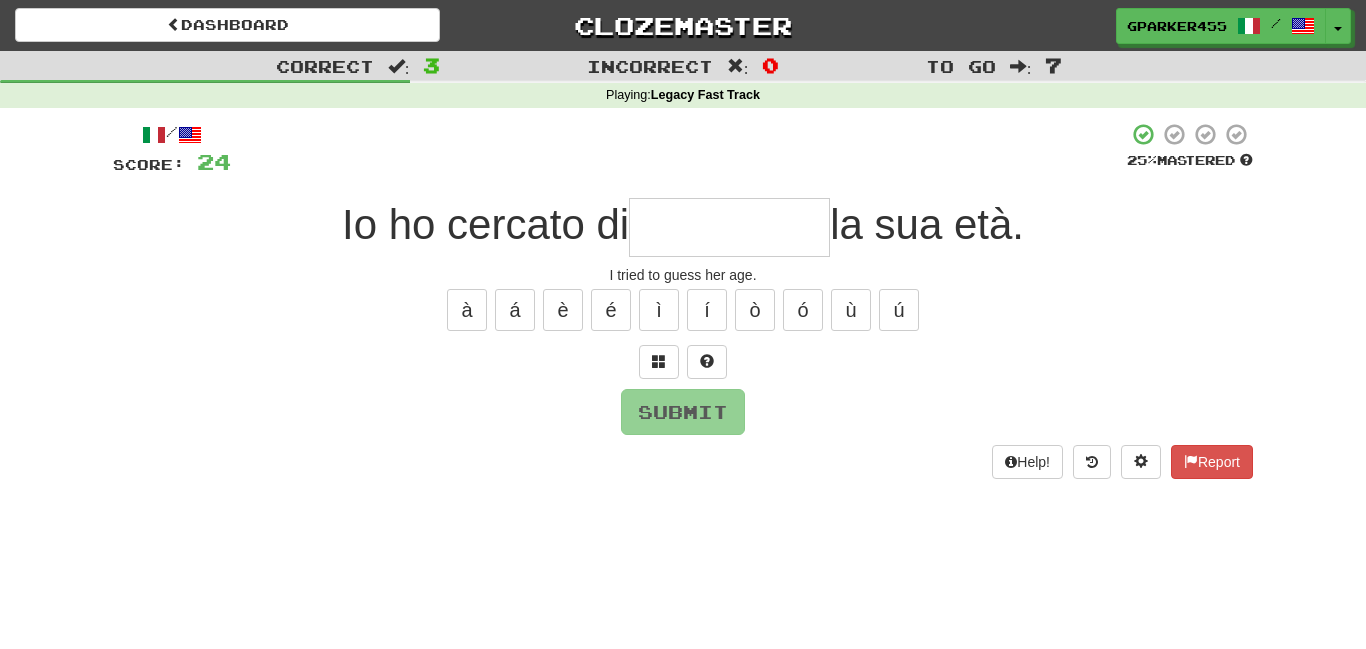 type on "*" 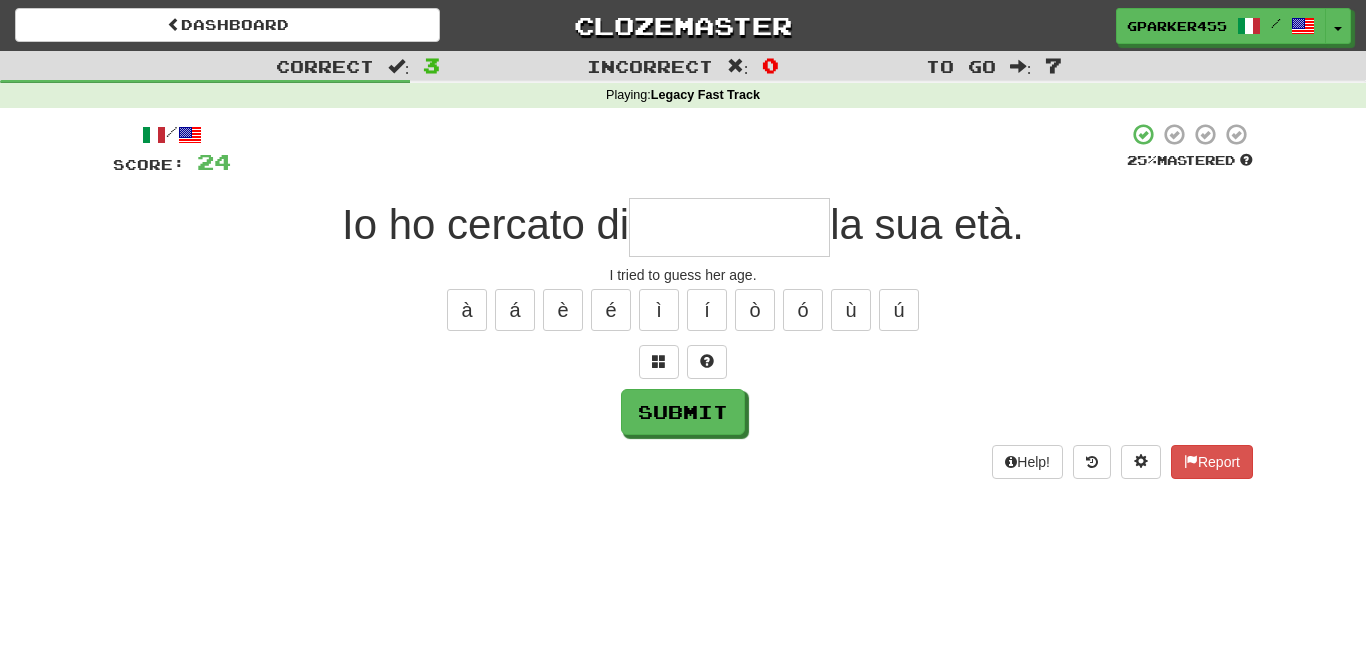 type on "*" 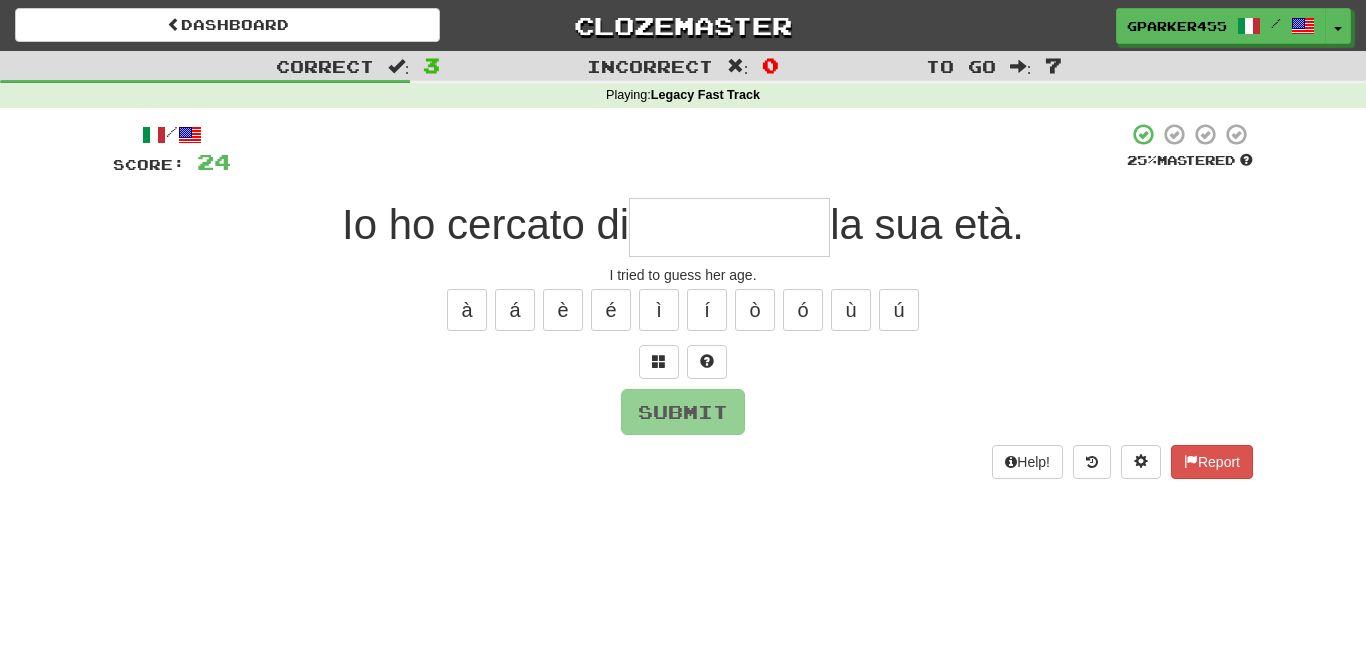 type on "*" 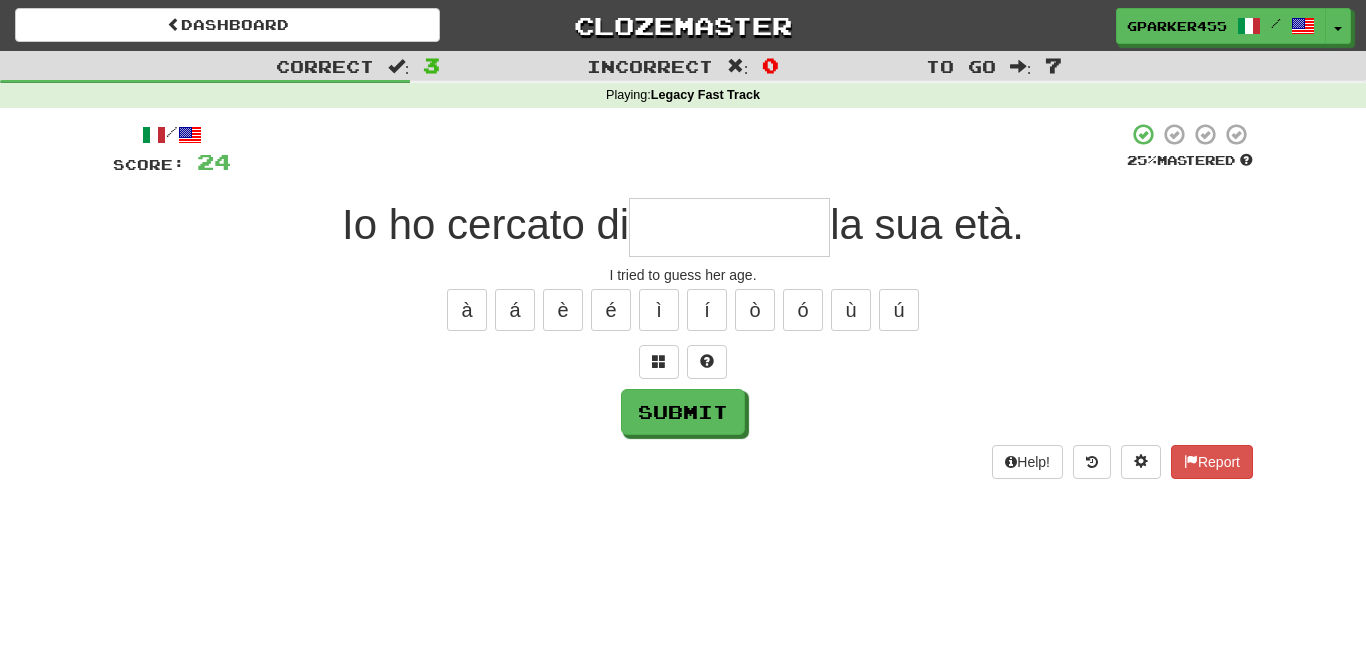 type on "*" 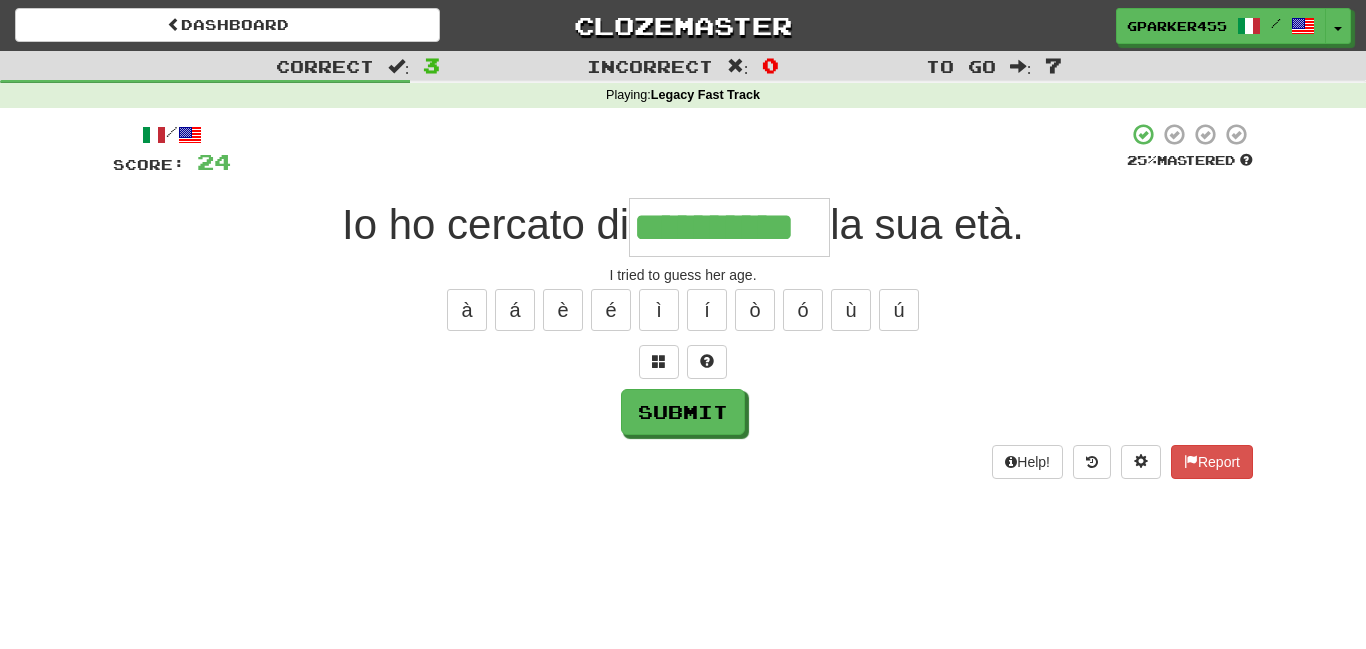 type on "**********" 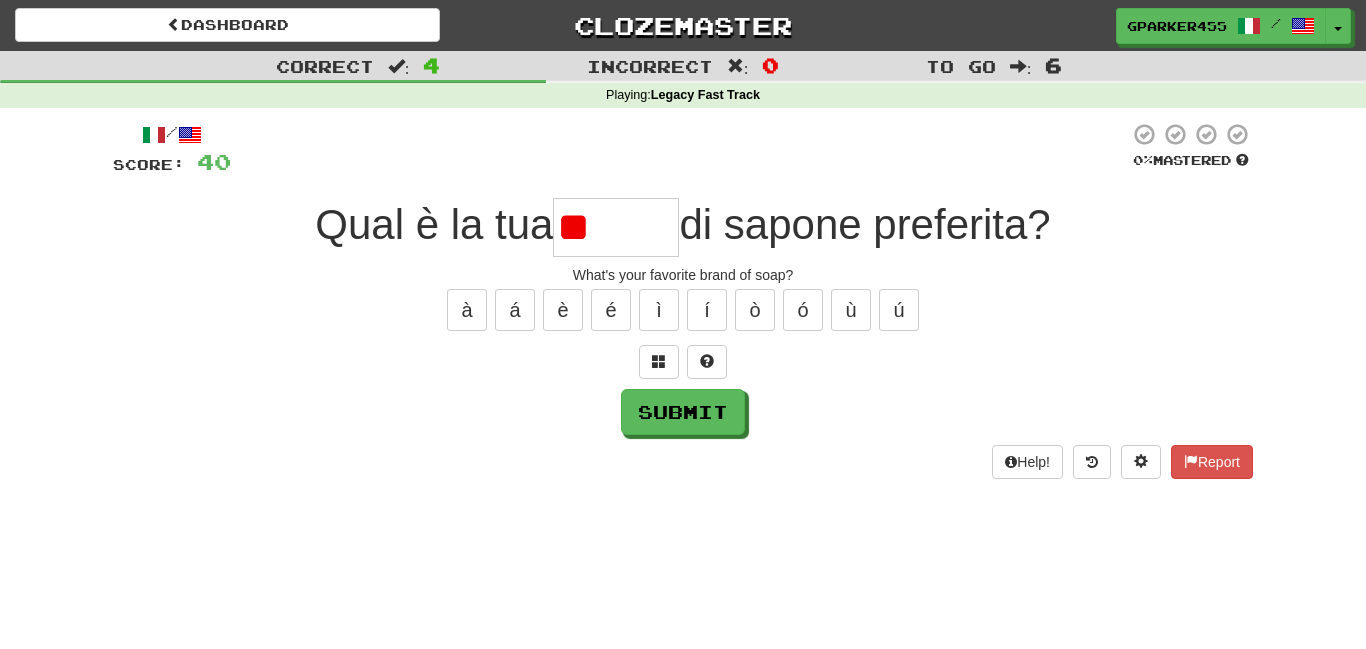 type on "*" 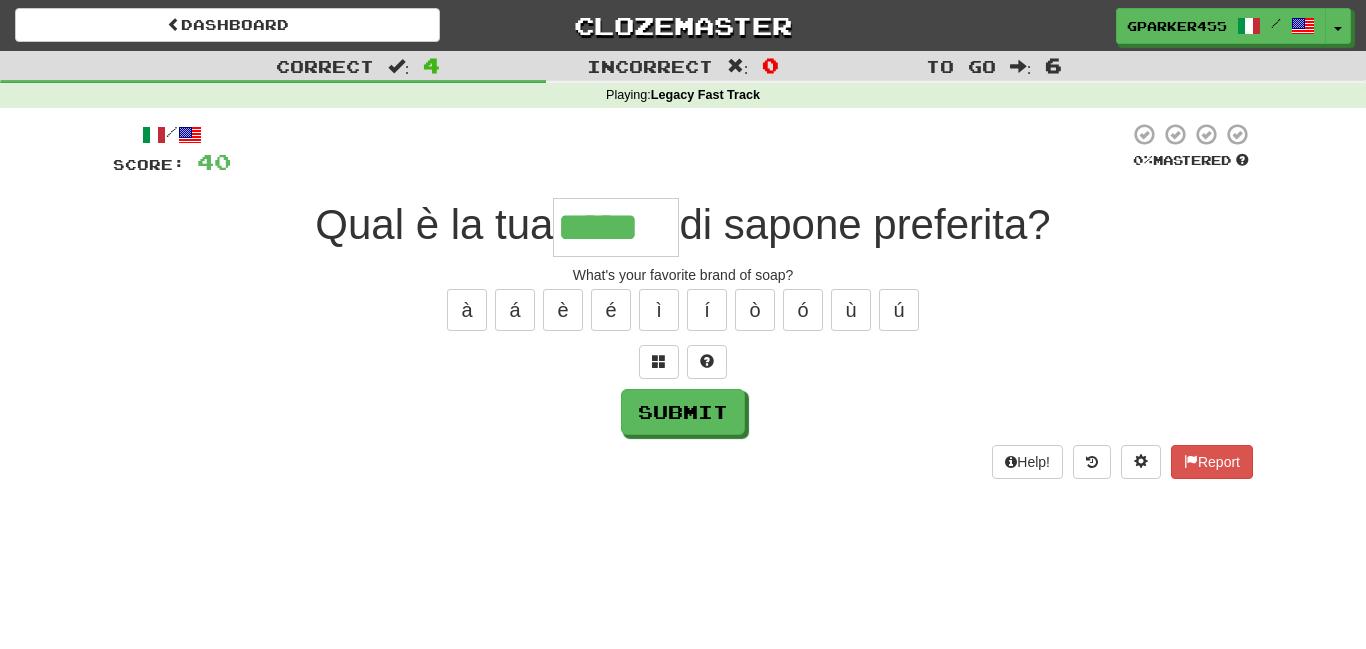 type on "*****" 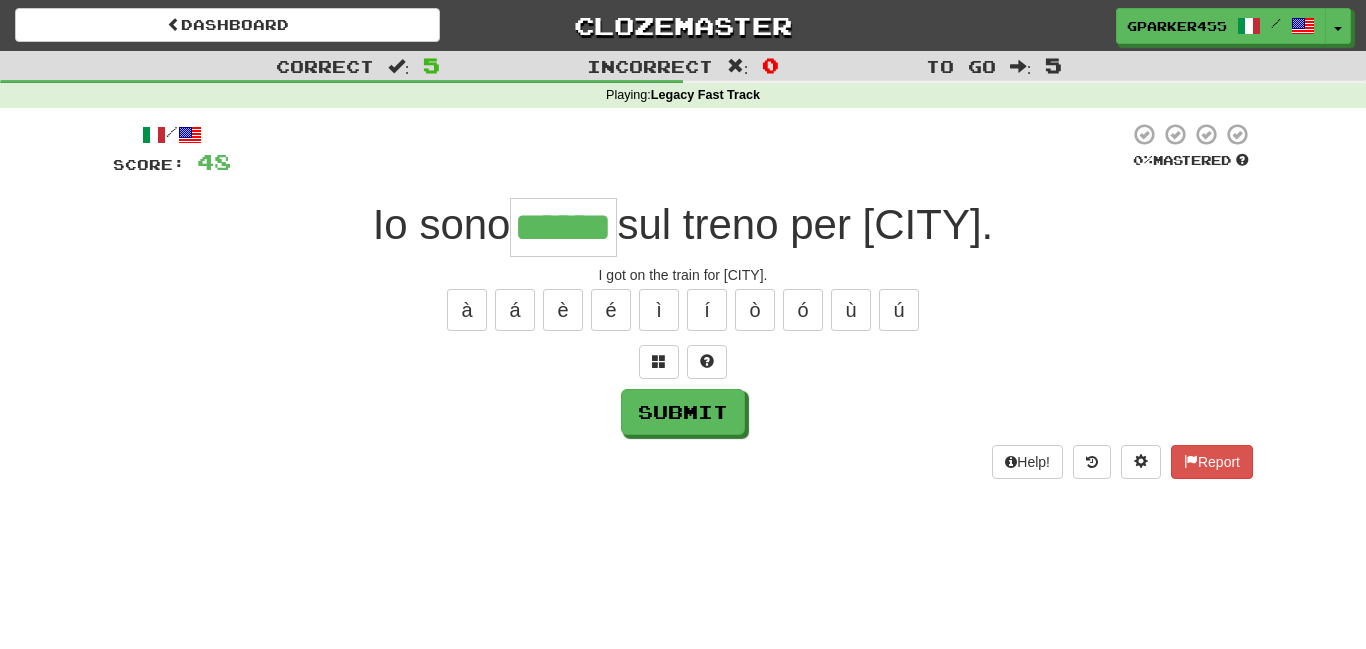 type on "******" 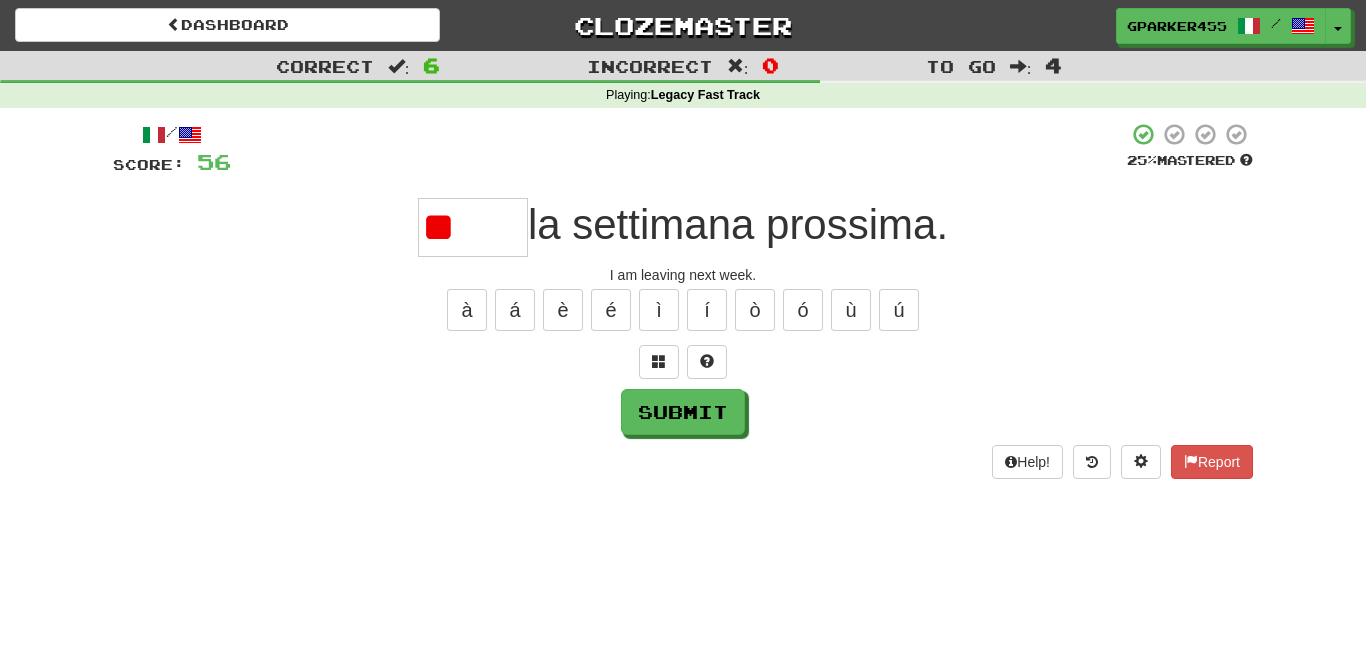 type on "*" 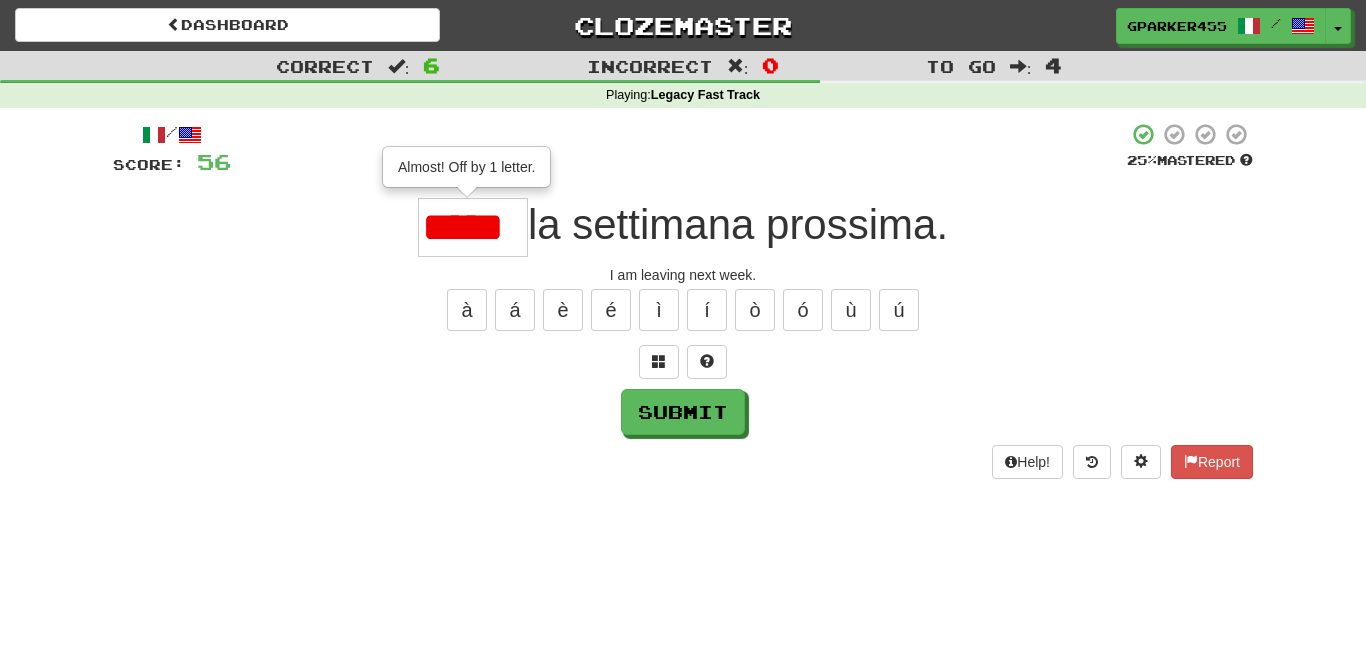 type on "*****" 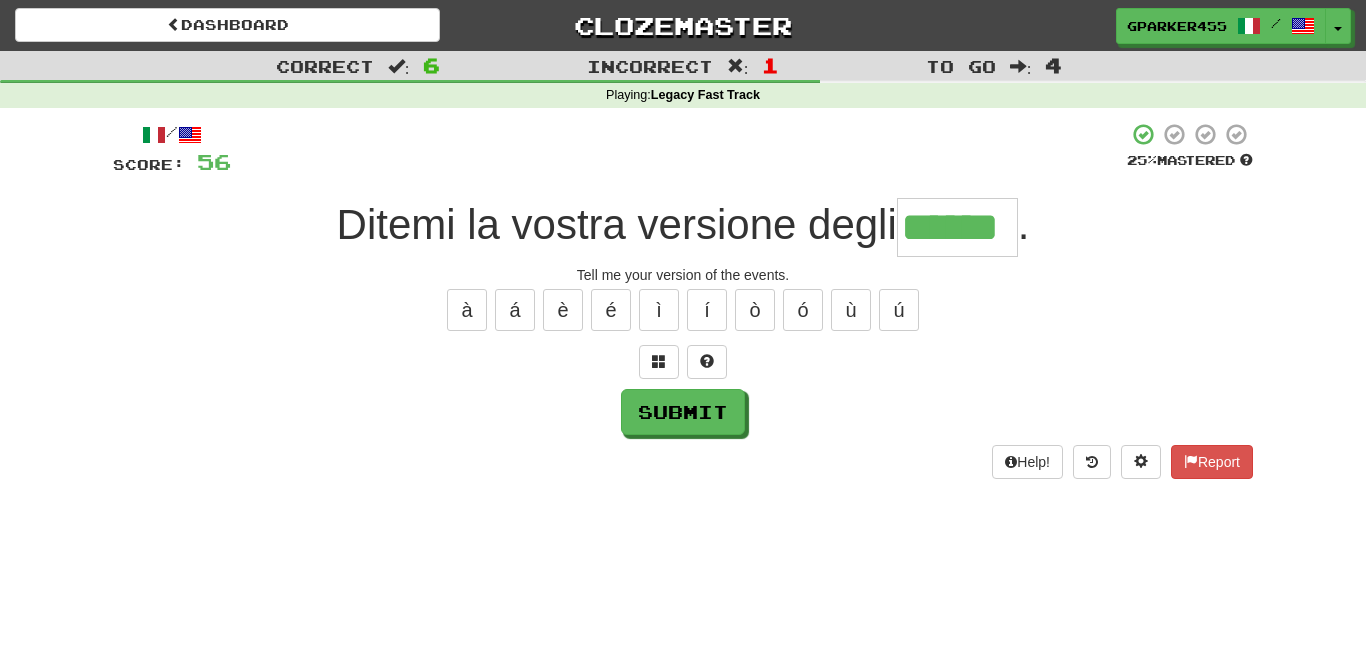 type on "******" 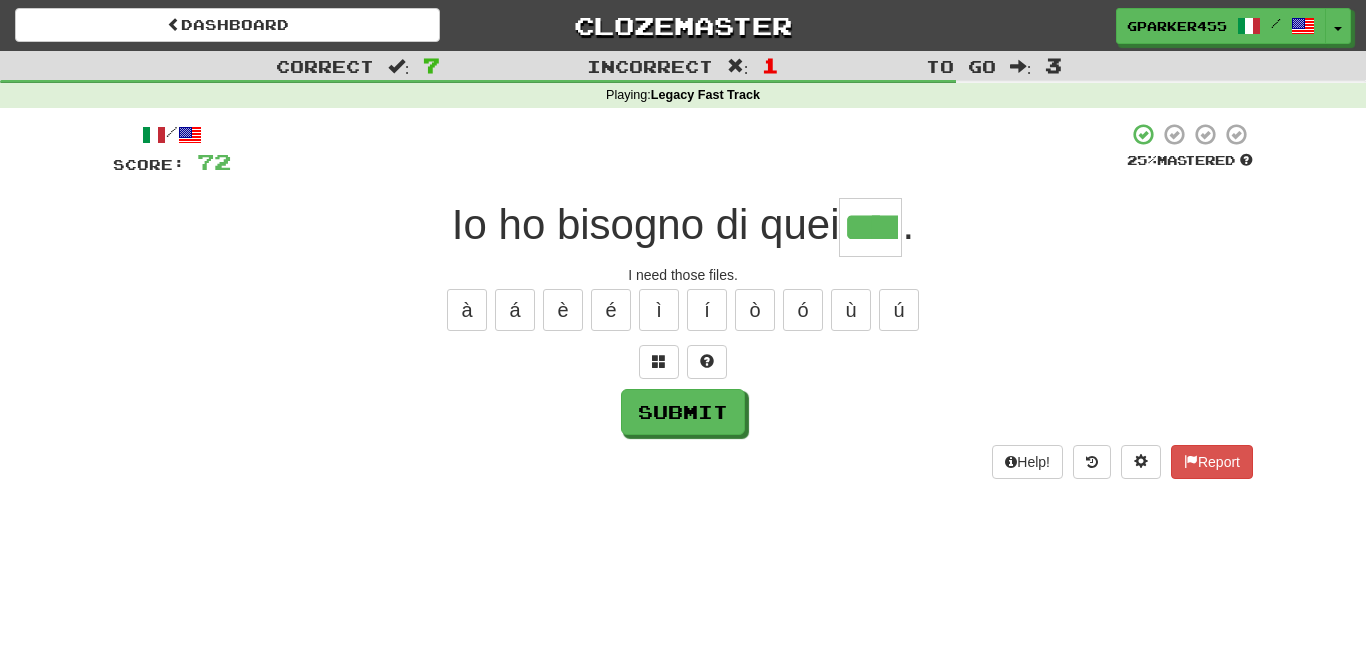 type on "****" 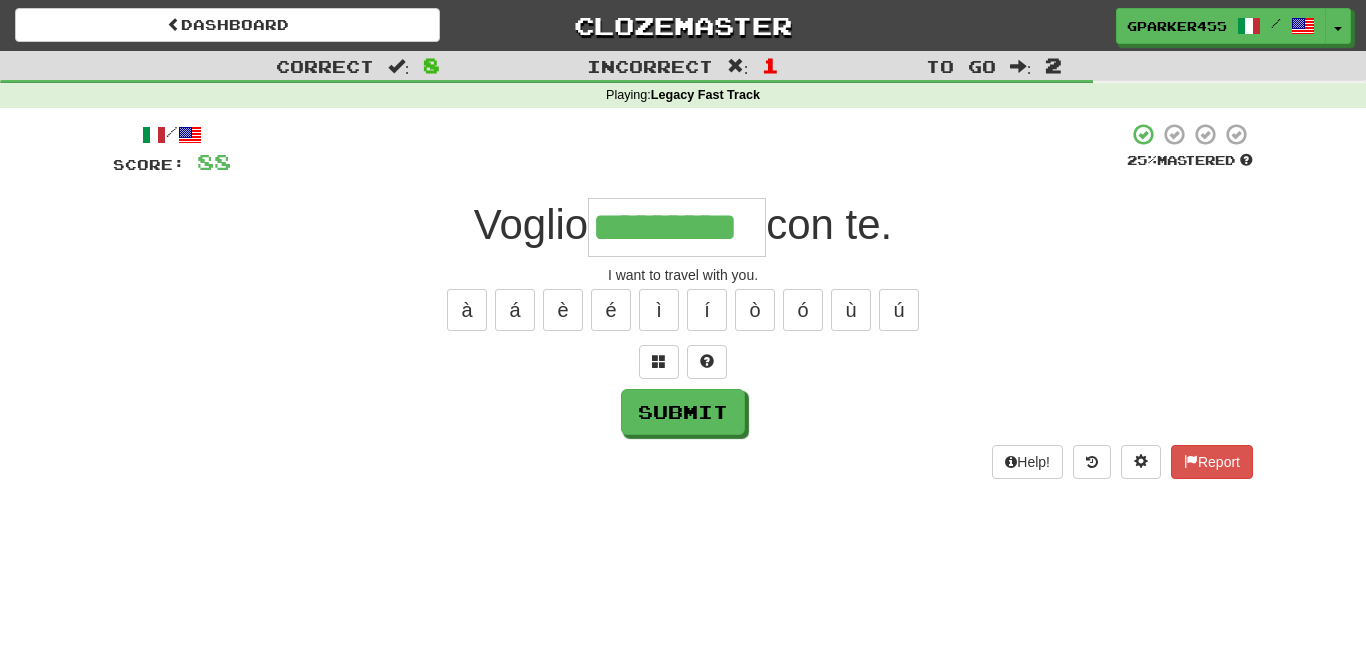 type on "*********" 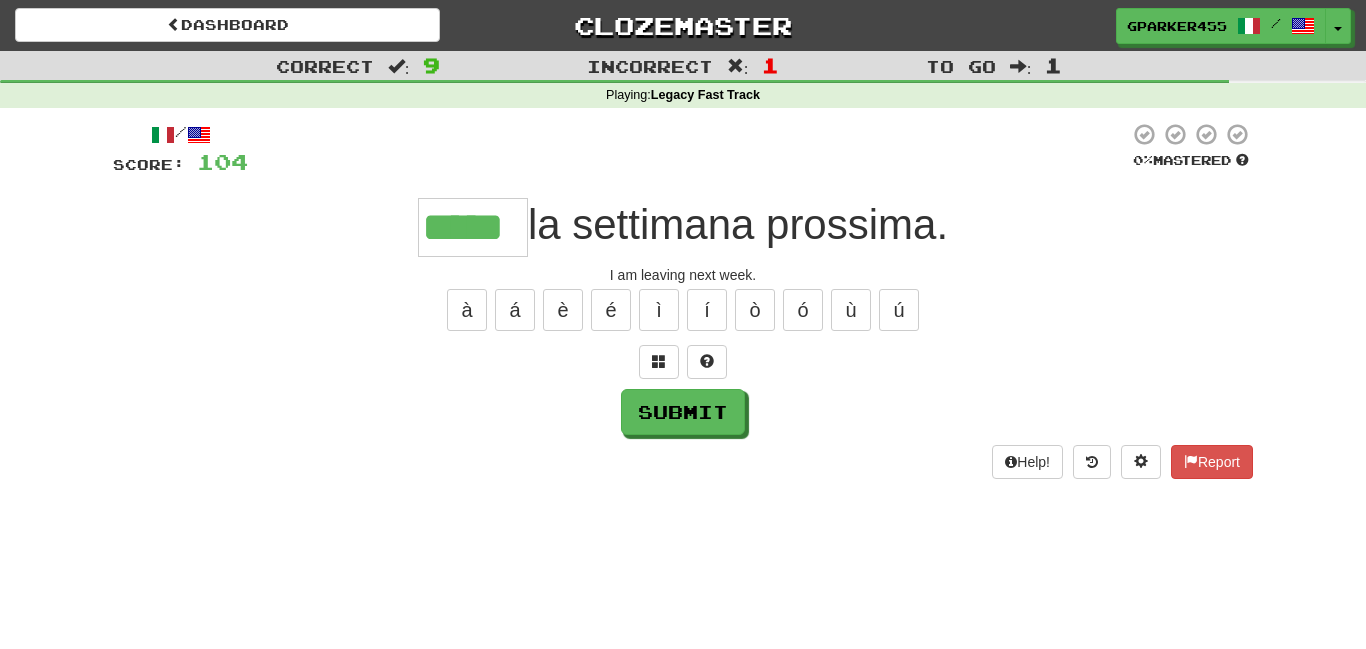 type on "*****" 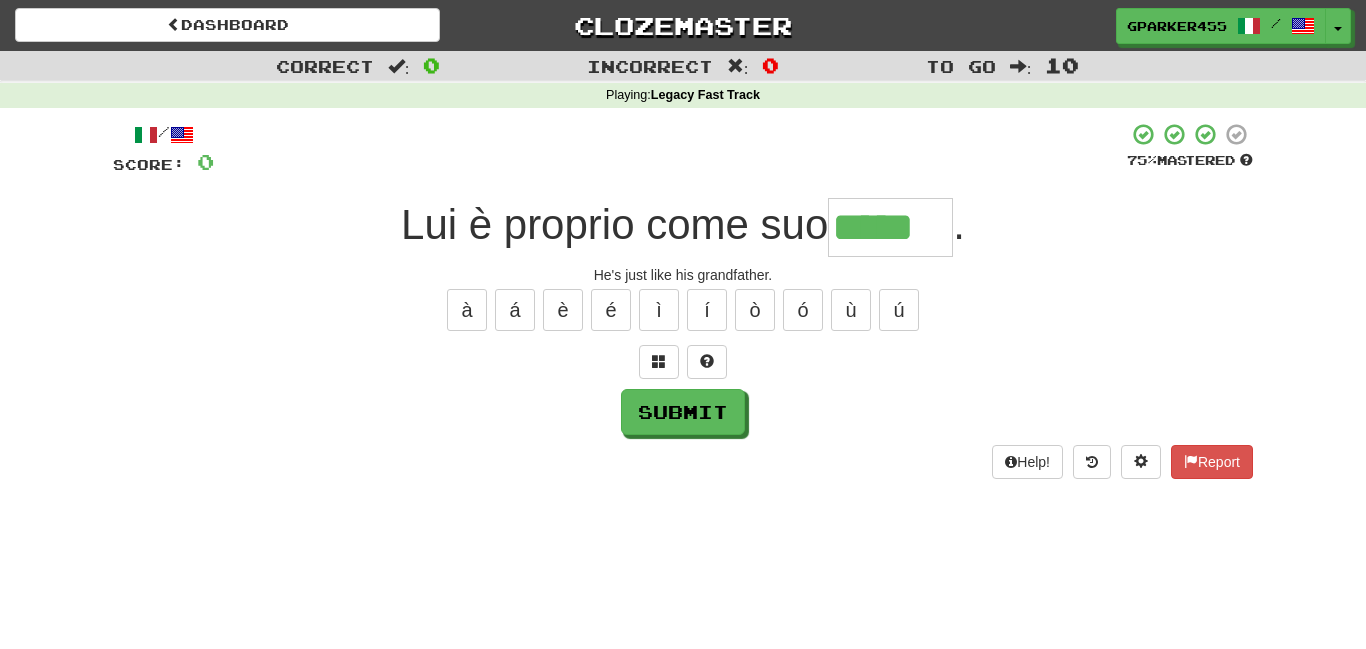 type on "*****" 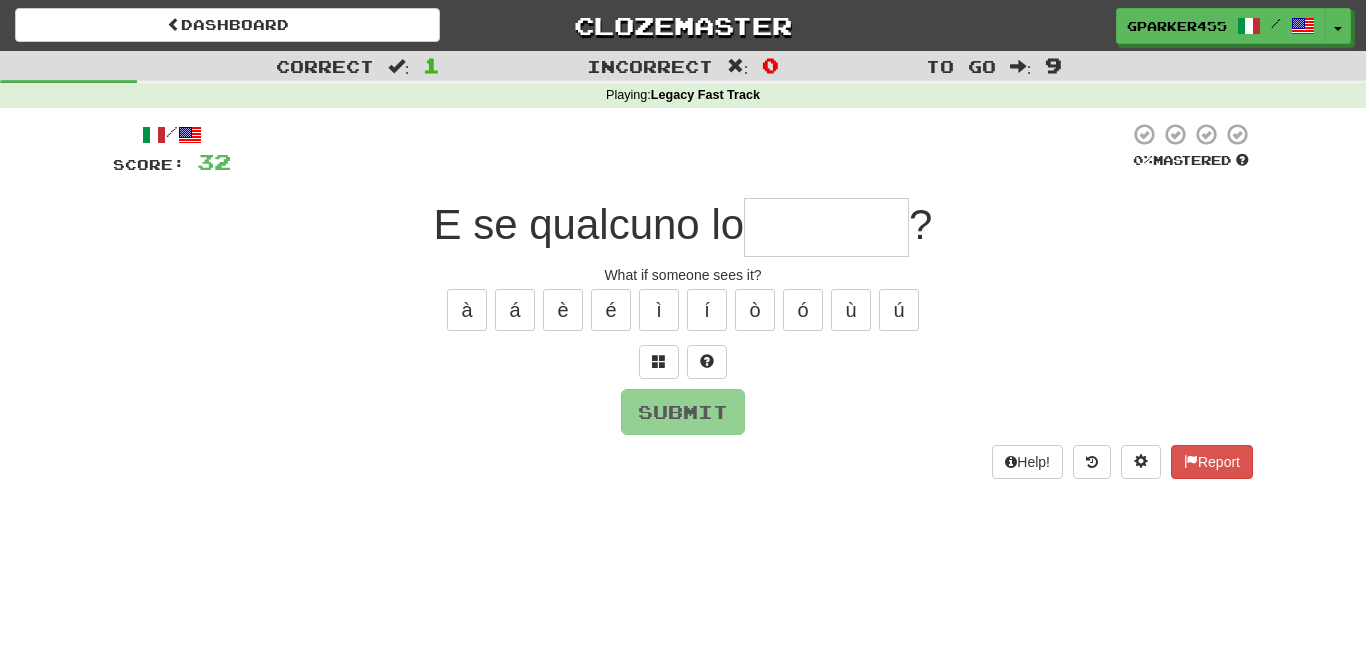 type on "*" 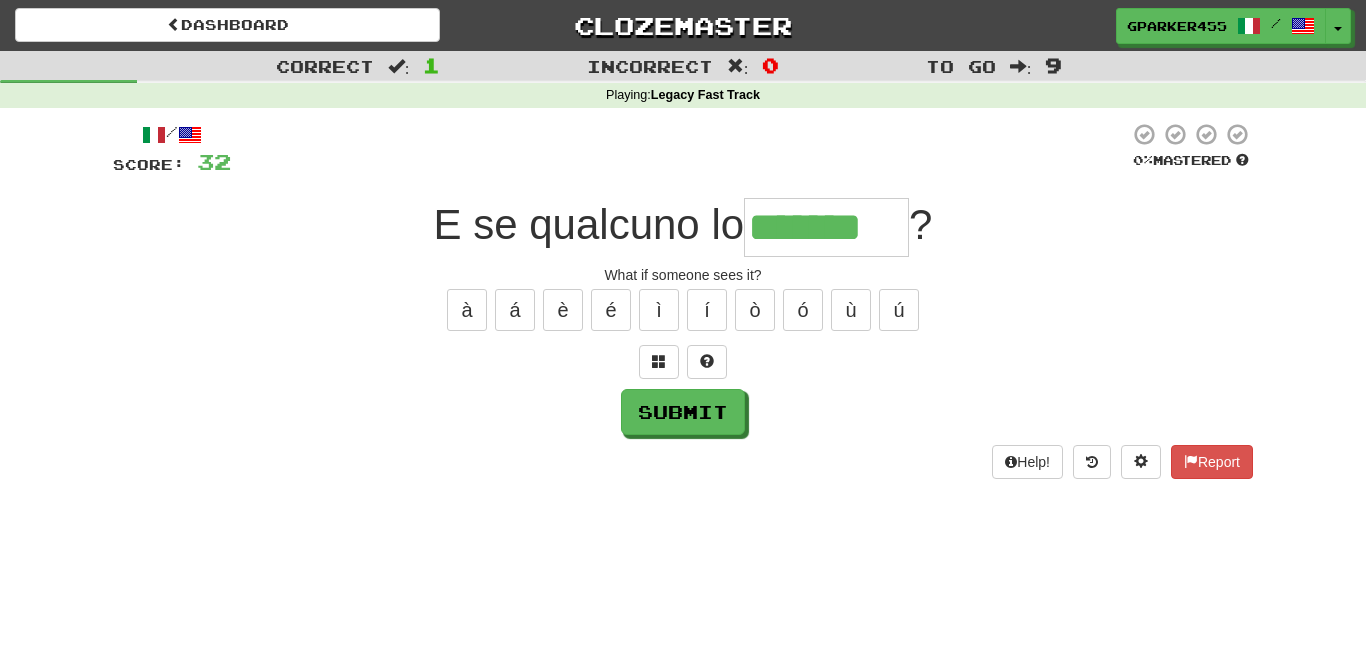 type on "*******" 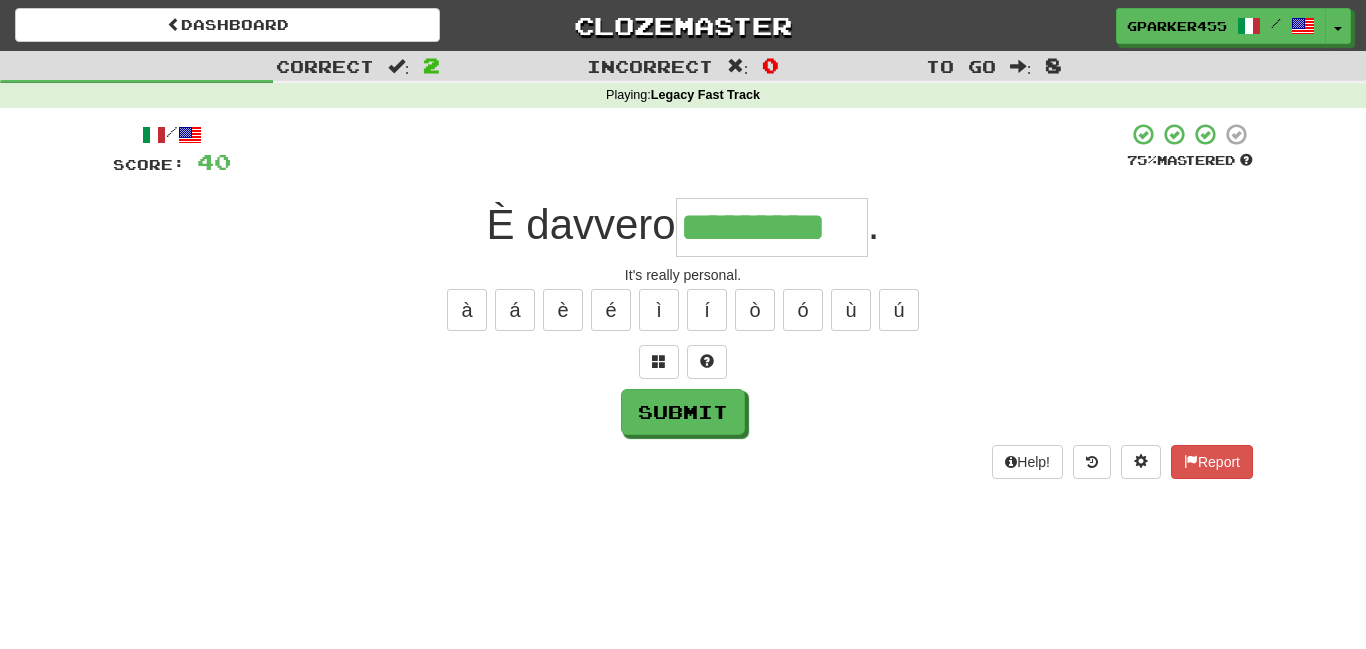 type on "*********" 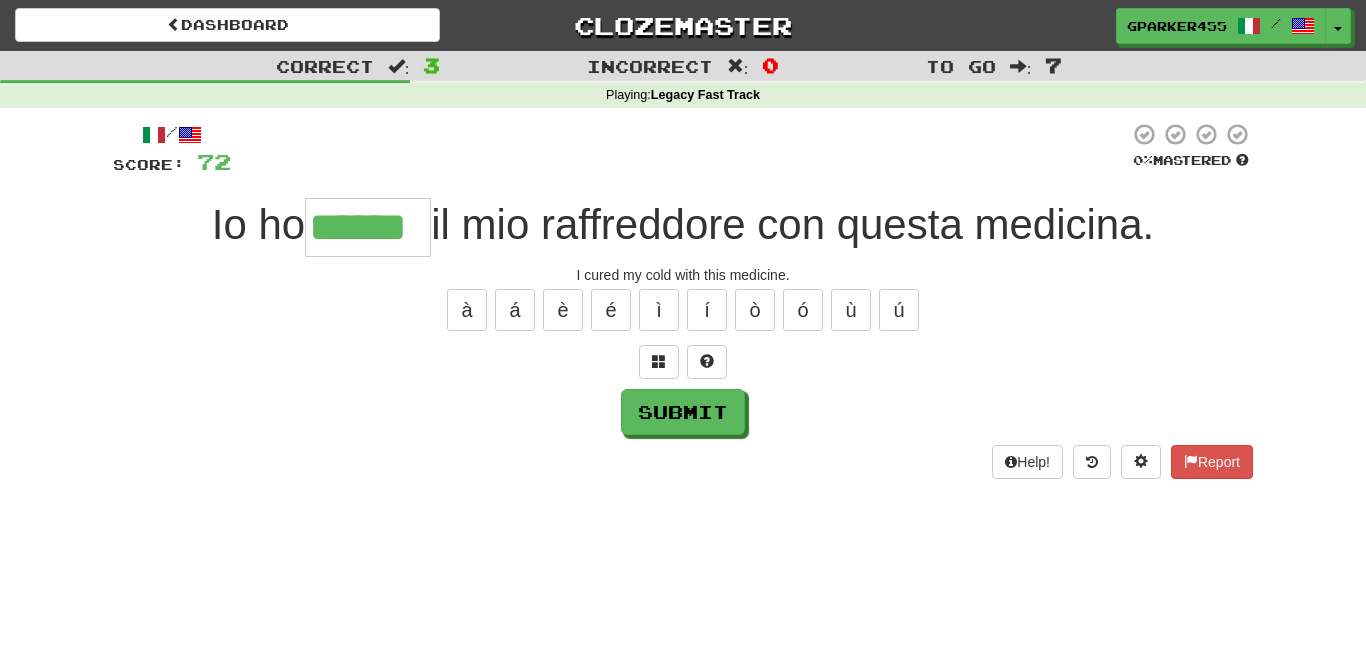 type on "******" 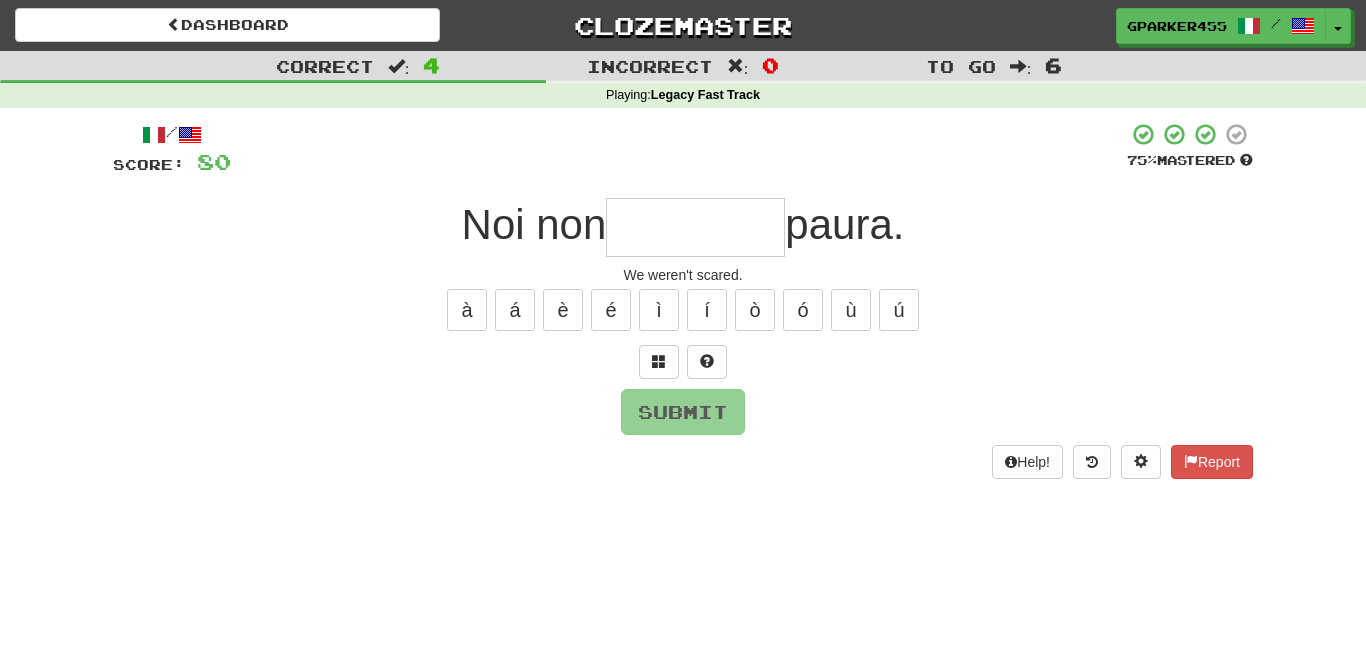 type on "*" 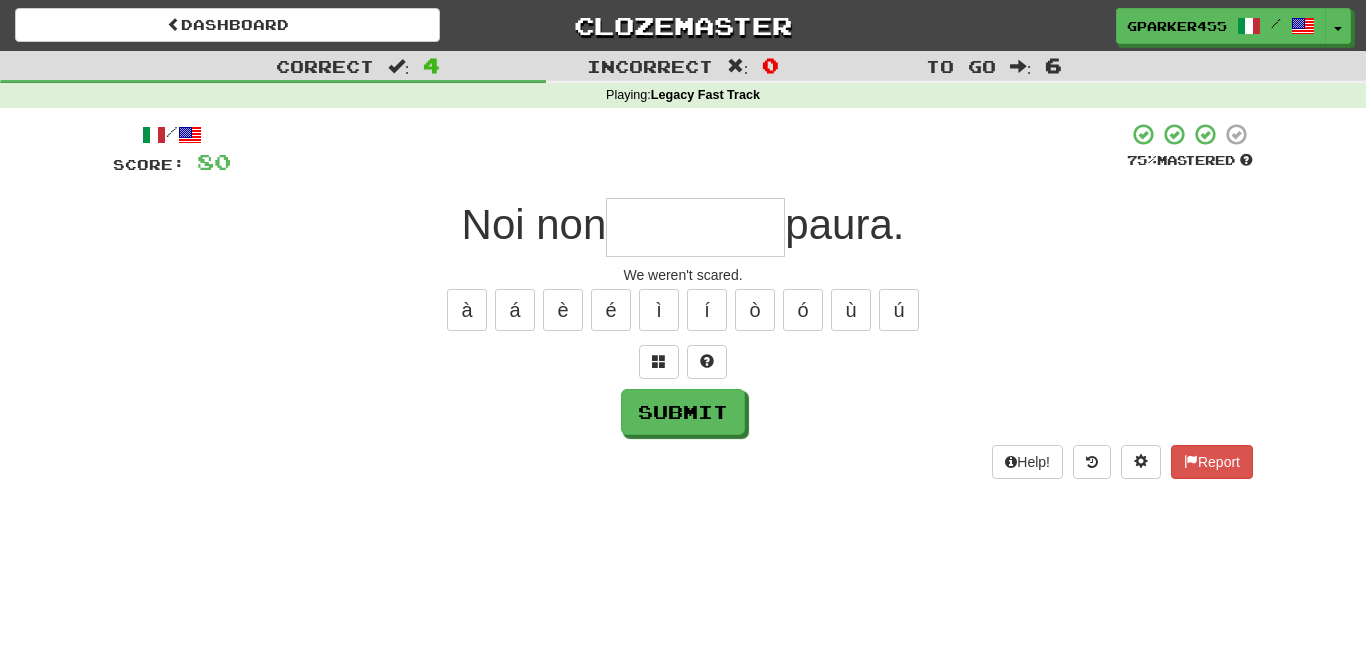 type on "*" 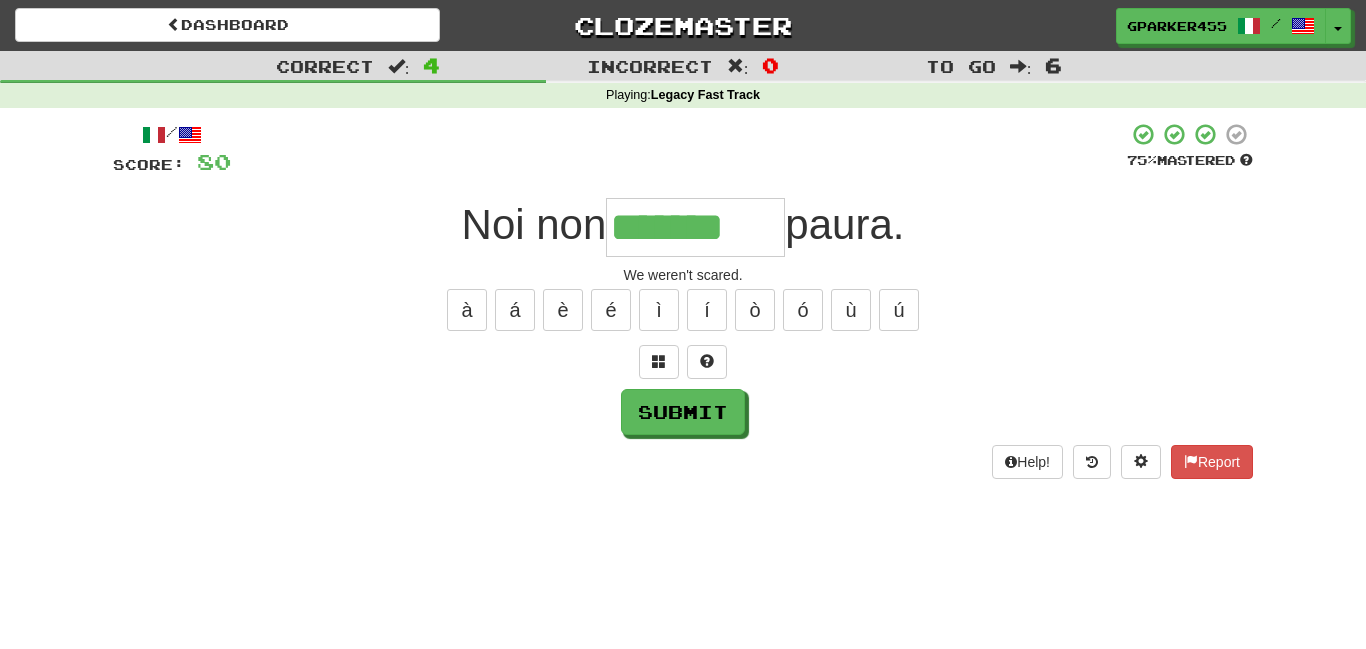 type on "*******" 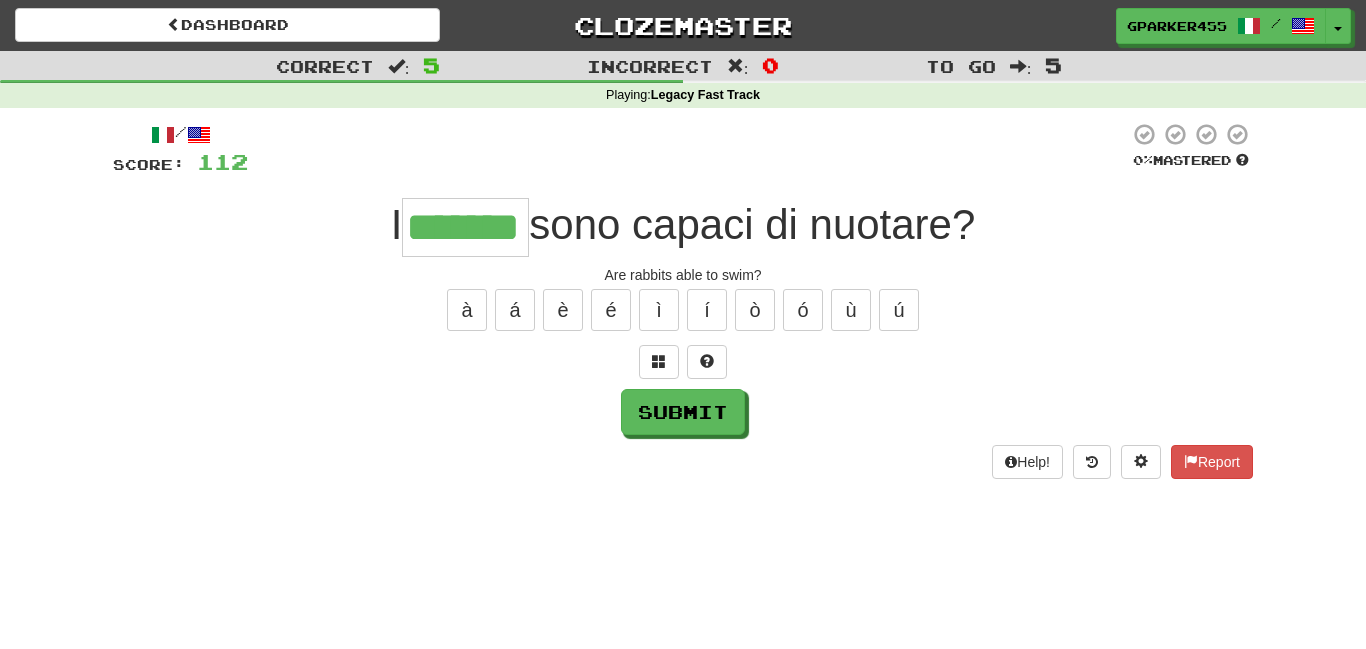type on "*******" 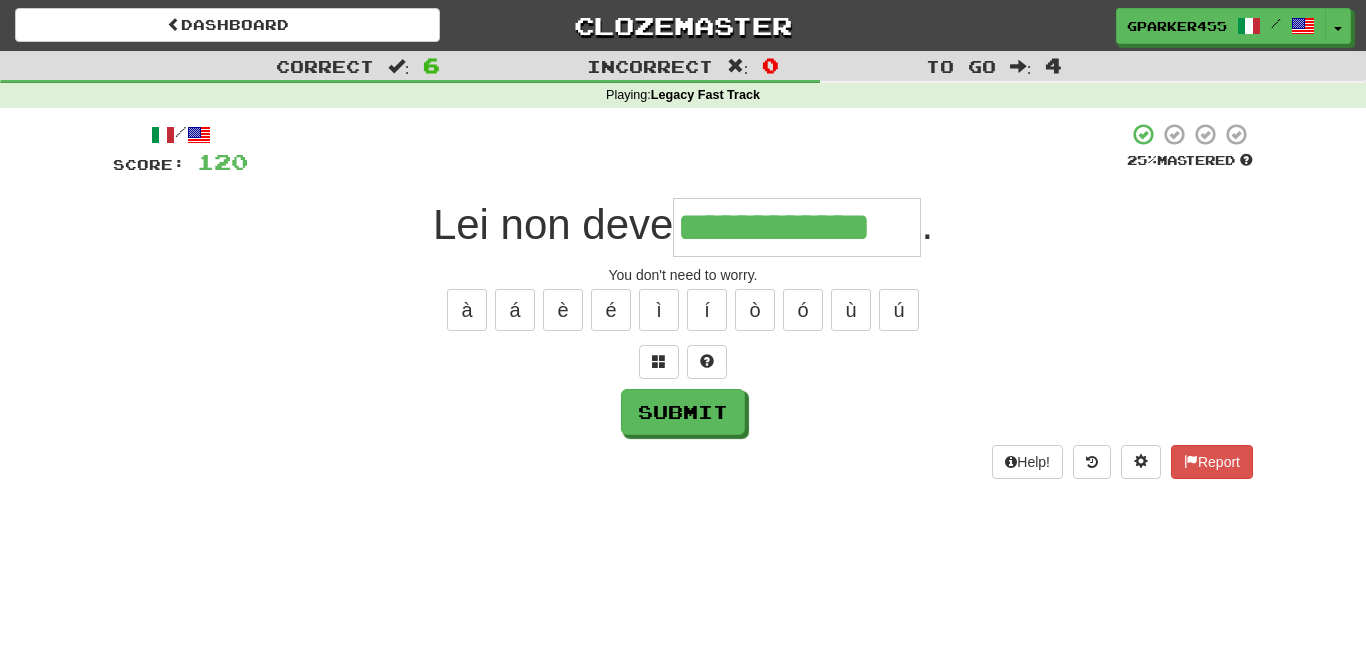 type on "**********" 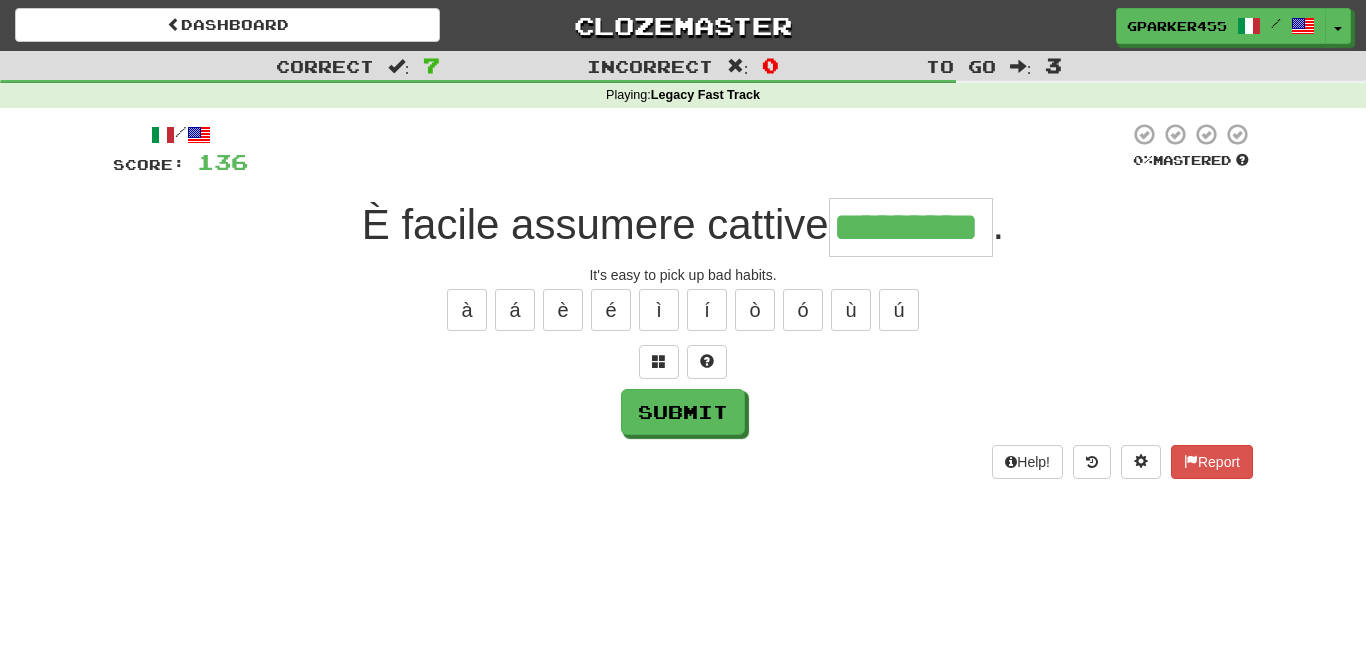 type on "*********" 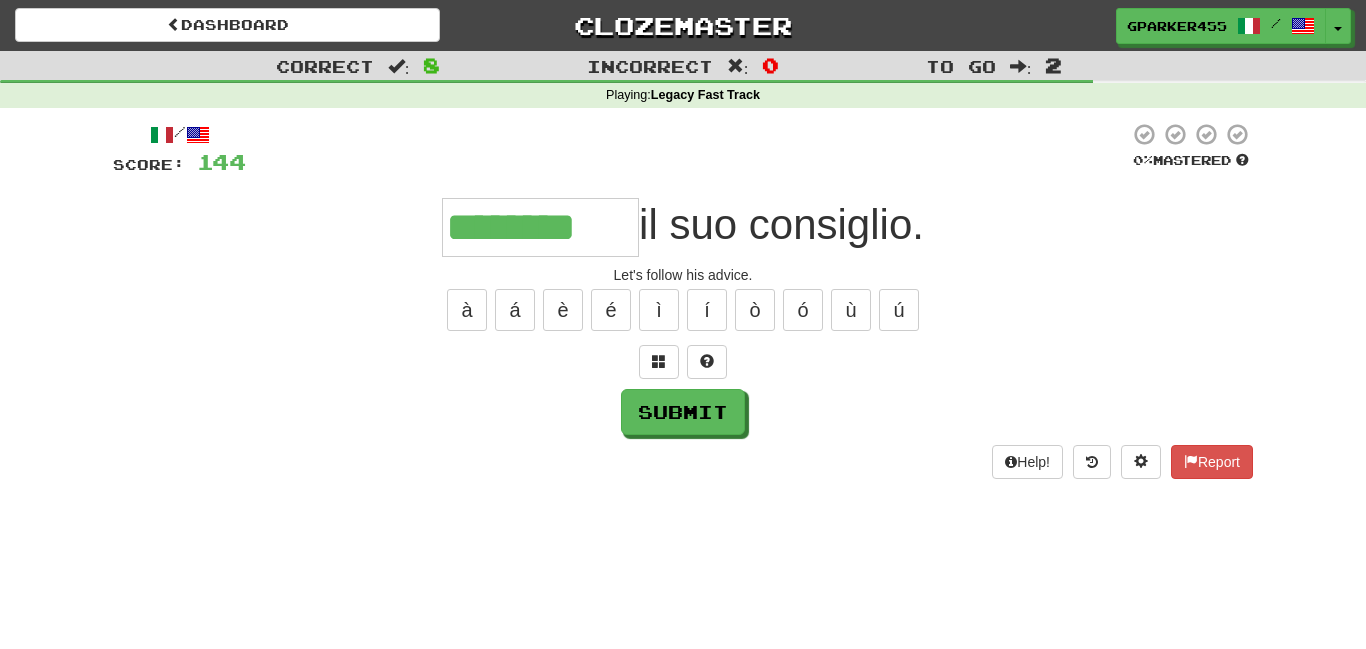 type on "********" 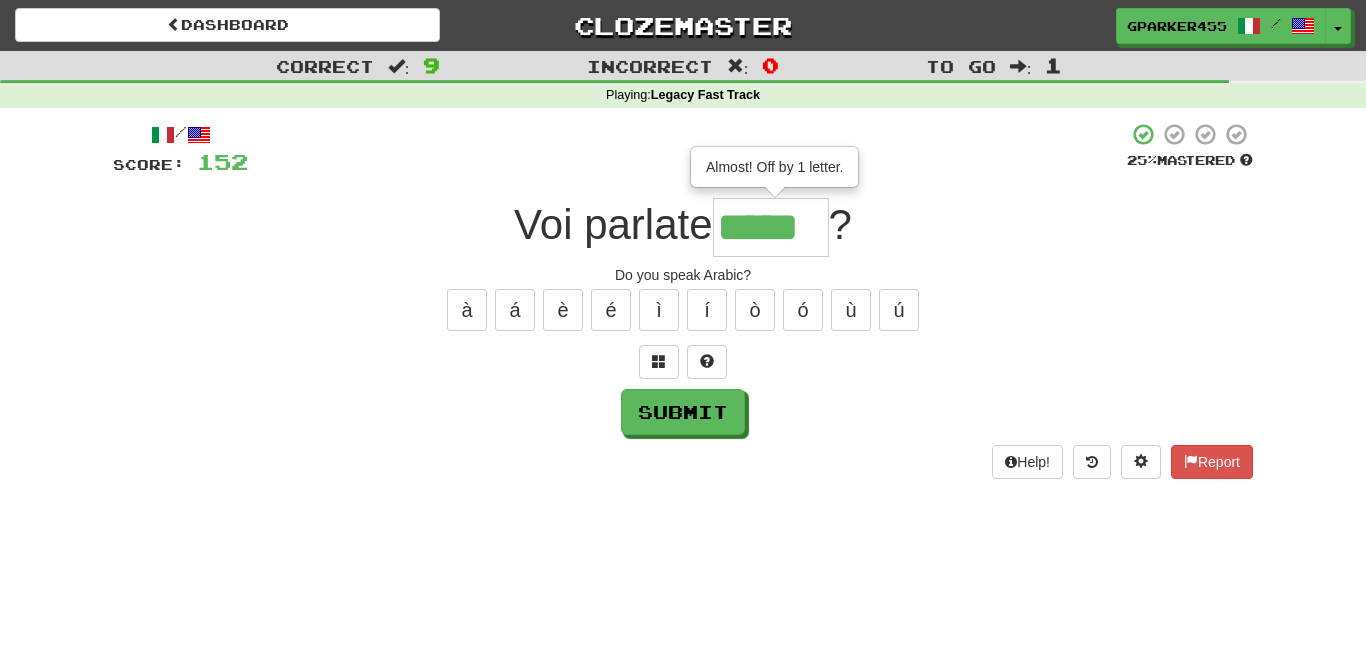 type on "*****" 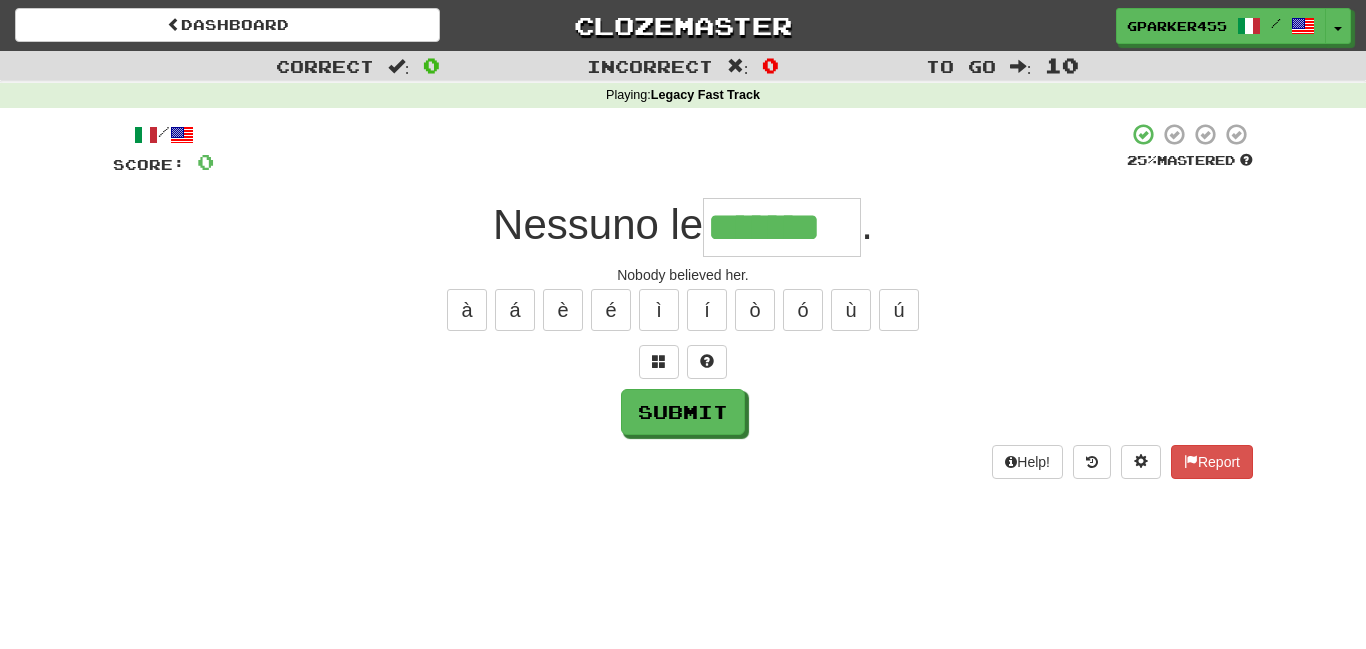 type on "*******" 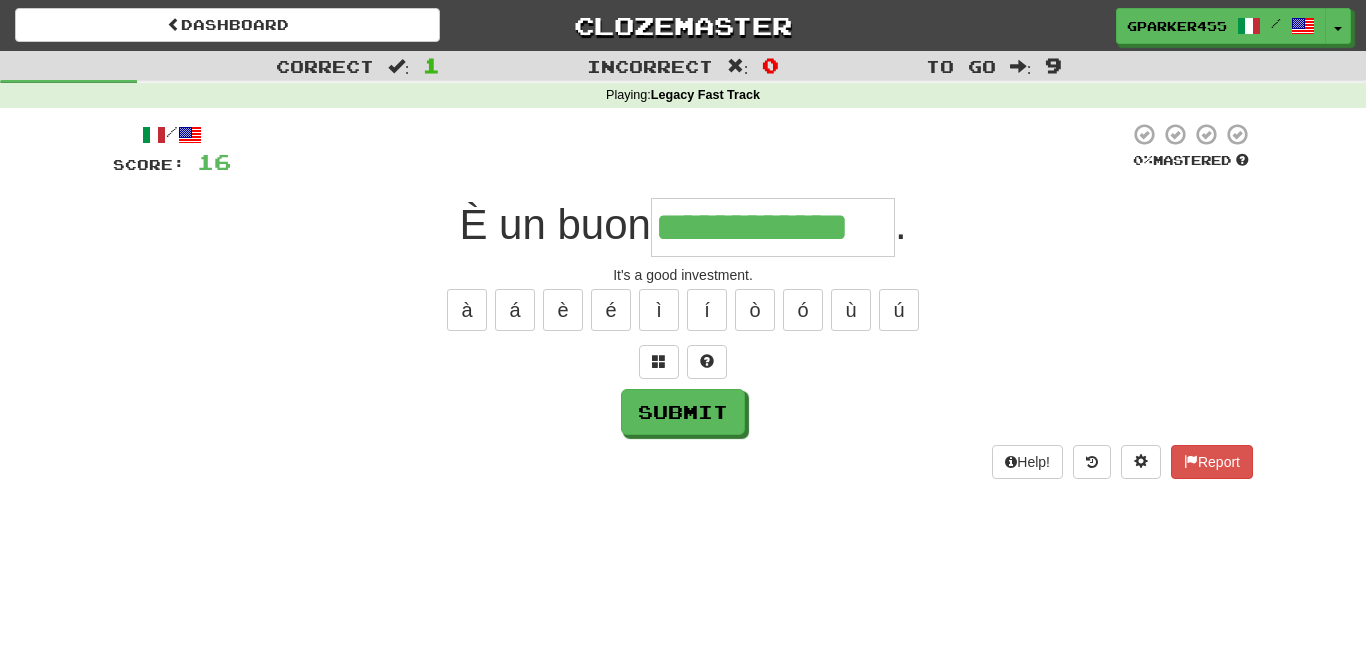 type on "**********" 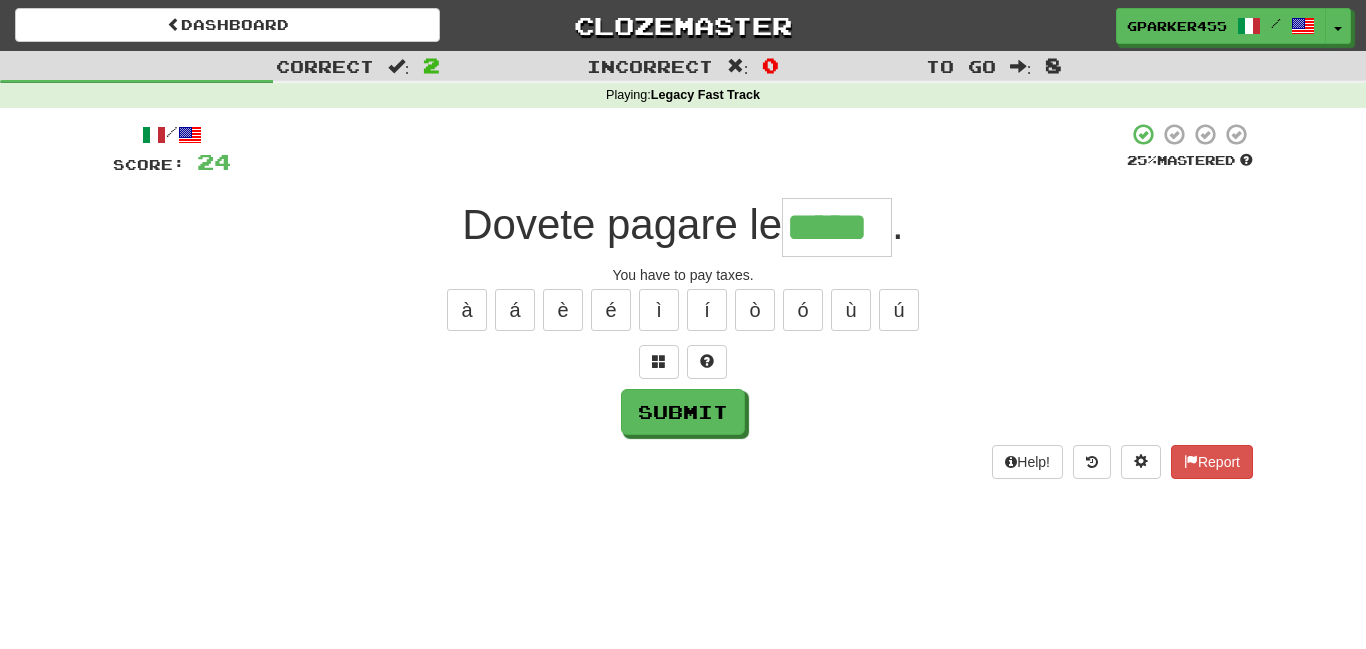 type on "*****" 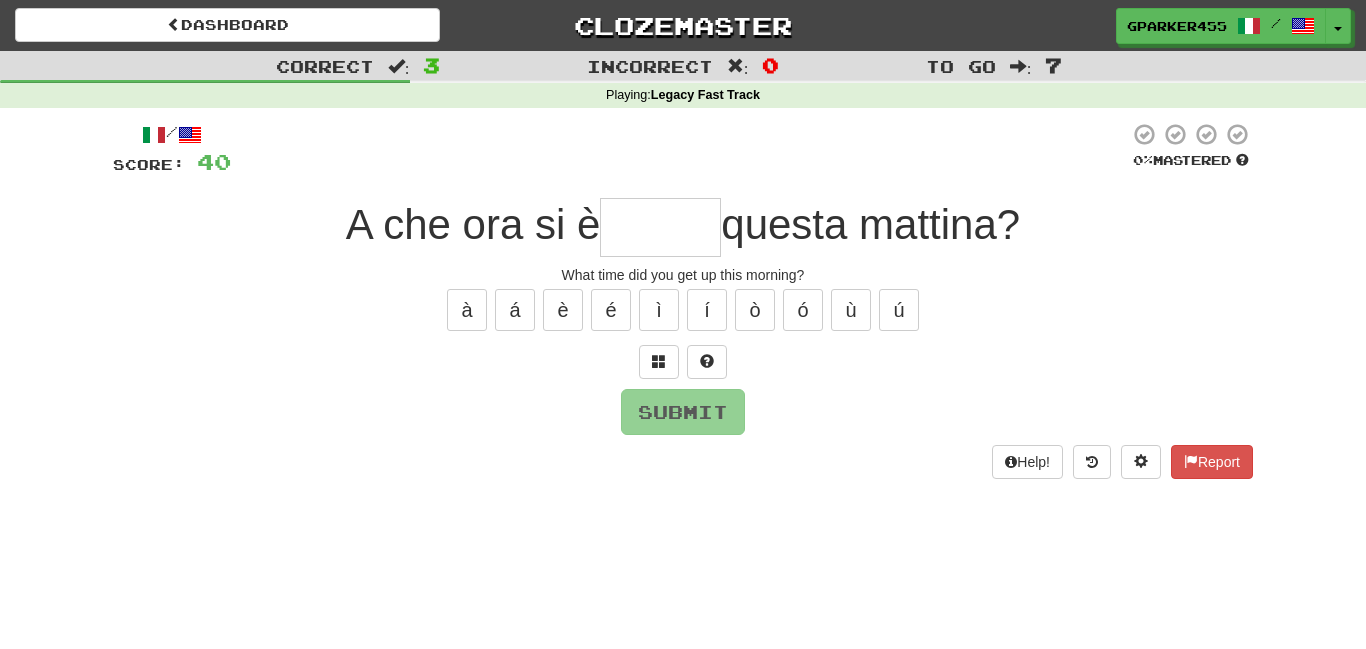 type on "*" 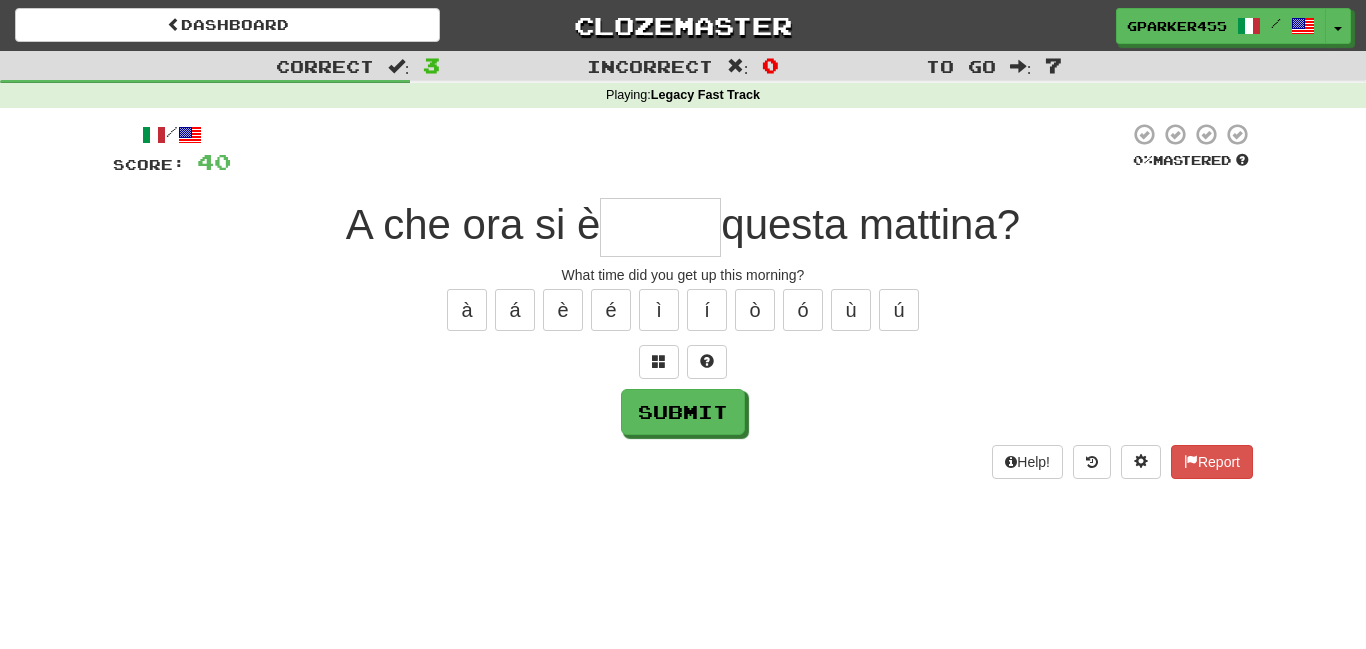 type on "*" 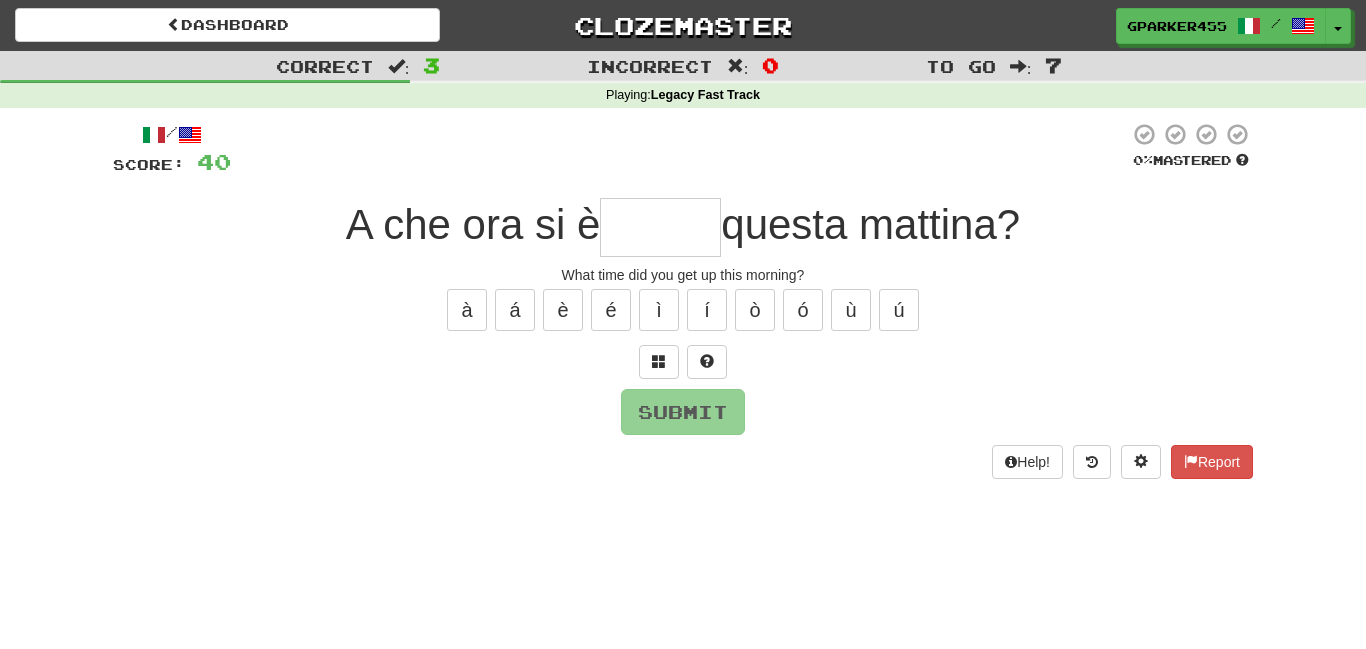 type on "*" 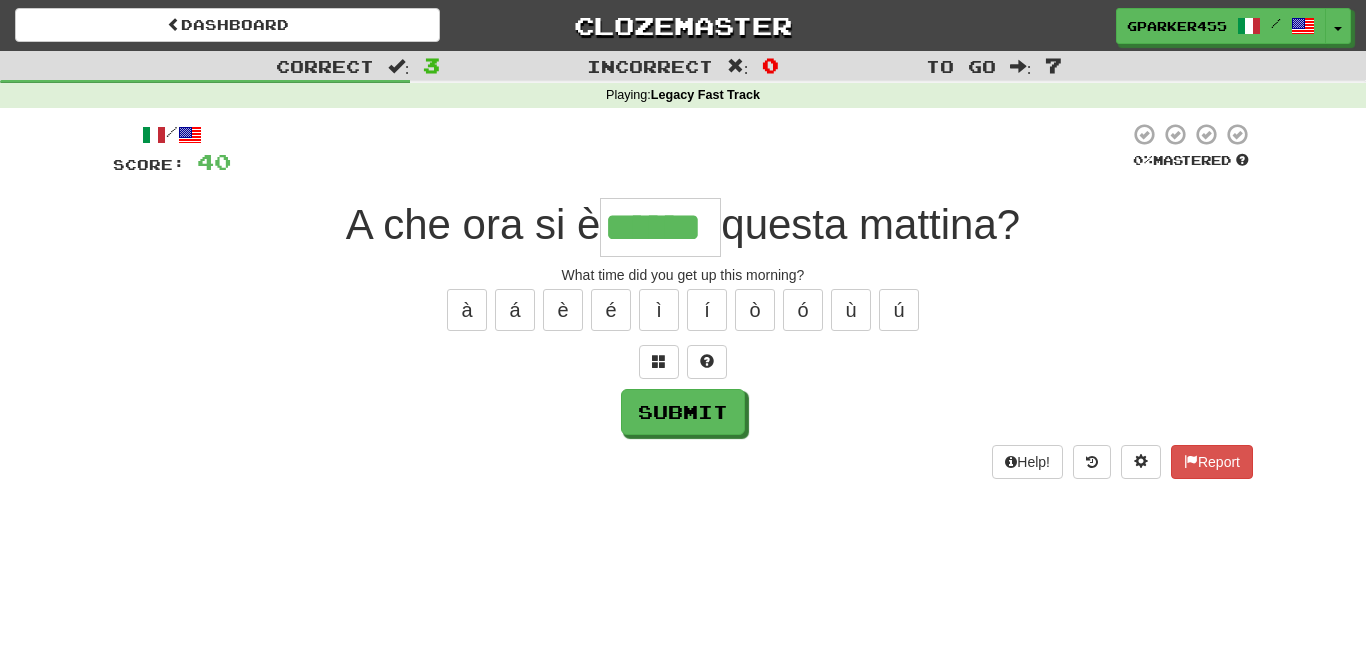 type on "******" 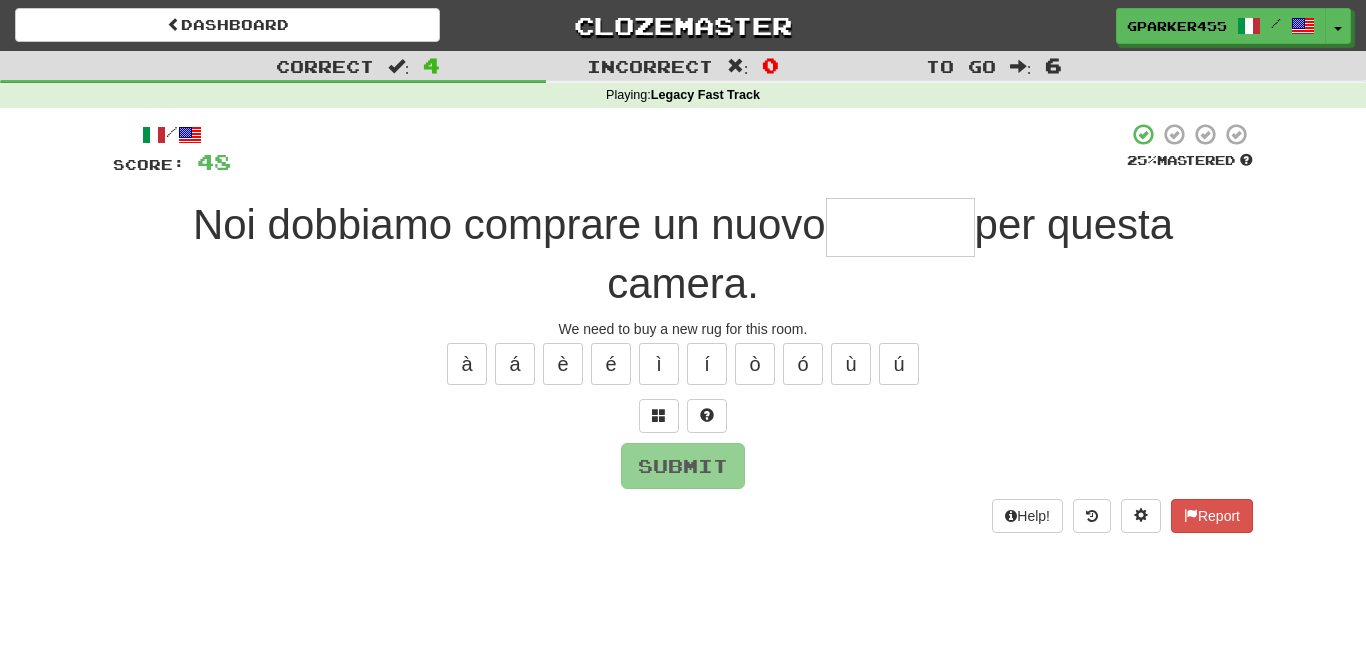 type on "*" 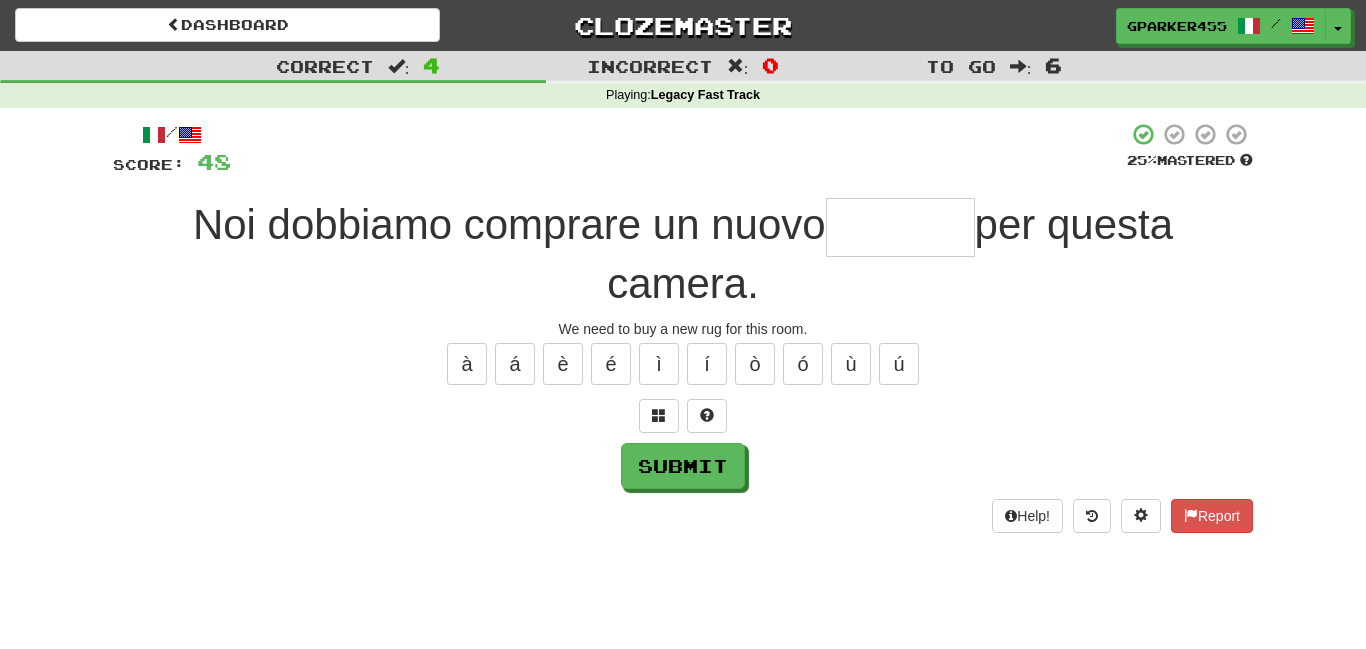 type on "*" 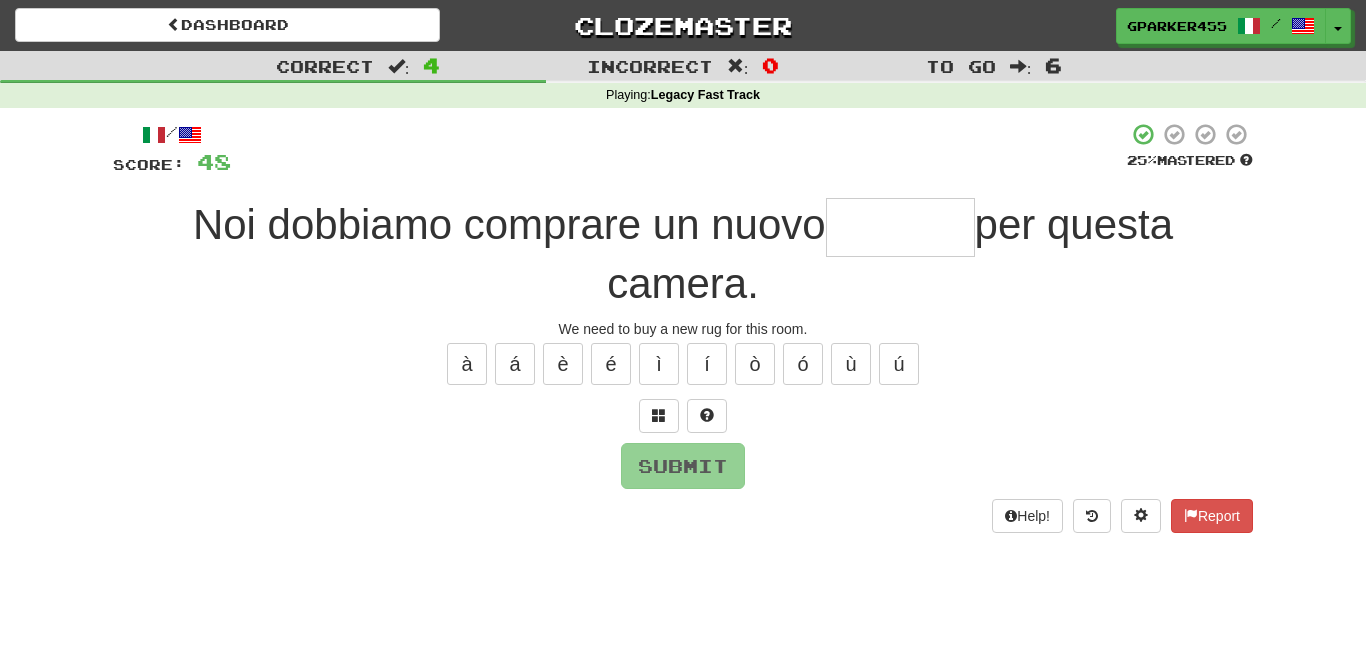 type on "*" 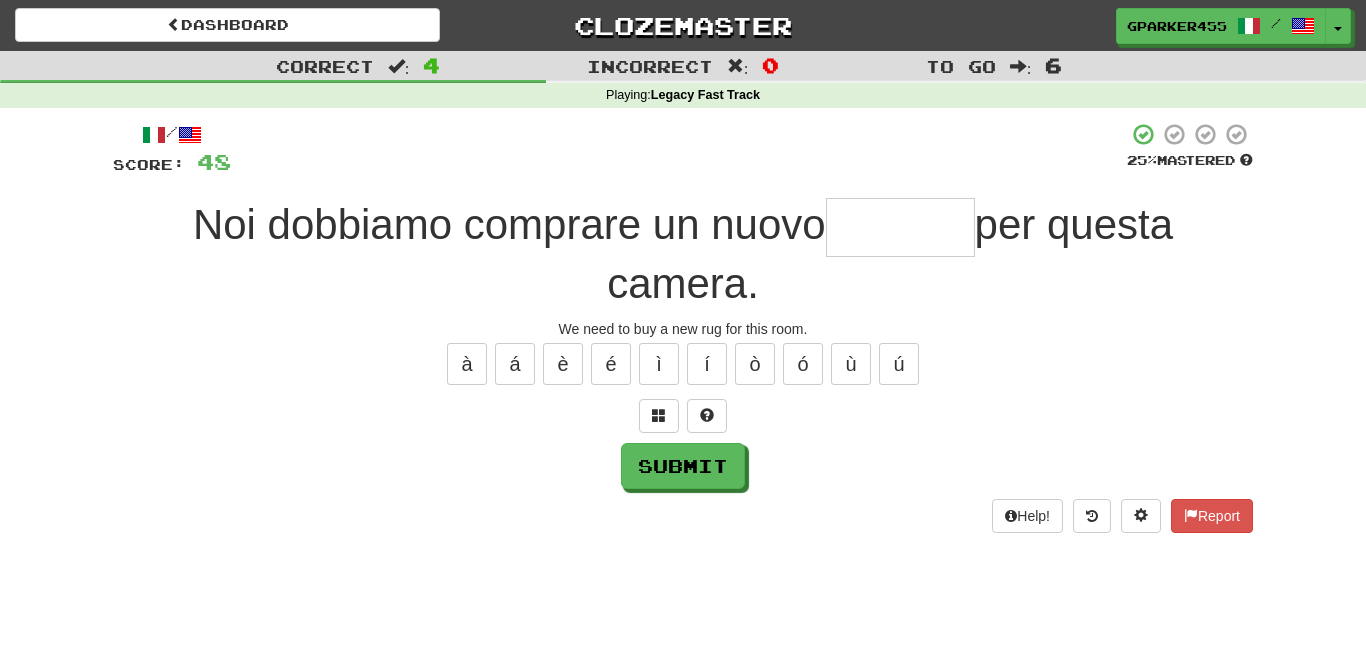 type on "*" 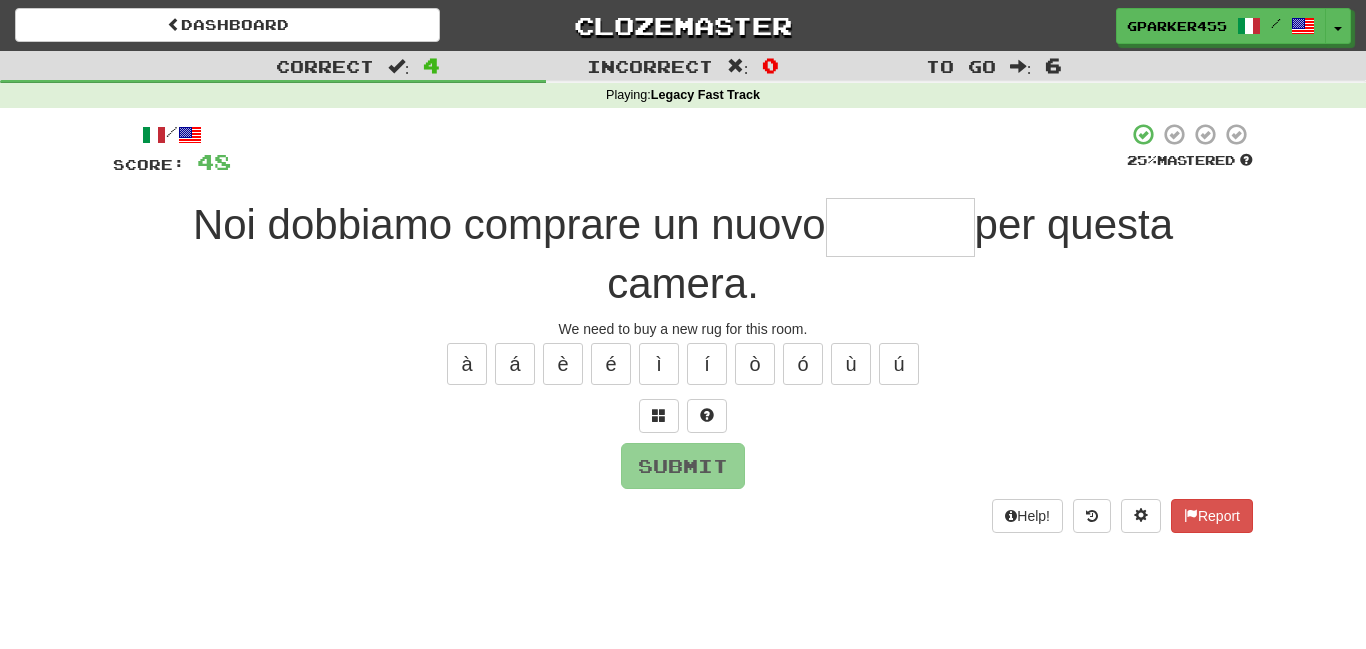 type on "*" 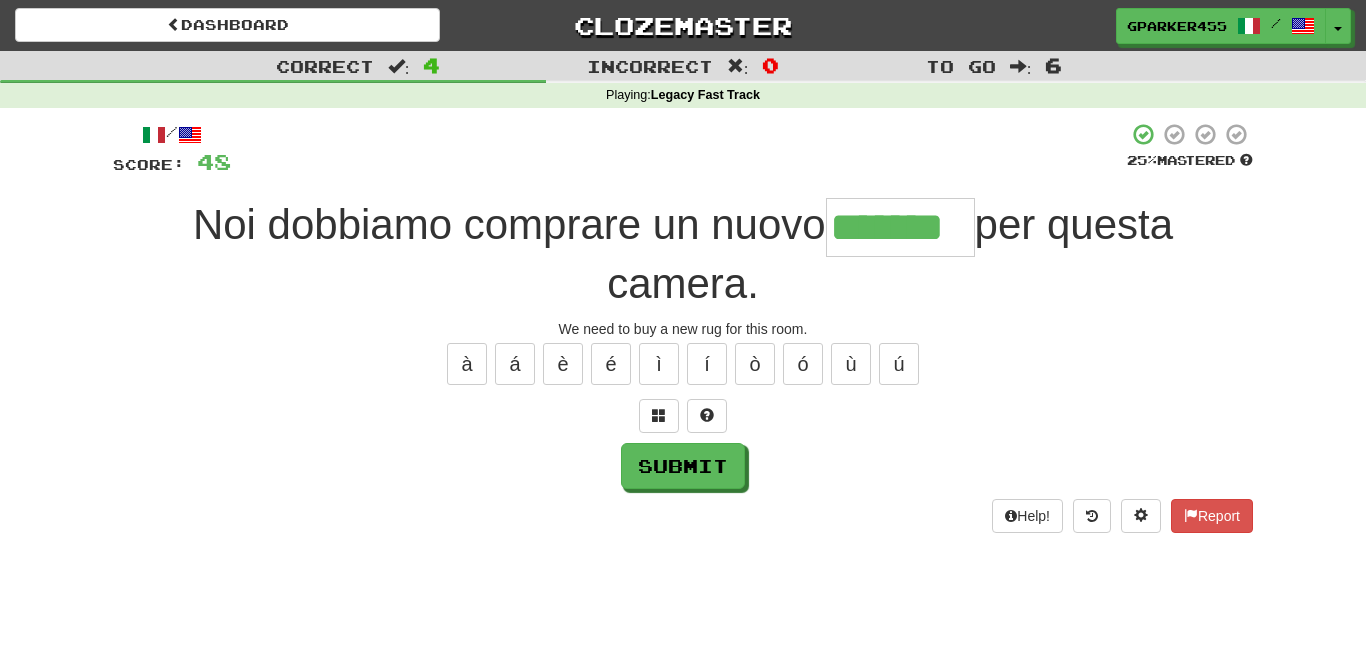 type on "*******" 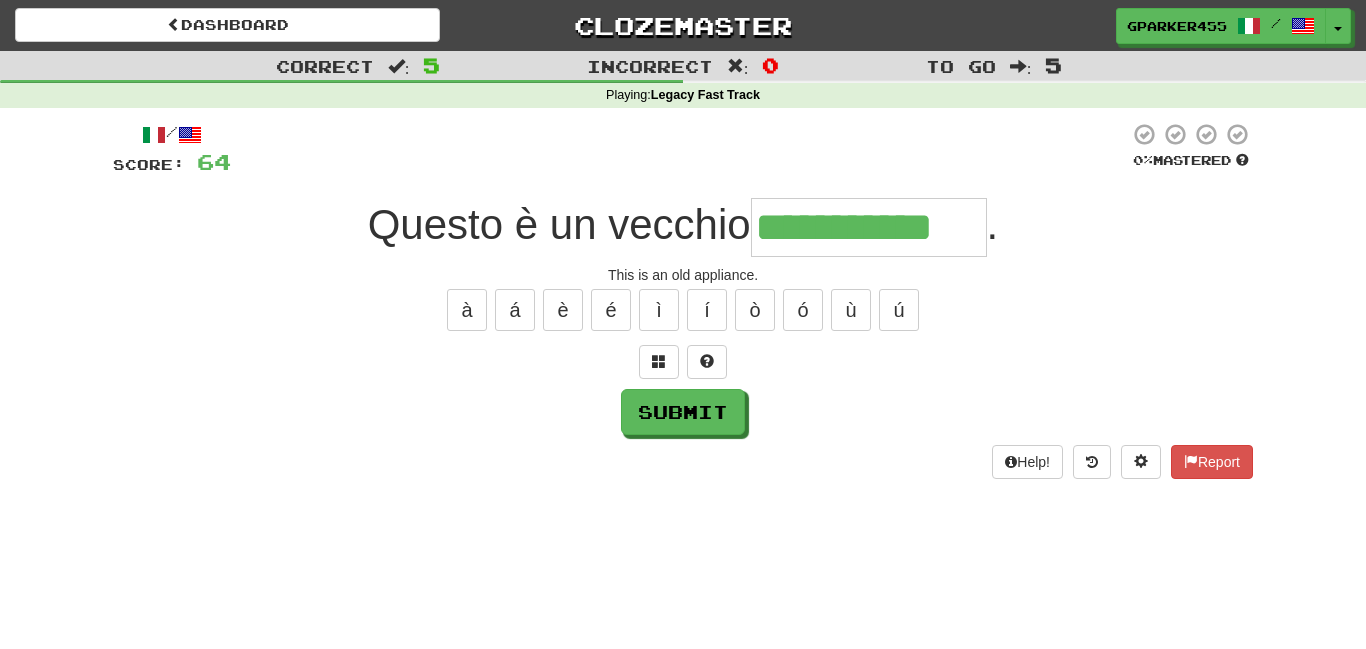 type on "**********" 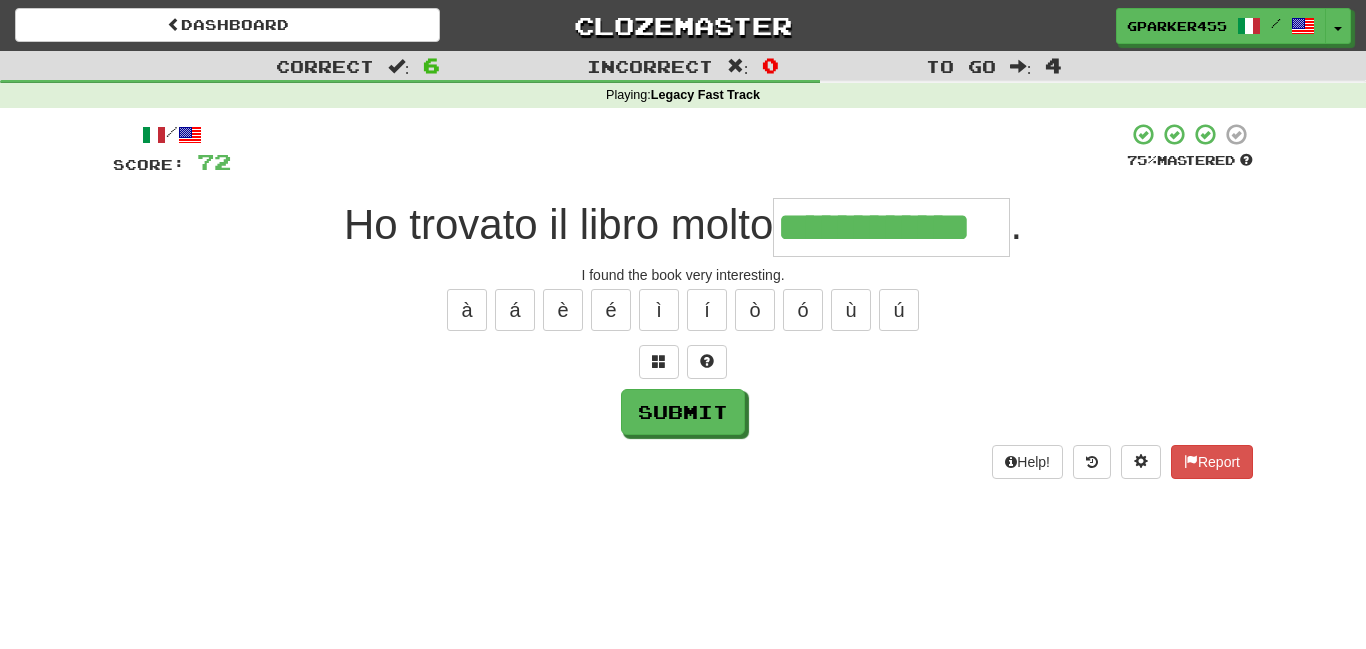 type on "**********" 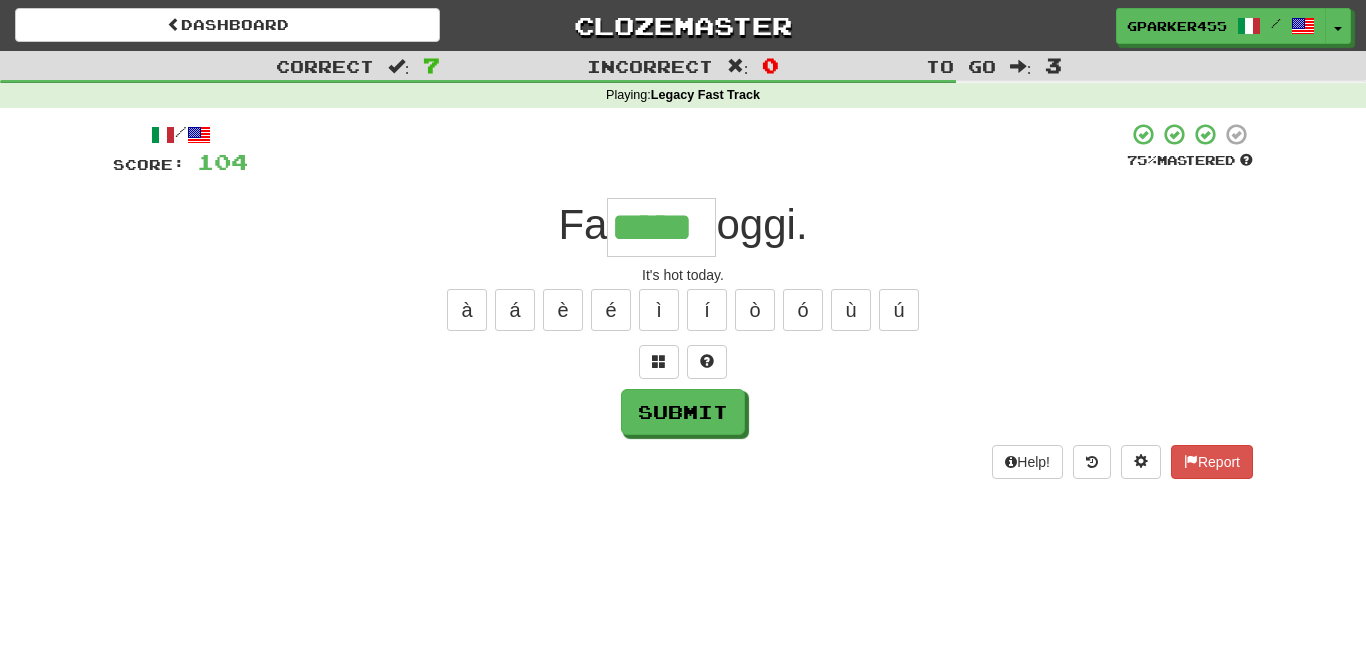 type on "*****" 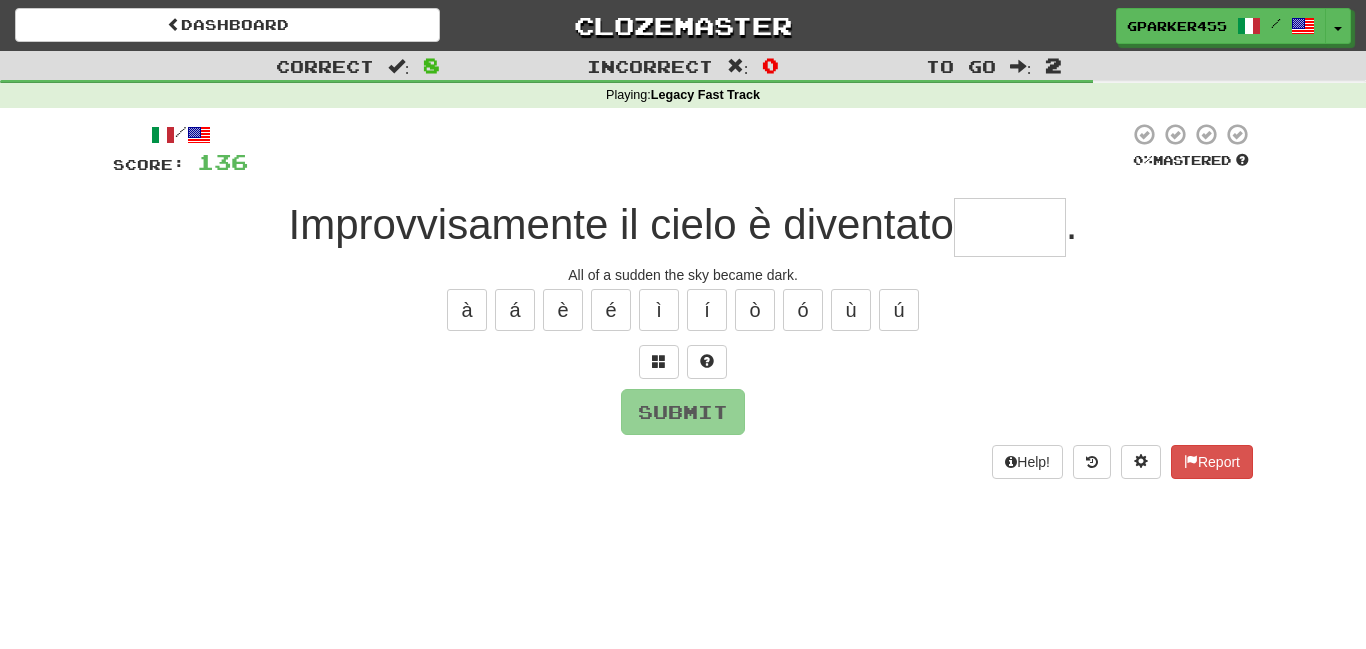 click on "Submit" at bounding box center (683, 412) 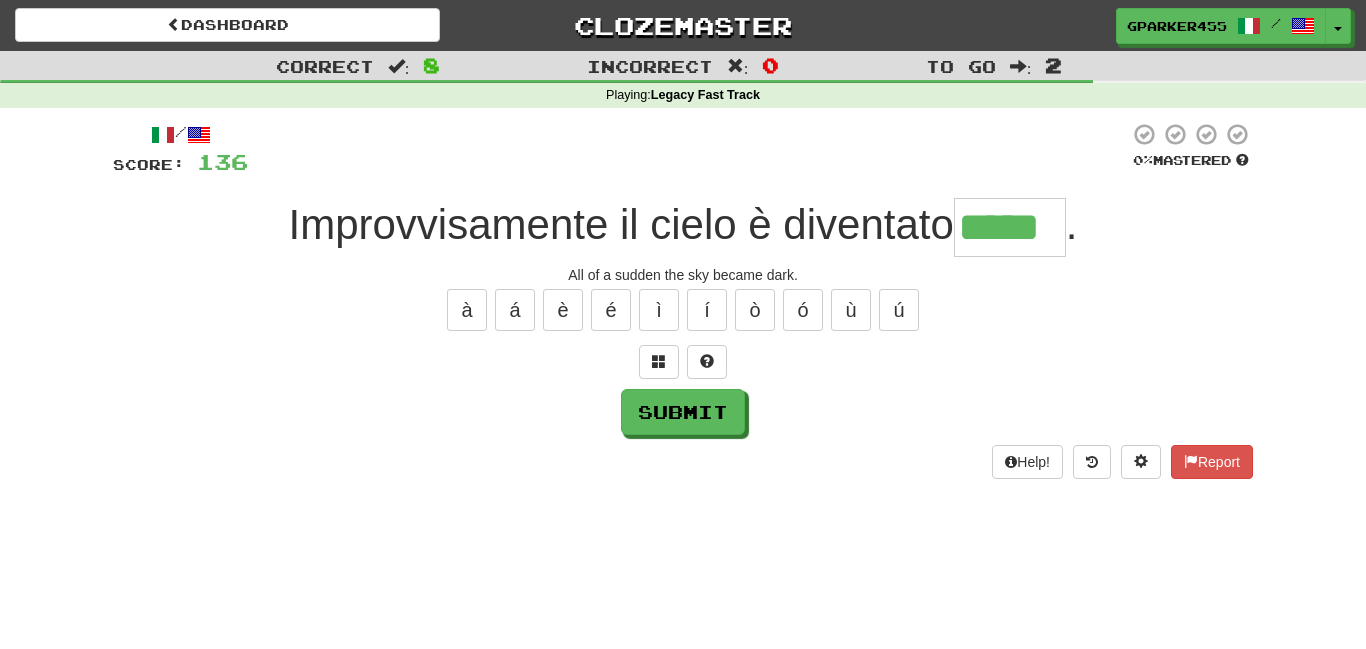 type on "*****" 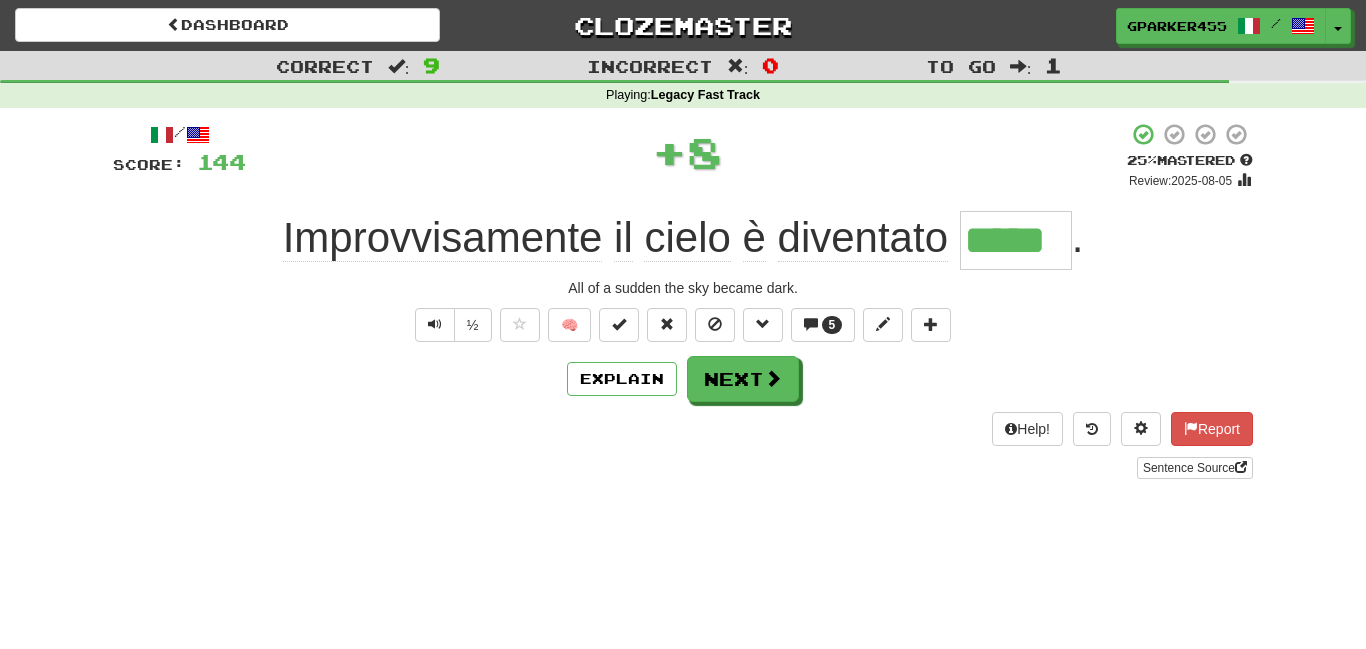 type 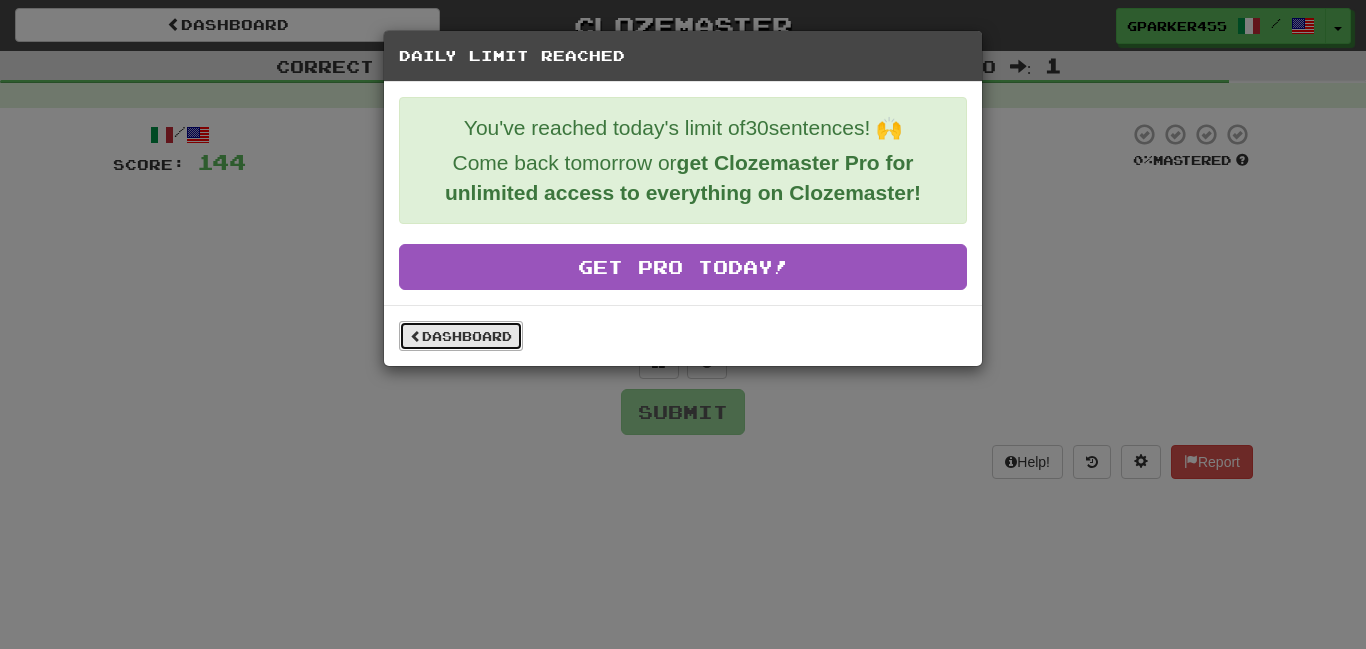 click on "Dashboard" at bounding box center [461, 336] 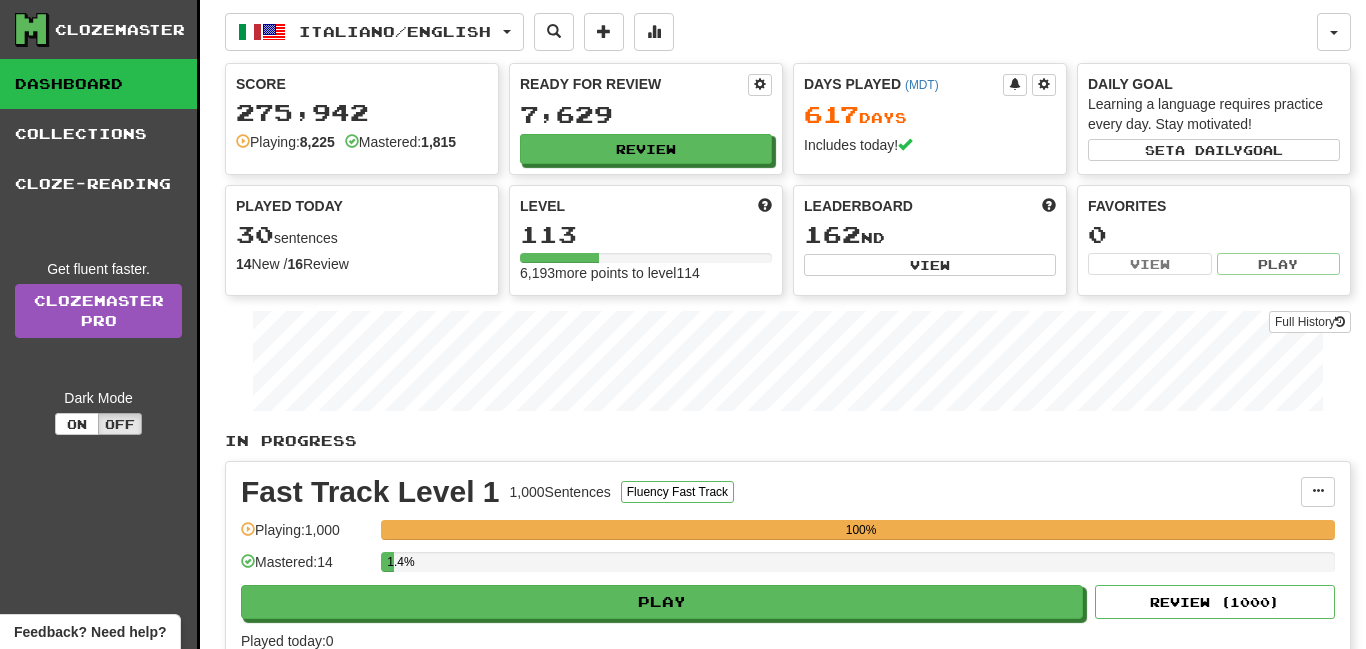 scroll, scrollTop: 0, scrollLeft: 0, axis: both 